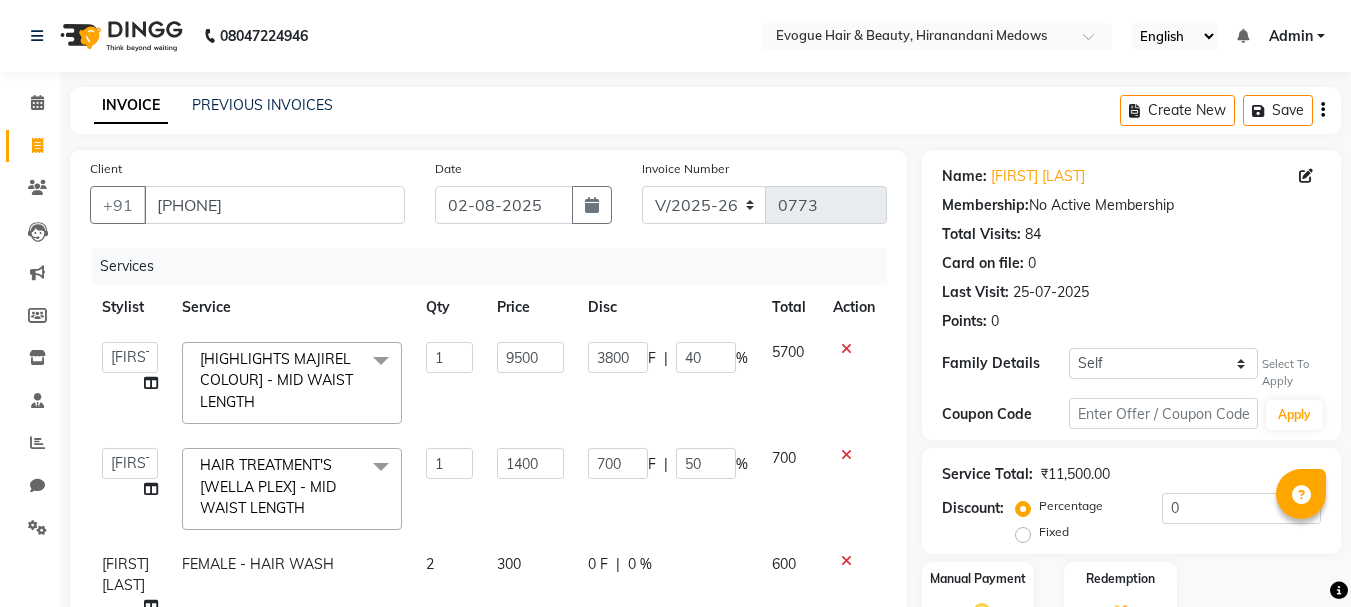 select on "746" 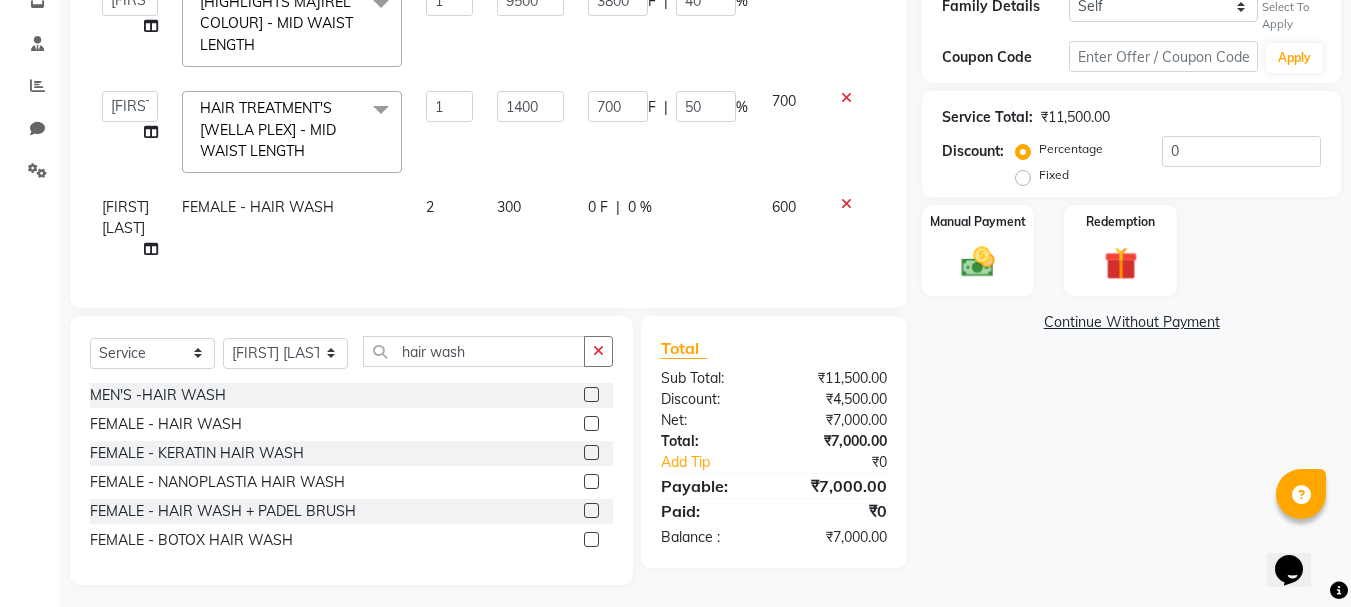 scroll, scrollTop: 0, scrollLeft: 0, axis: both 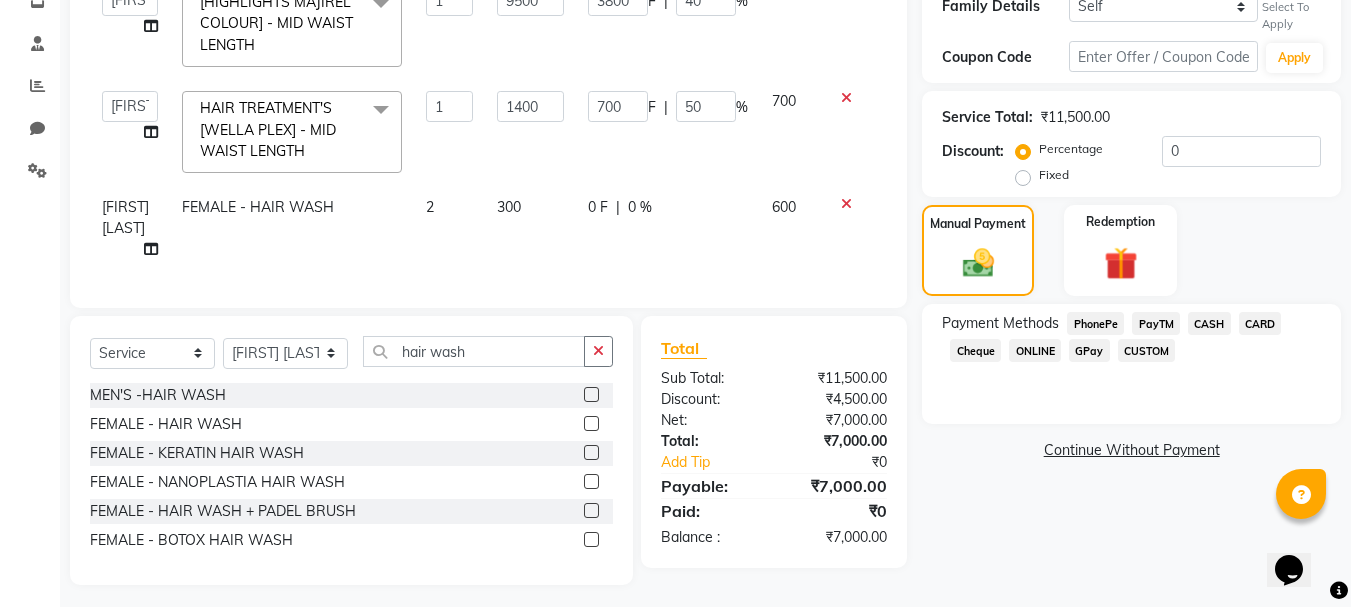 click on "ONLINE" 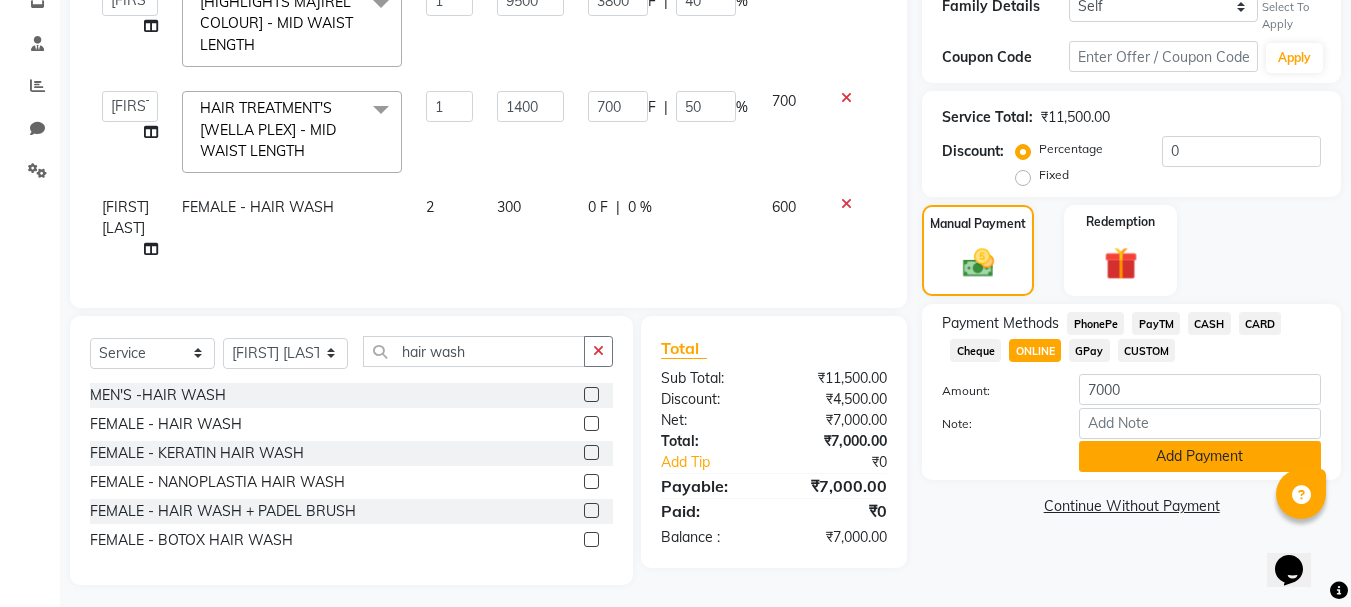 click on "Add Payment" 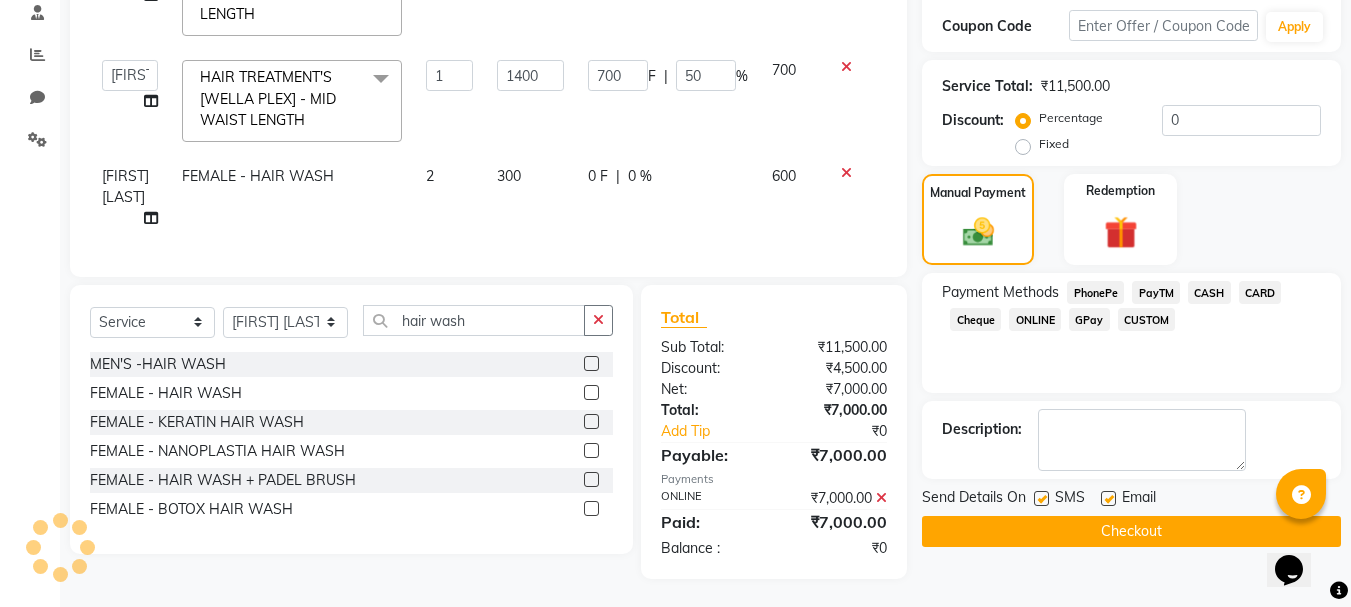 scroll, scrollTop: 405, scrollLeft: 0, axis: vertical 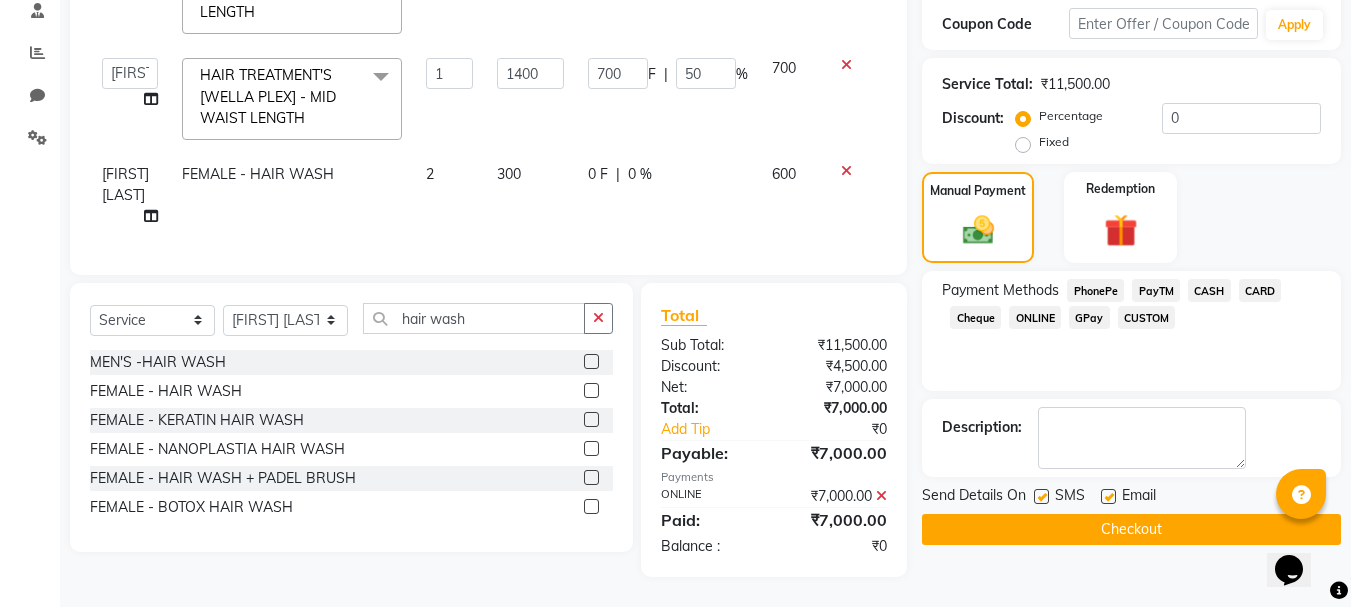 click on "Checkout" 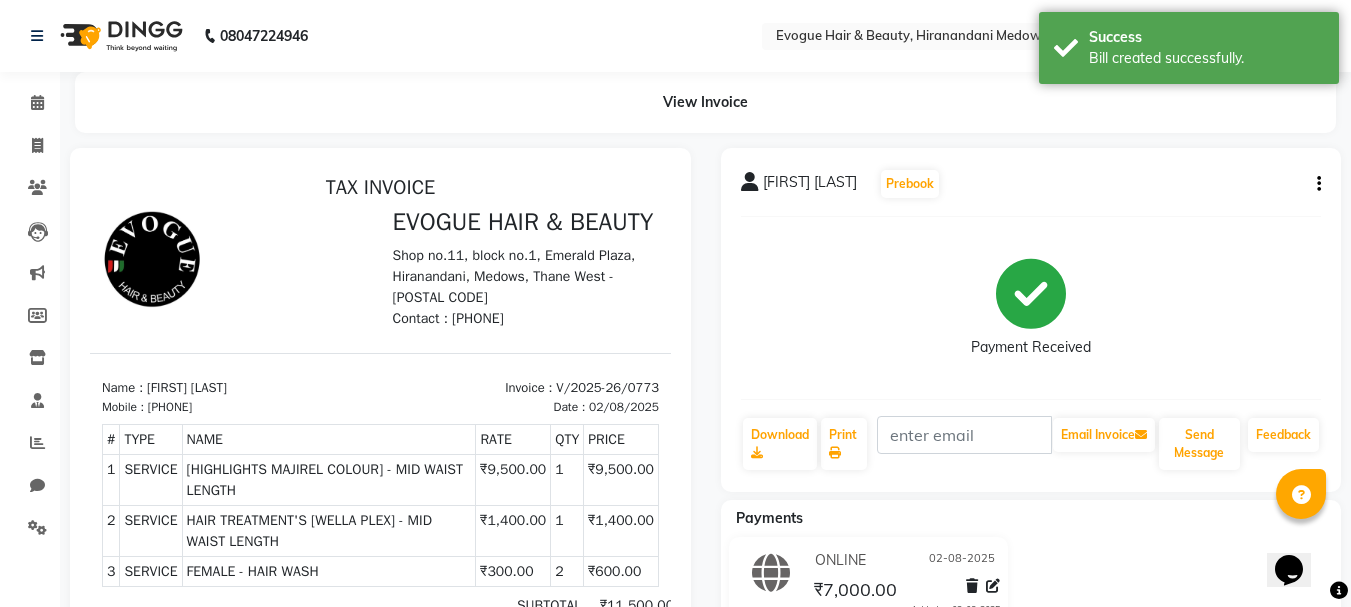 scroll, scrollTop: 0, scrollLeft: 0, axis: both 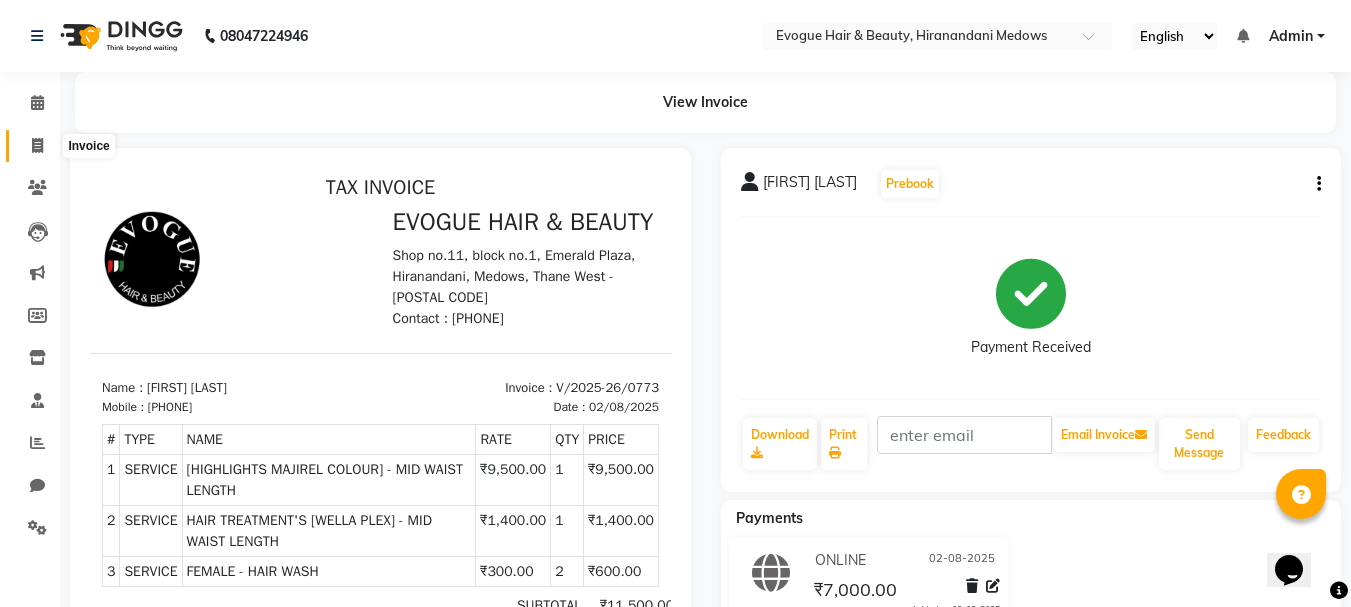 click 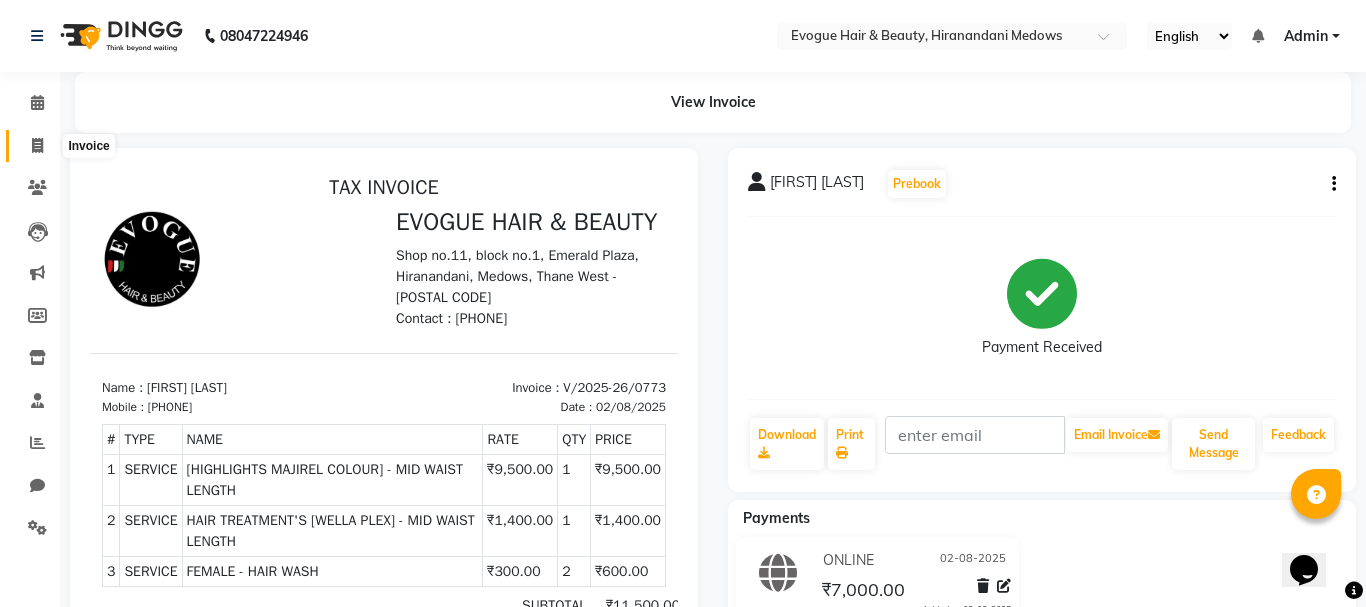 select on "service" 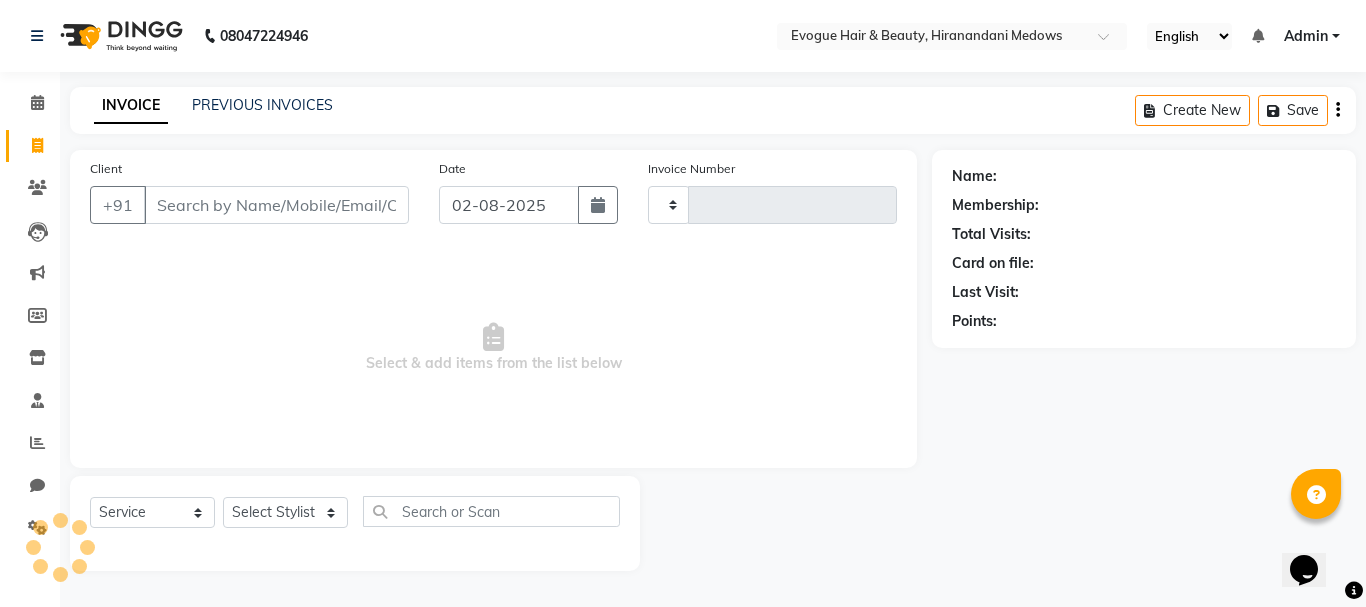 type on "0774" 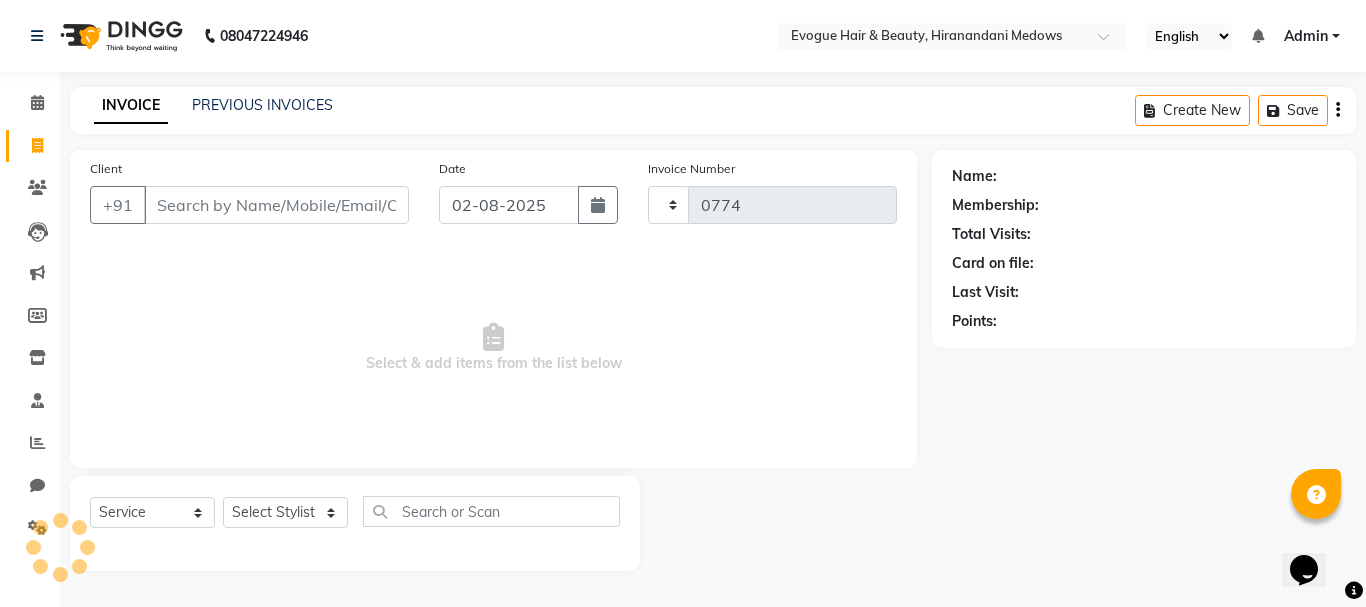 select on "746" 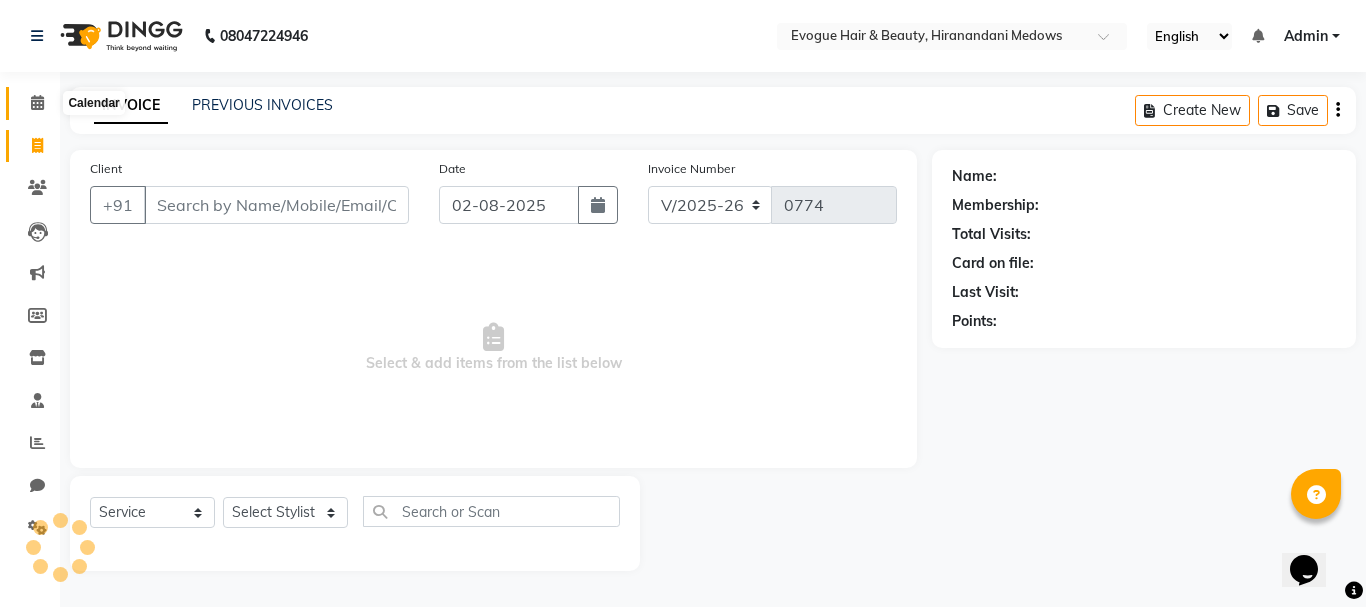 click 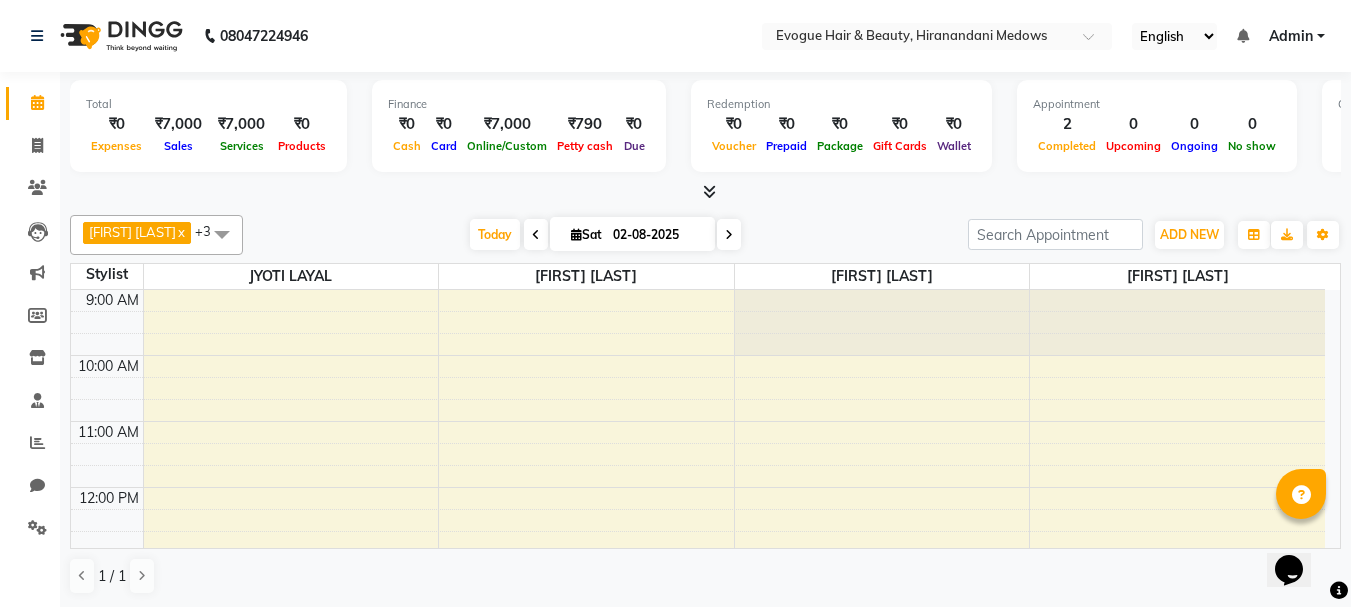scroll, scrollTop: 0, scrollLeft: 0, axis: both 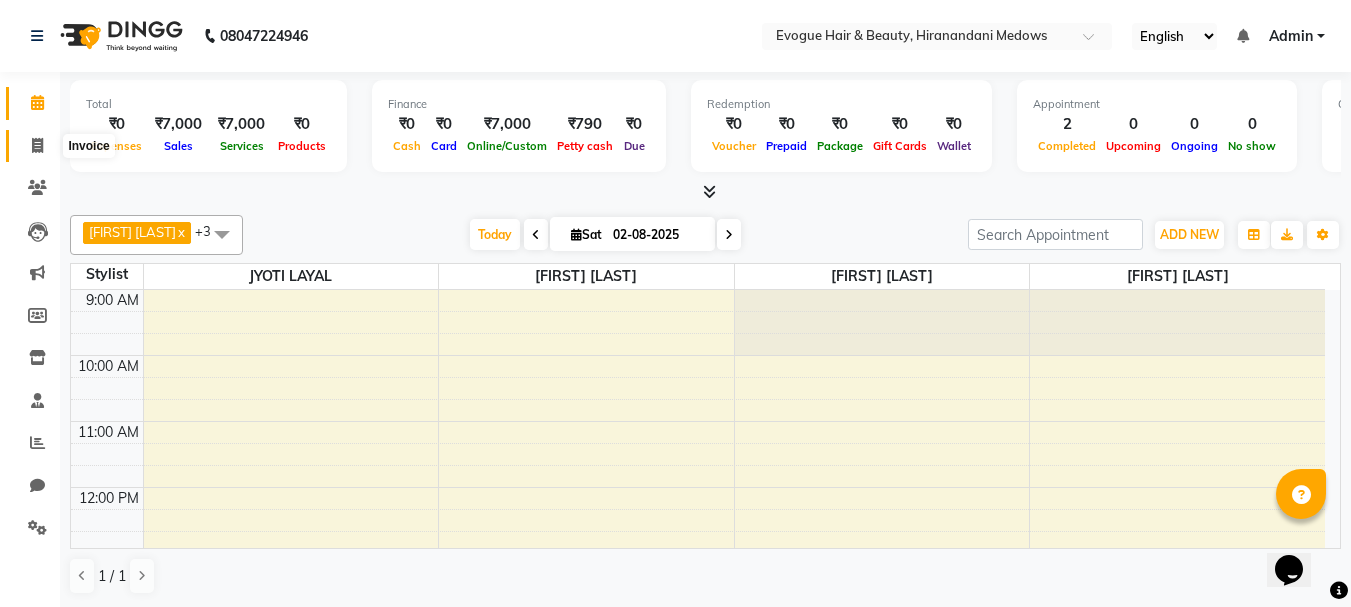click 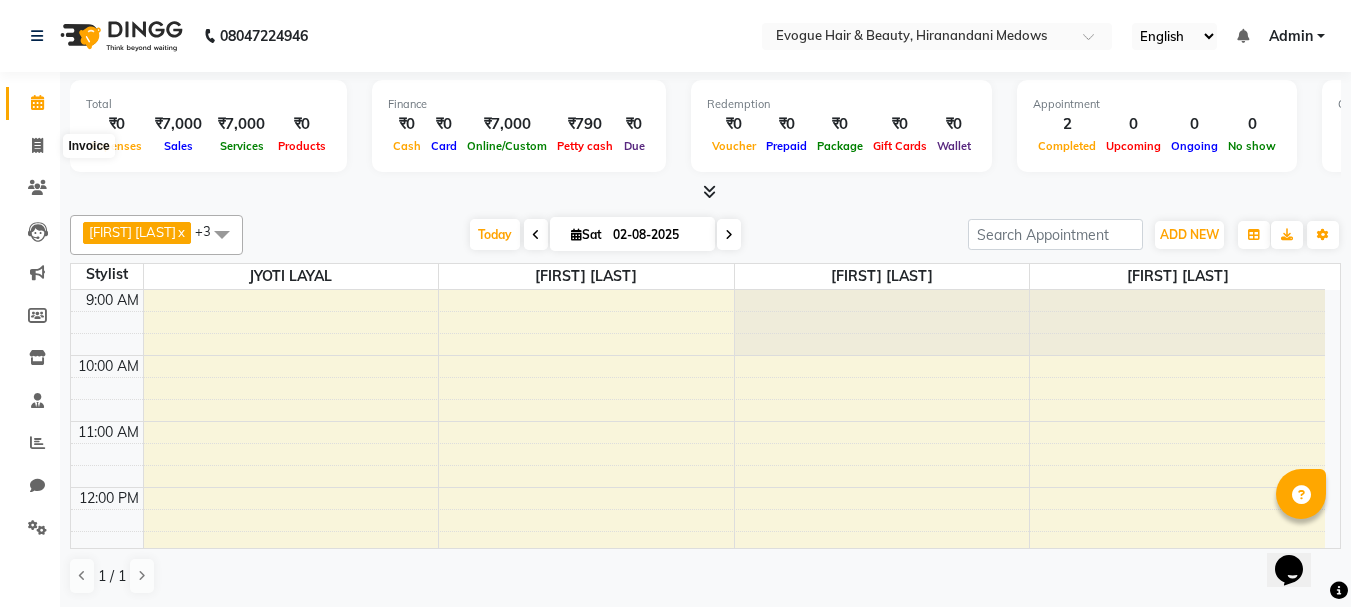 select on "746" 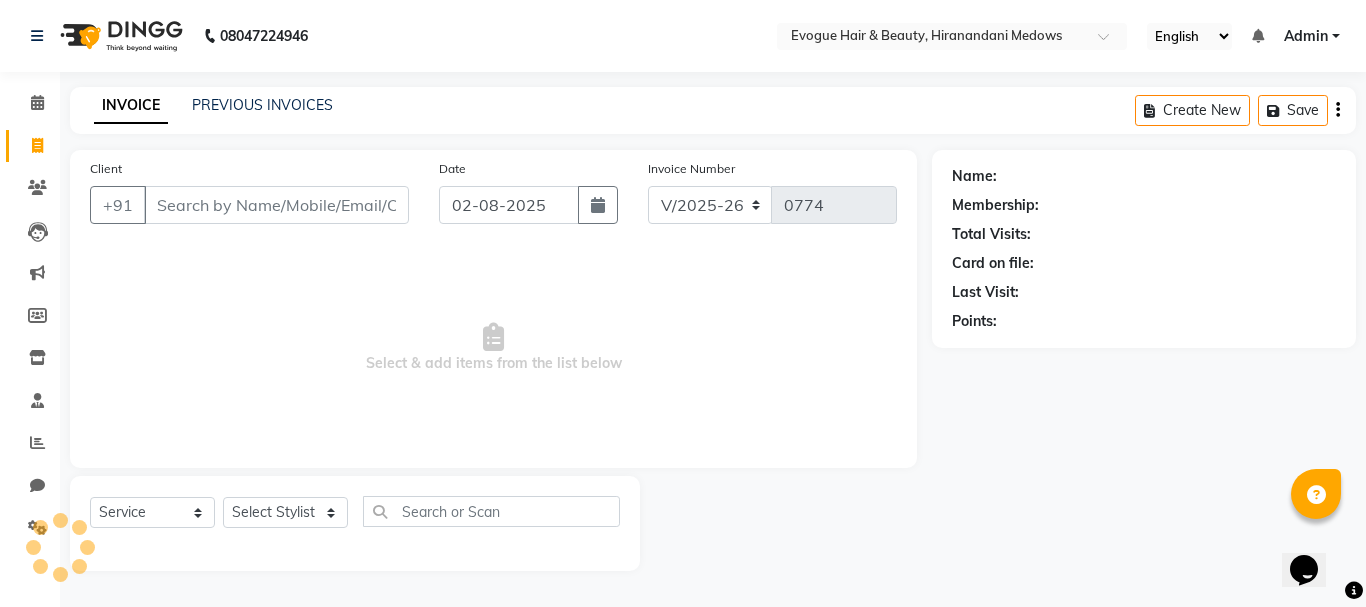 click on "Client" at bounding box center [276, 205] 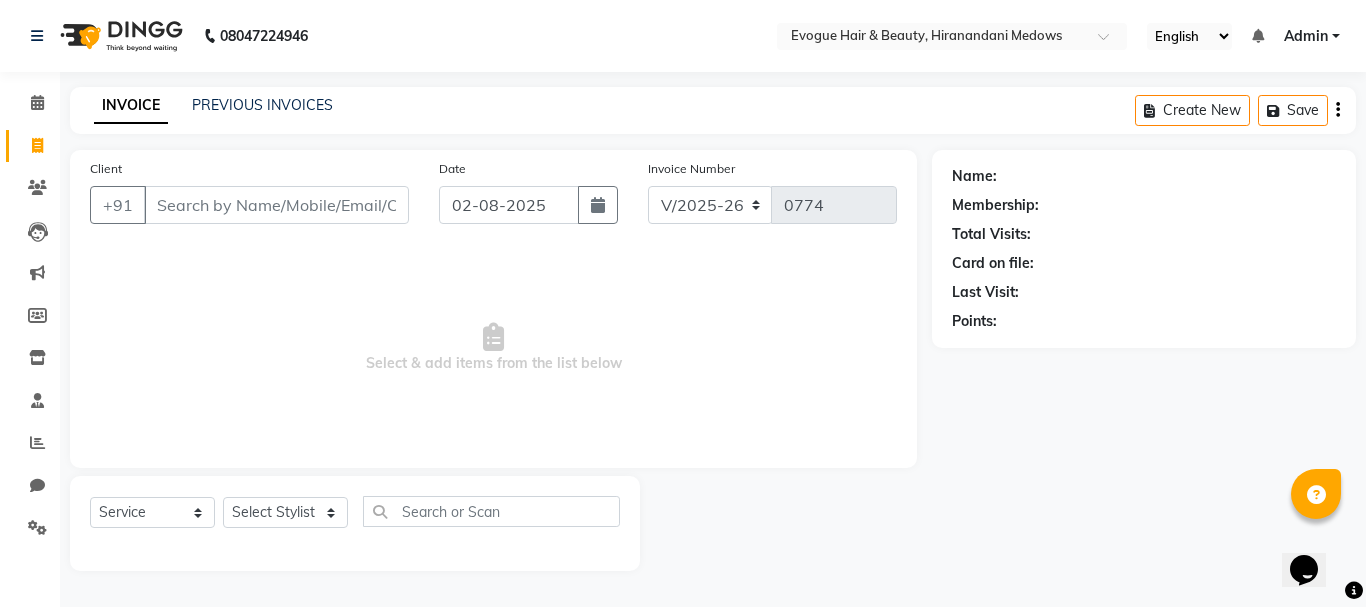 click on "Client" at bounding box center [276, 205] 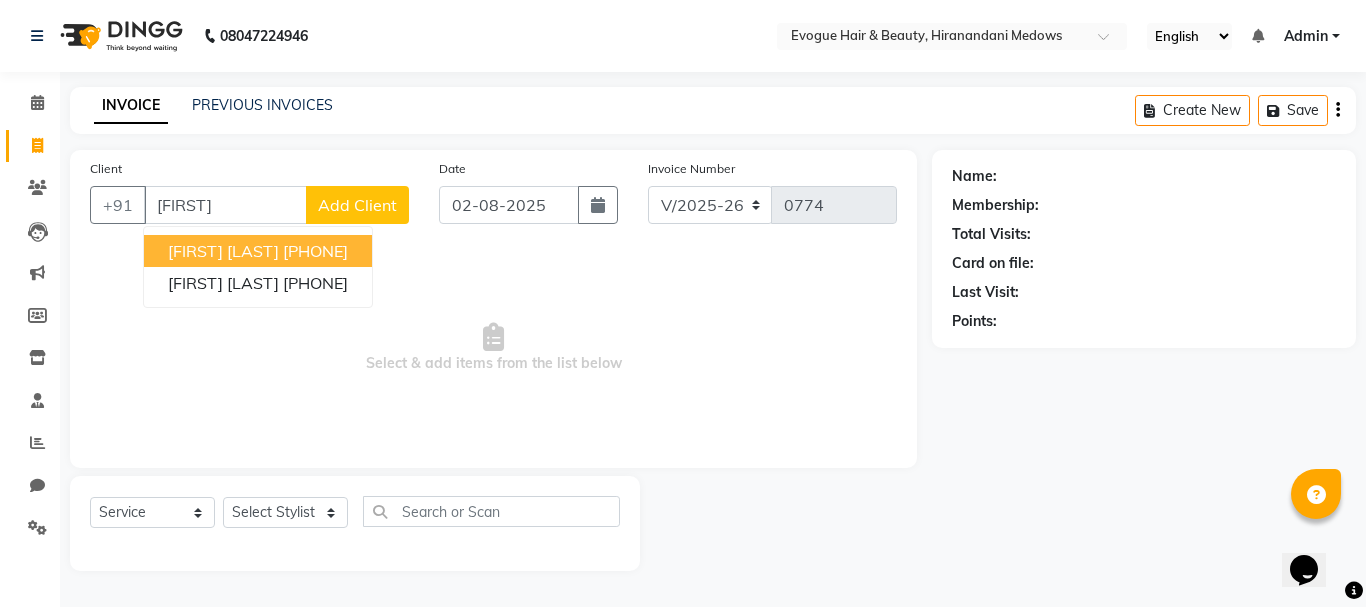 click on "[FIRST] [LAST]" at bounding box center [223, 251] 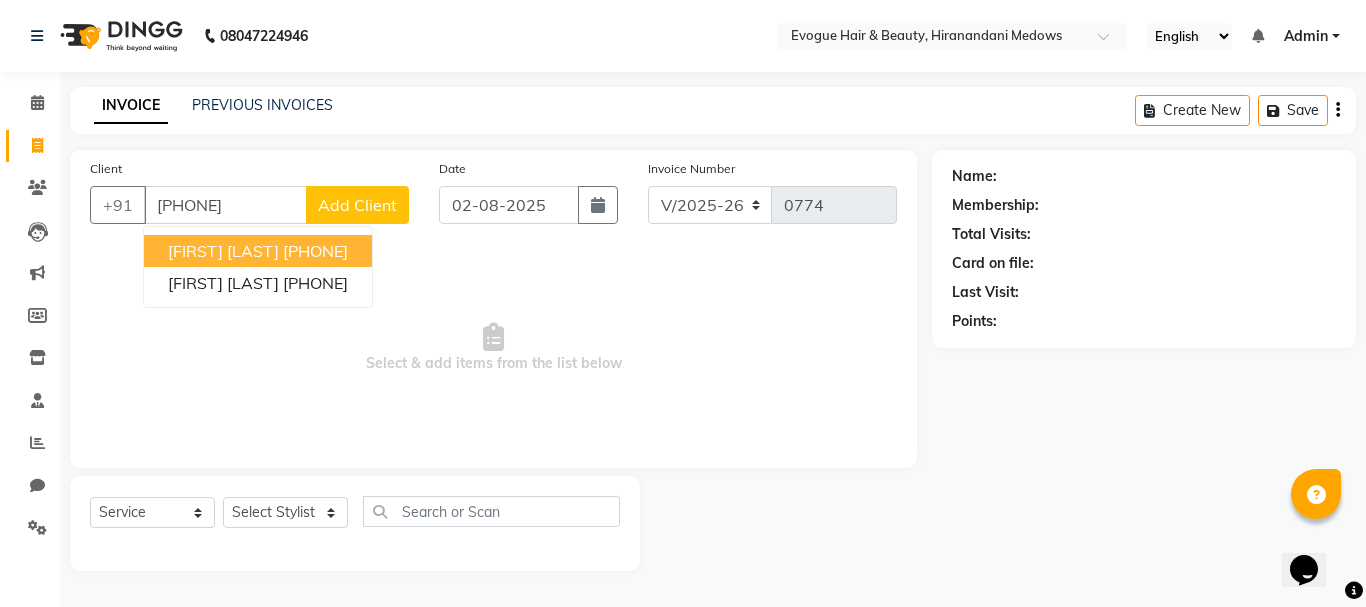 type on "[PHONE]" 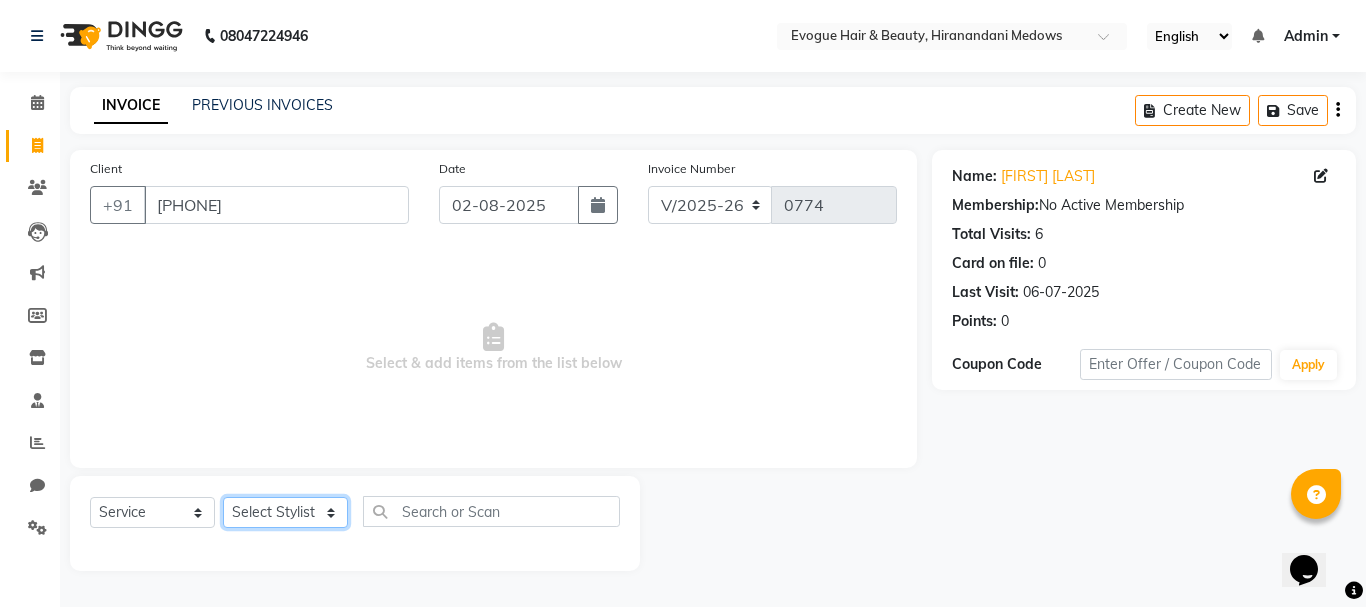 click on "Select Stylist [FIRST] [LAST] [FIRST] [LAST] Manager [FIRST] [LAST] [FIRST] [LAST] [FIRST] [LAST]" 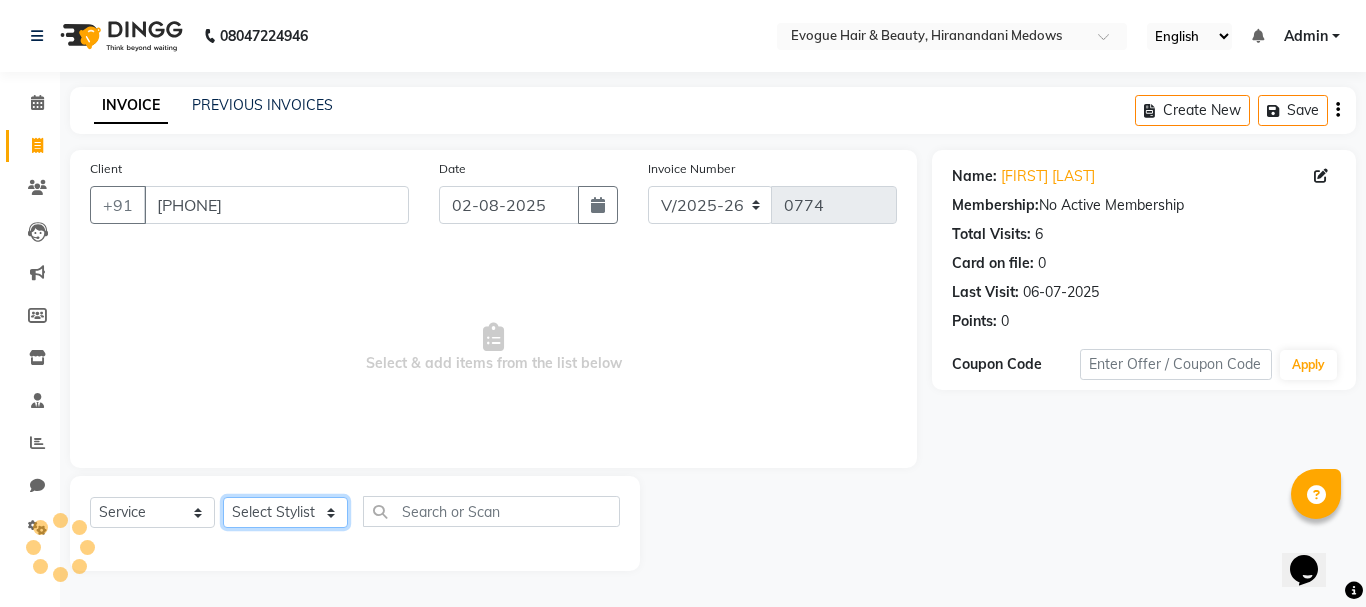 select on "70843" 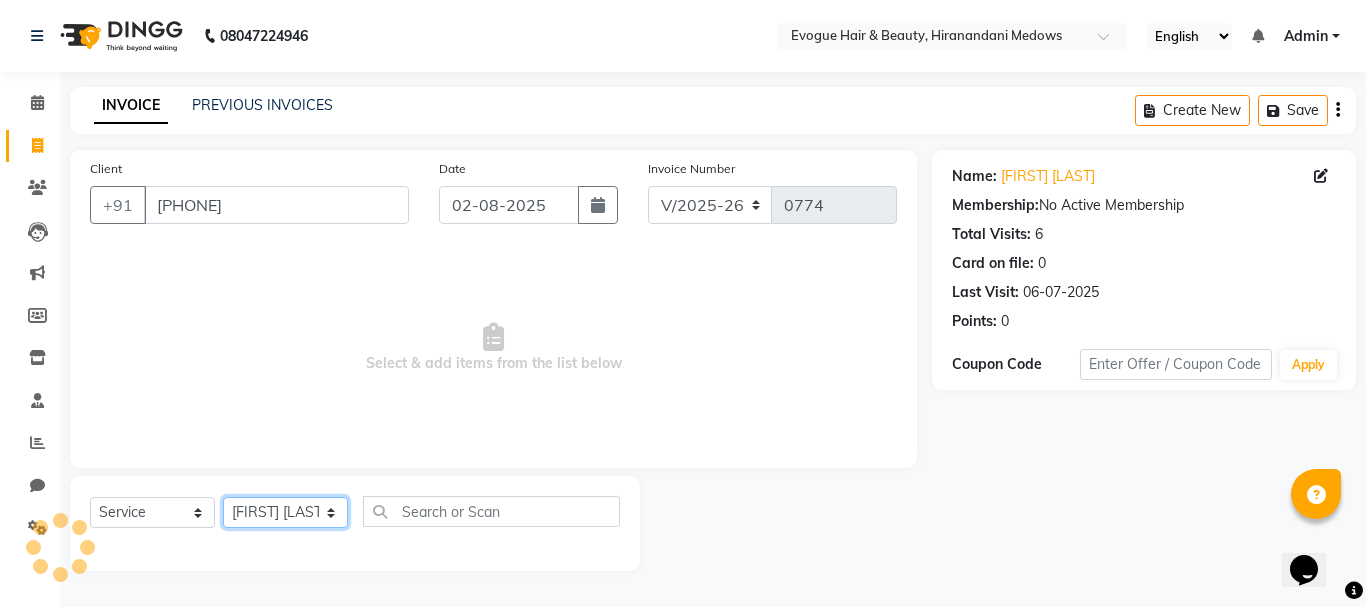 click on "Select Stylist [FIRST] [LAST] [FIRST] [LAST] Manager [FIRST] [LAST] [FIRST] [LAST] [FIRST] [LAST]" 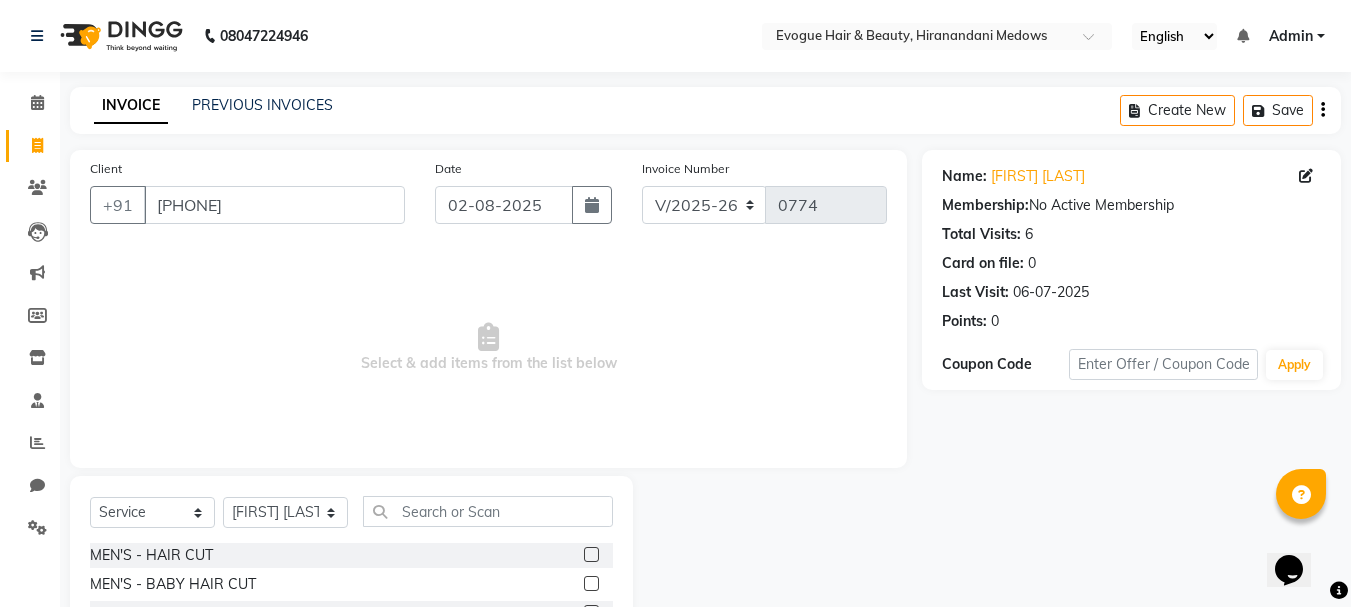 click 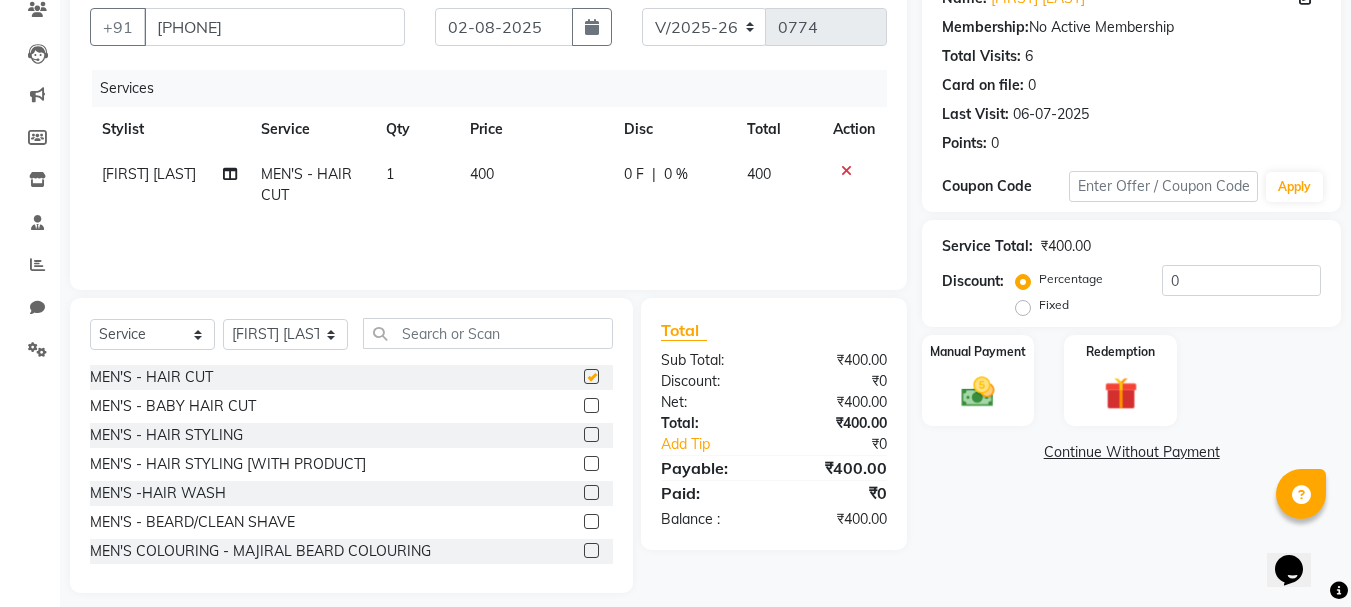 checkbox on "false" 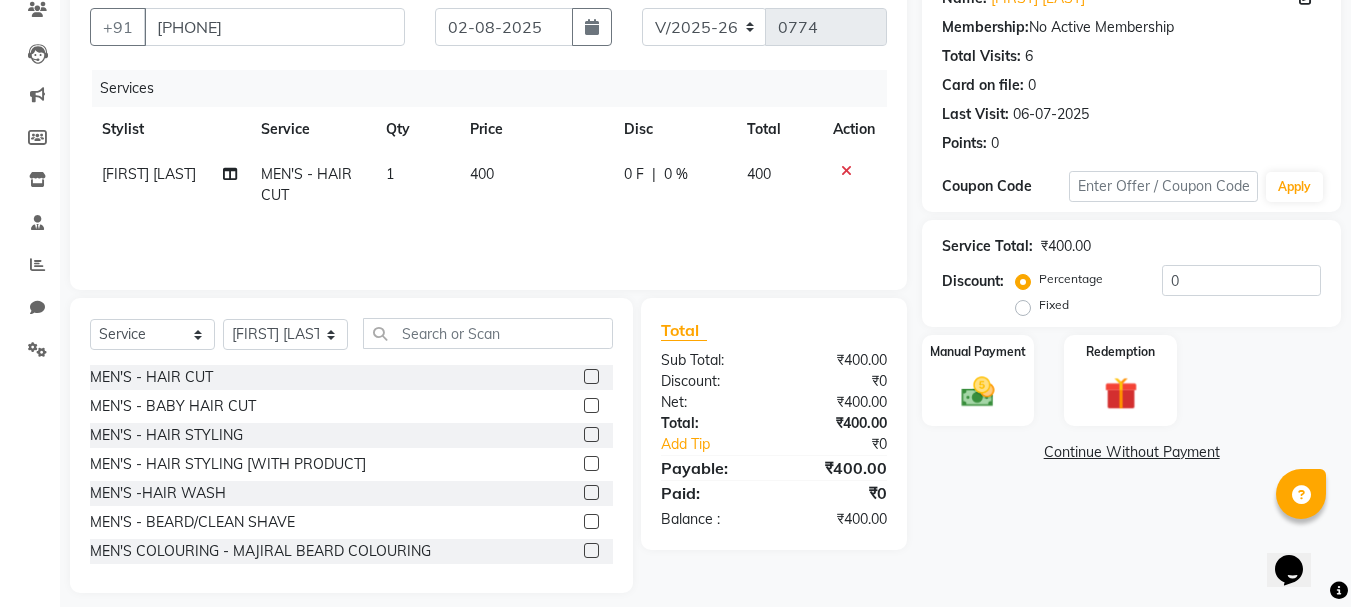 scroll, scrollTop: 194, scrollLeft: 0, axis: vertical 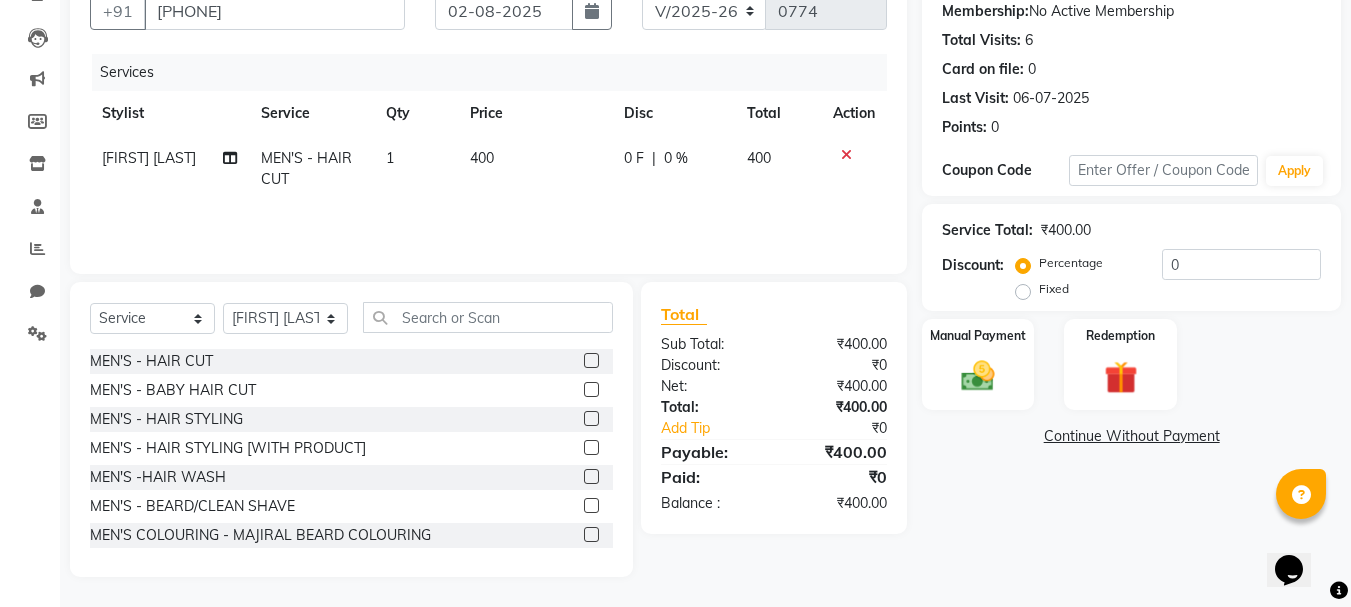 click 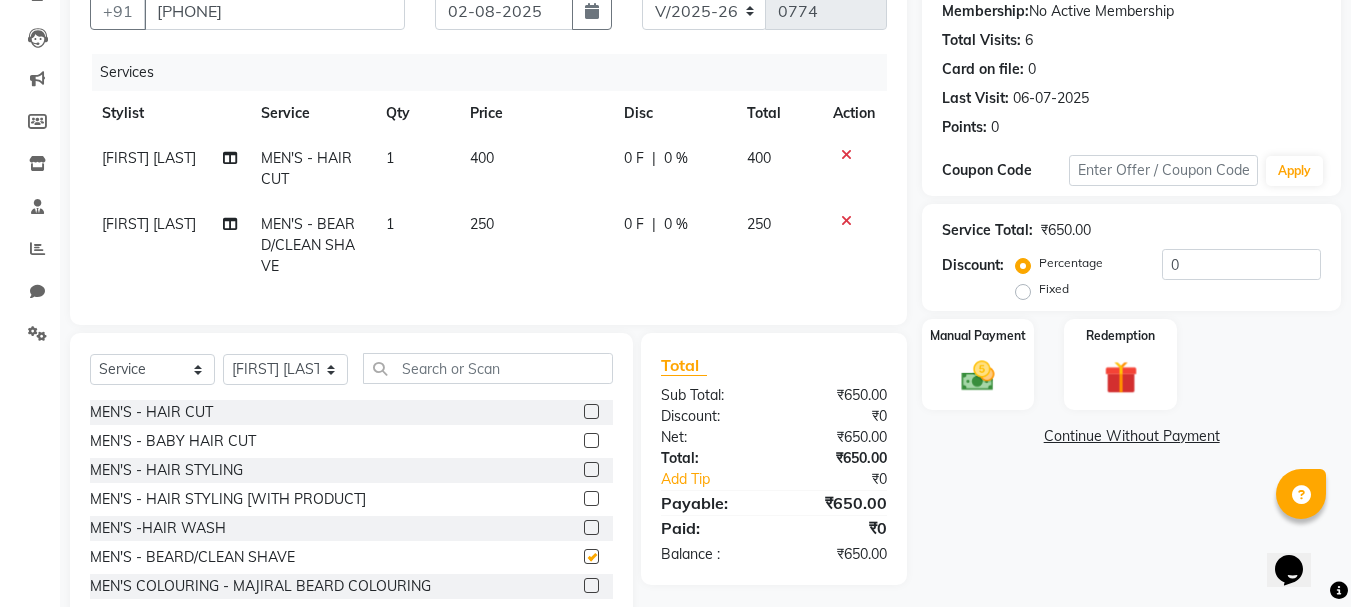 checkbox on "false" 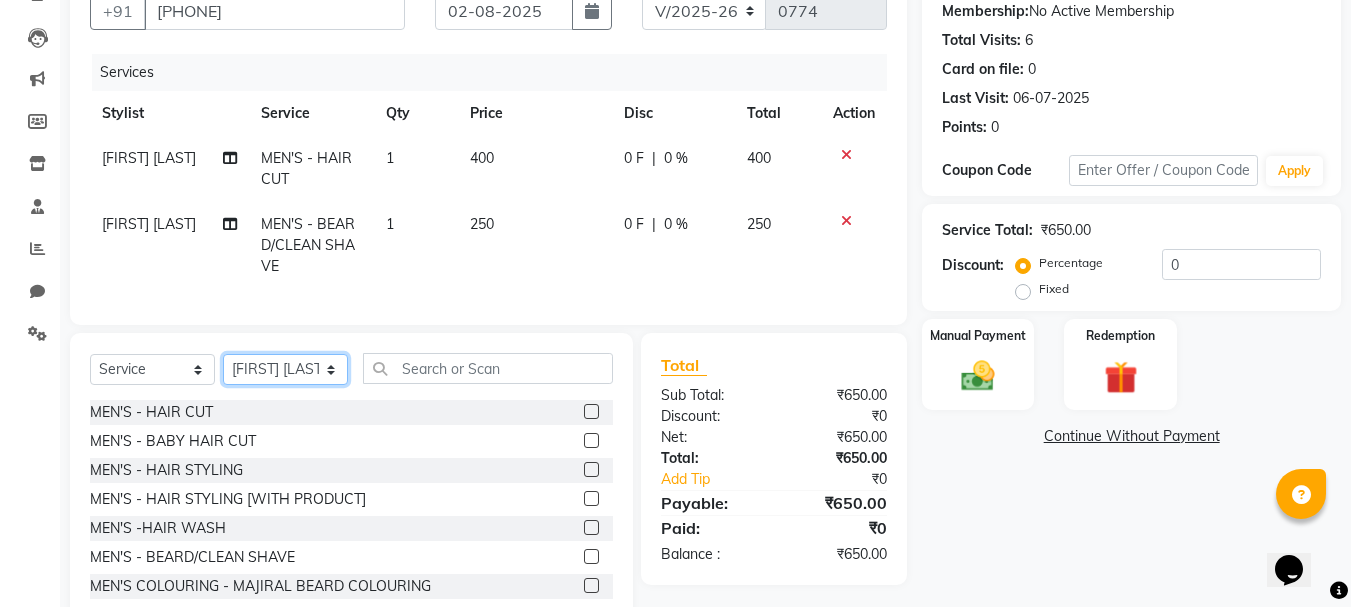 click on "Select Stylist [FIRST] [LAST] [FIRST] [LAST] Manager [FIRST] [LAST] [FIRST] [LAST] [FIRST] [LAST]" 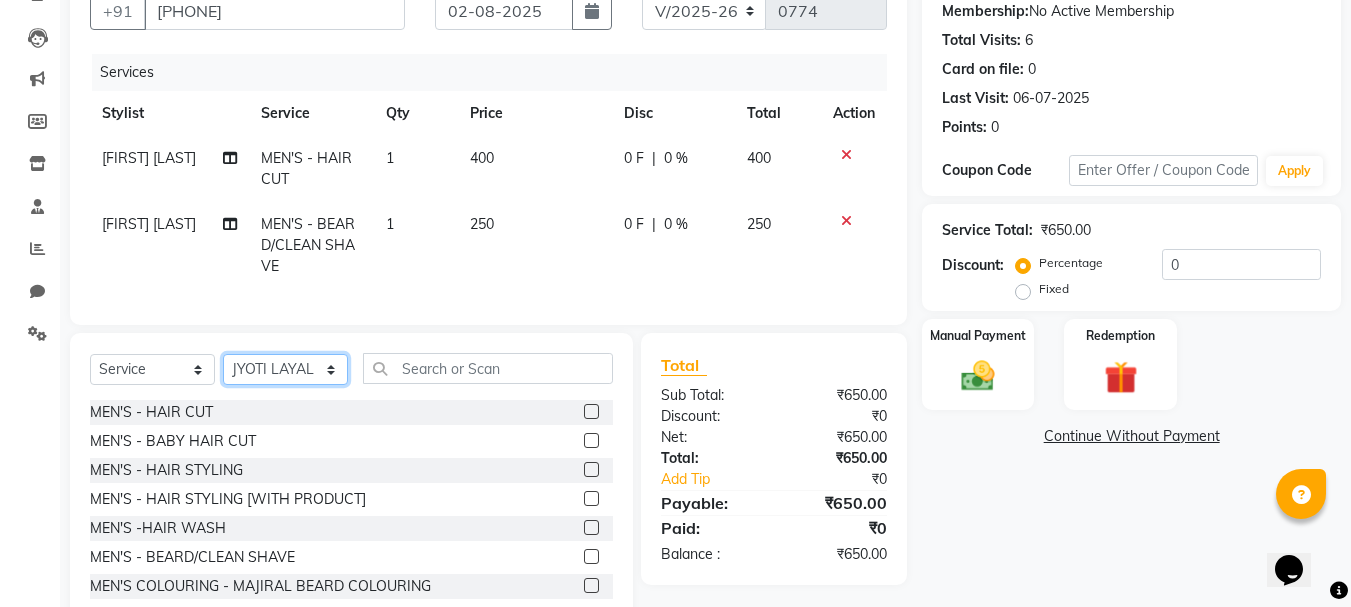 click on "Select Stylist [FIRST] [LAST] [FIRST] [LAST] Manager [FIRST] [LAST] [FIRST] [LAST] [FIRST] [LAST]" 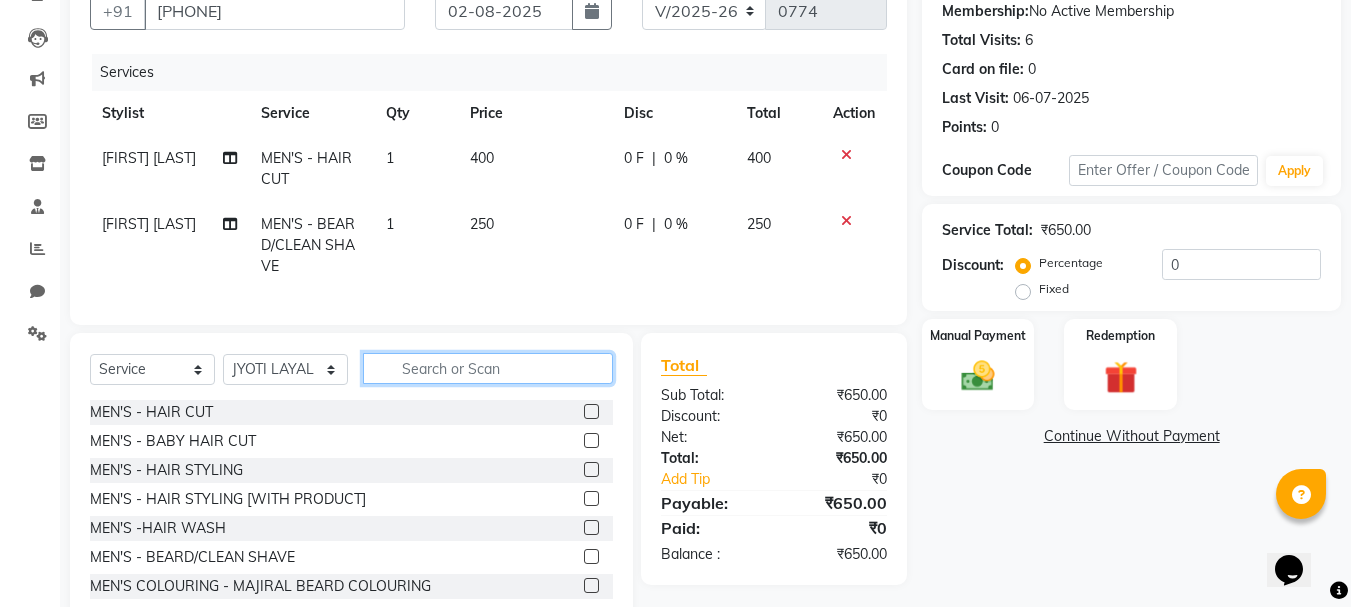 click 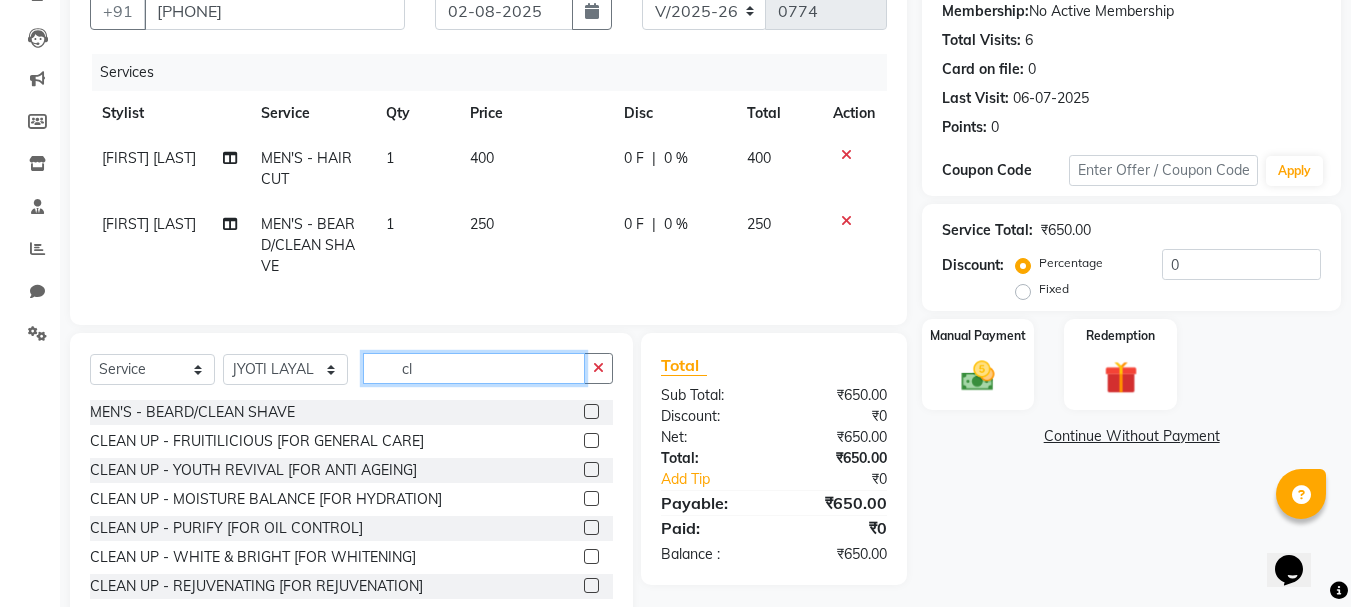 type on "cl" 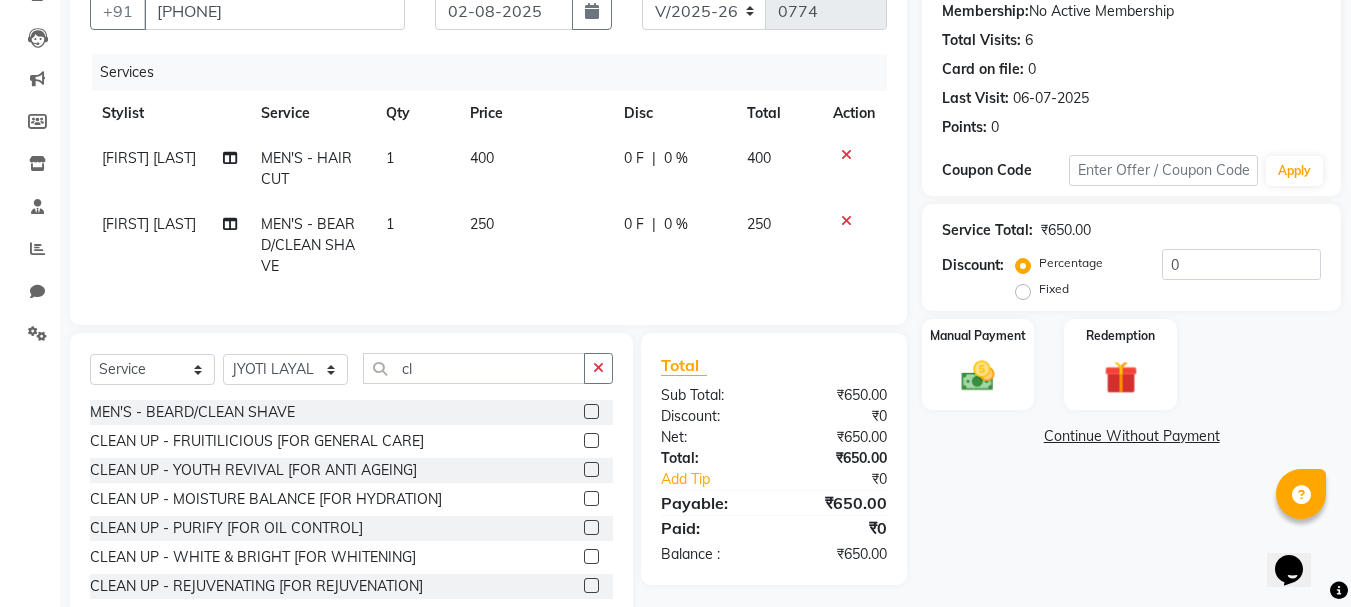 click 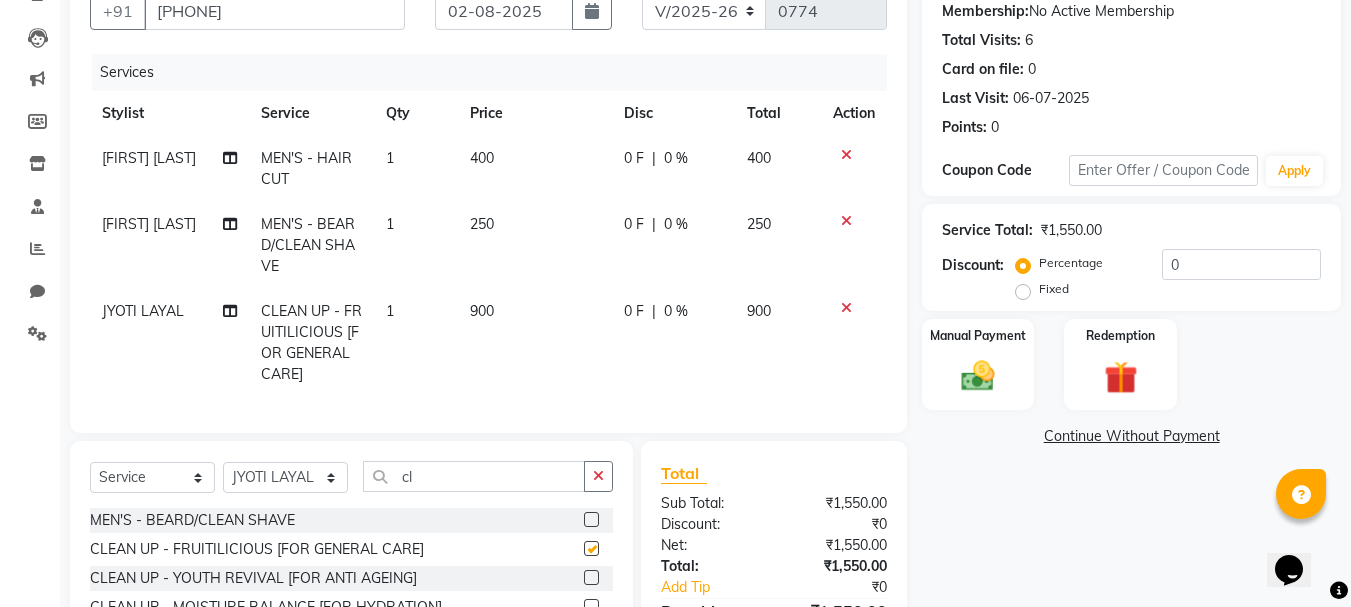 checkbox on "false" 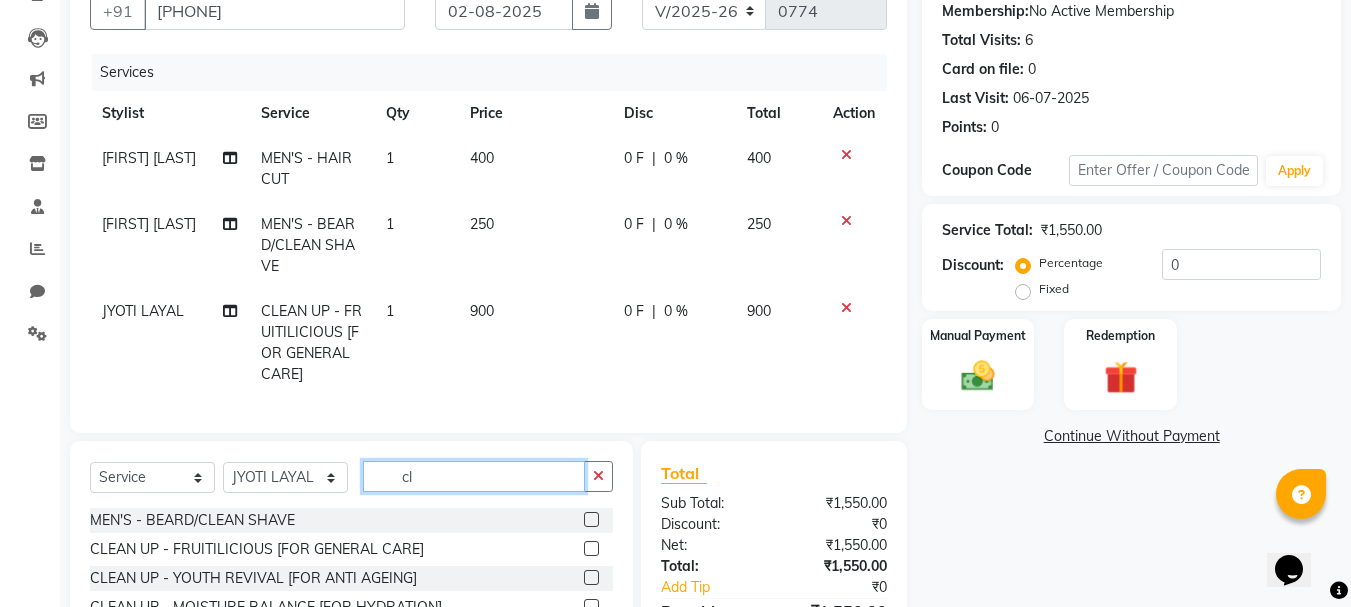 click on "cl" 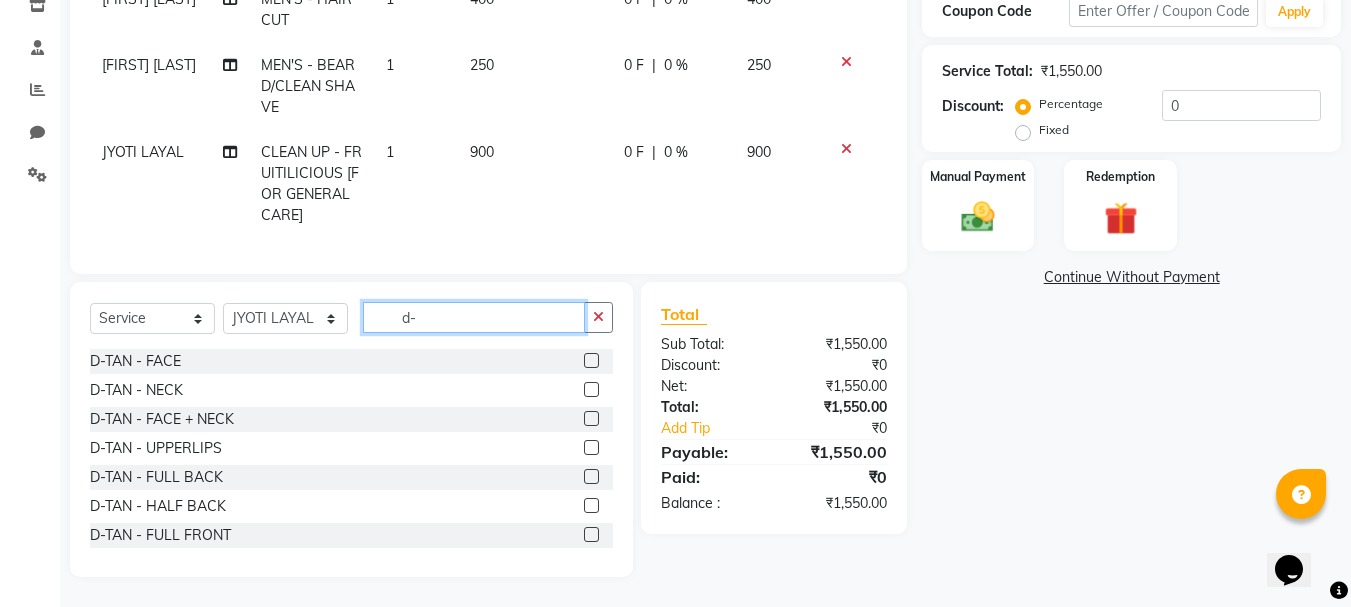 scroll, scrollTop: 368, scrollLeft: 0, axis: vertical 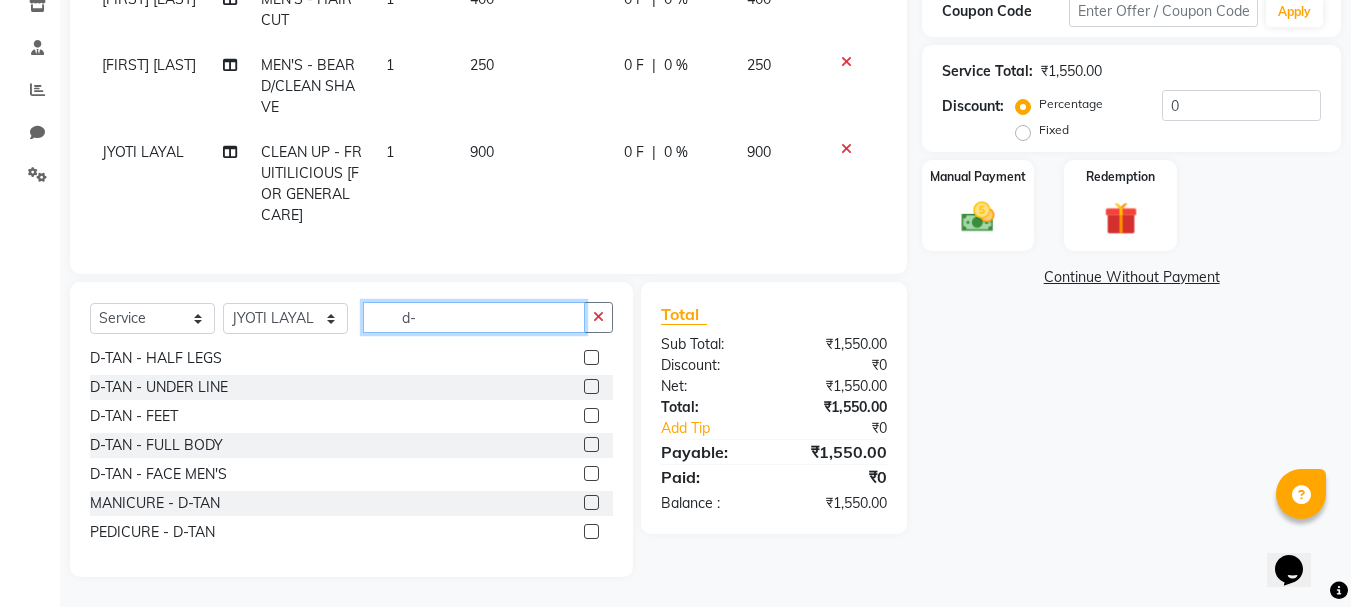 type on "d-" 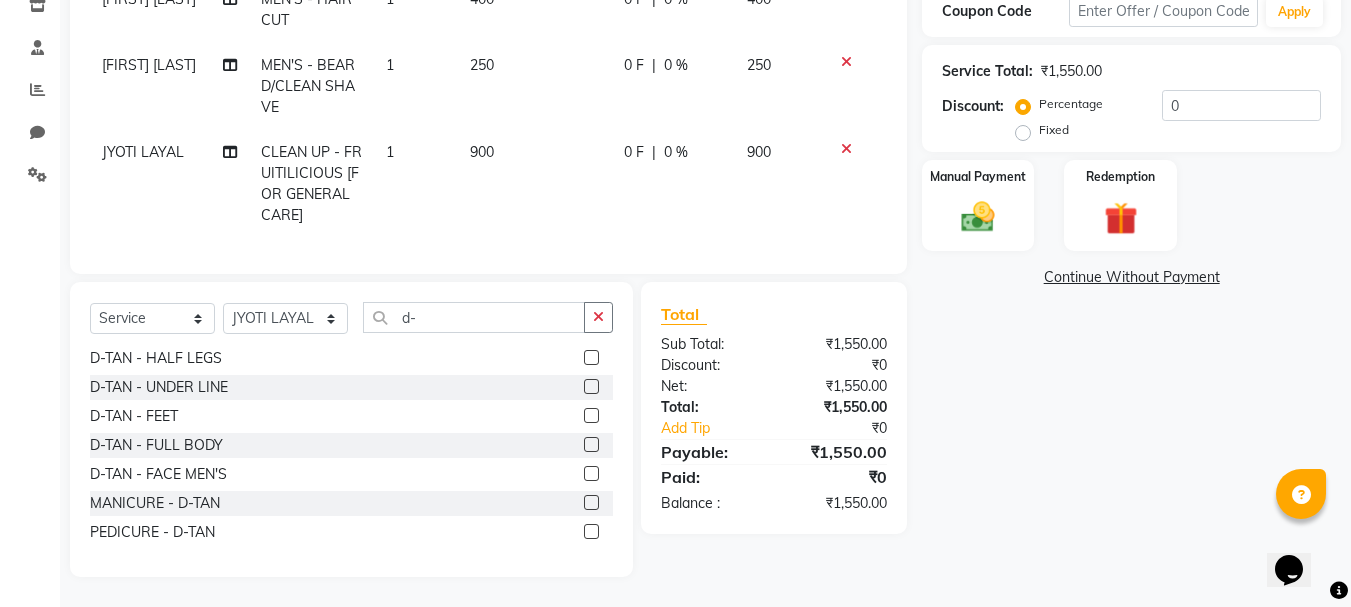 click 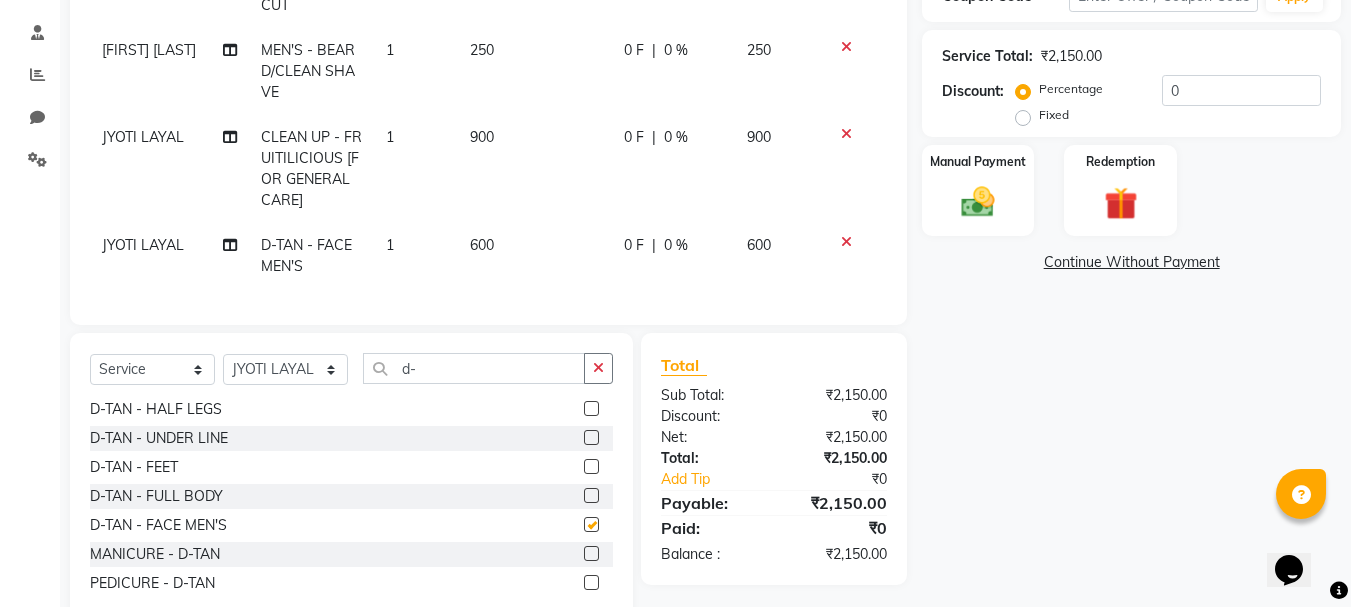 checkbox on "false" 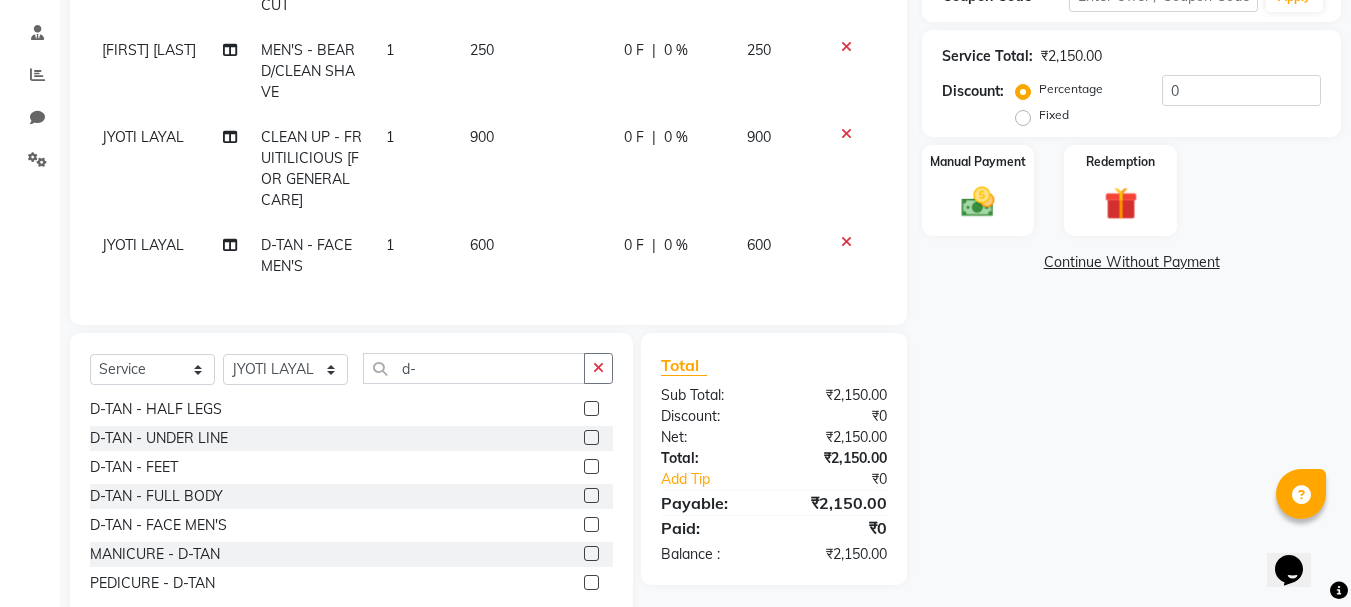 click on "0 F" 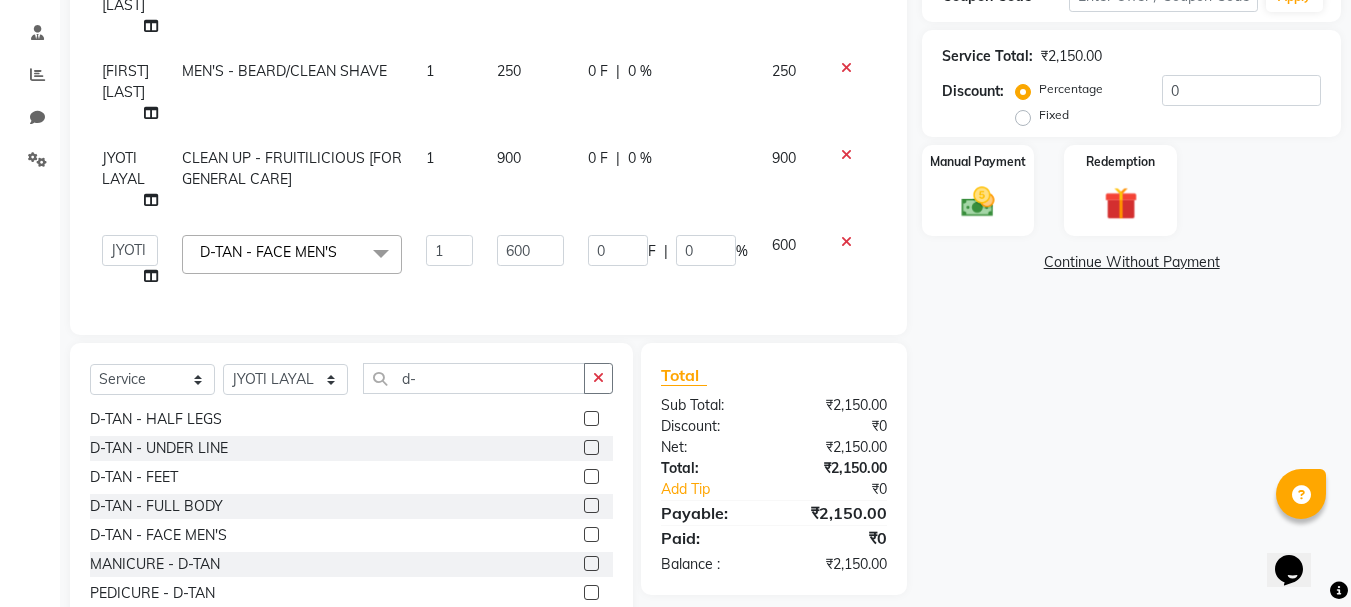 click on "0 %" 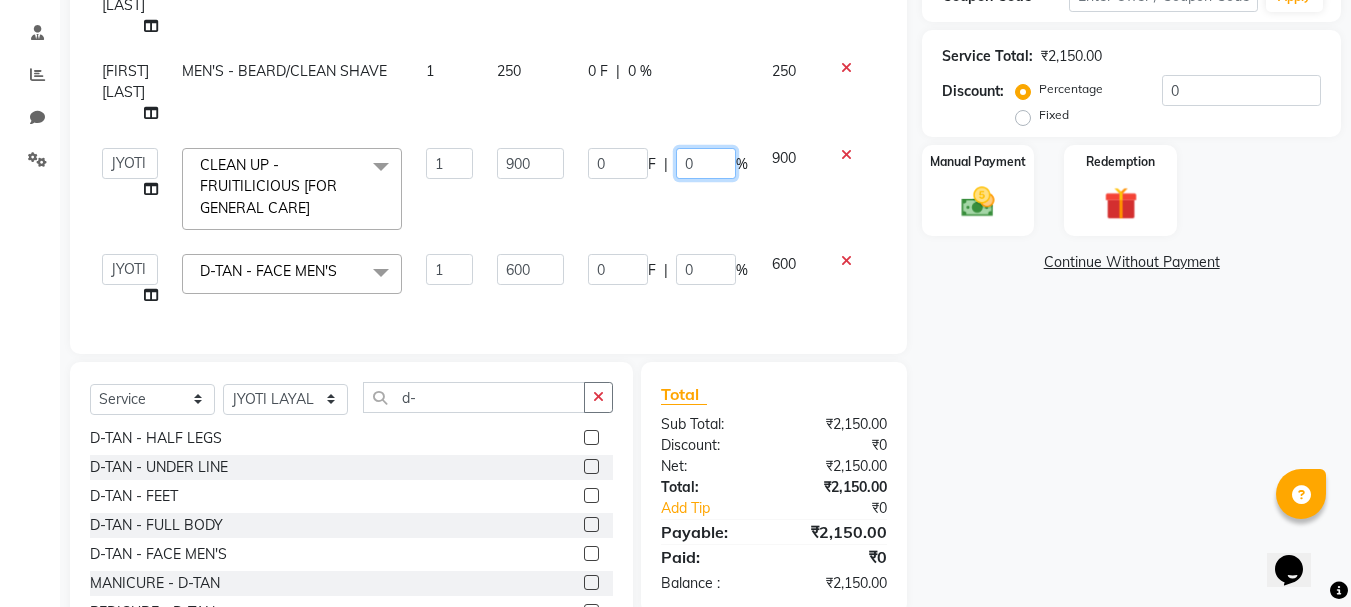 click on "0" 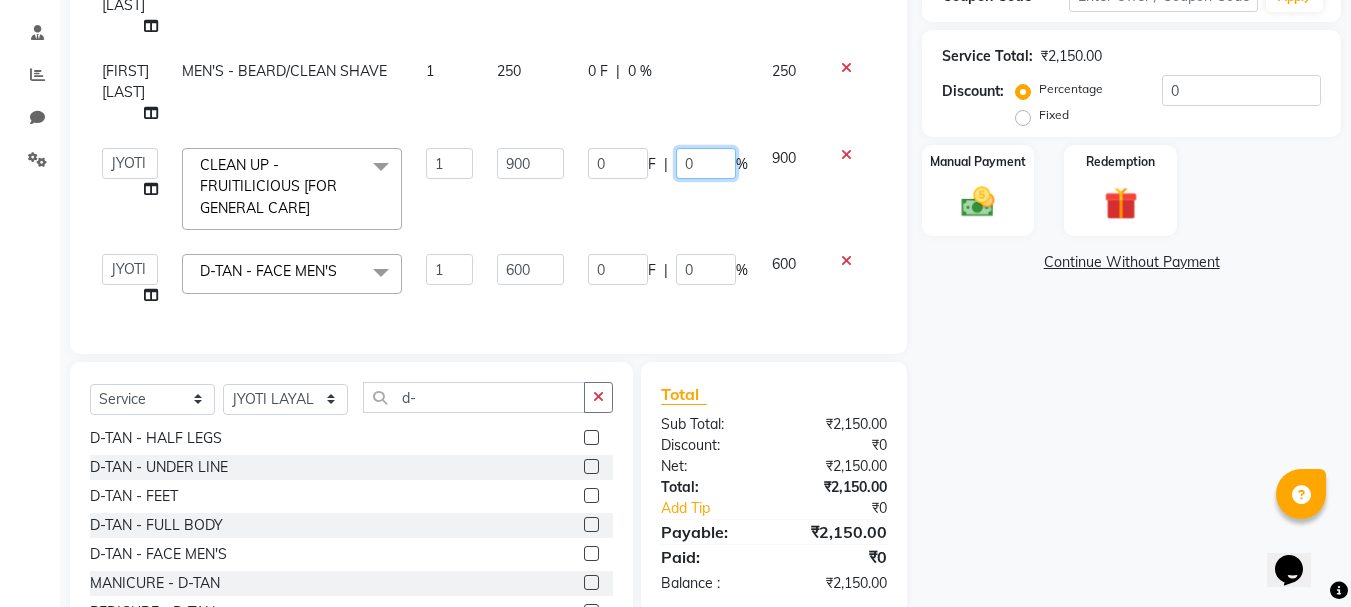 type on "20" 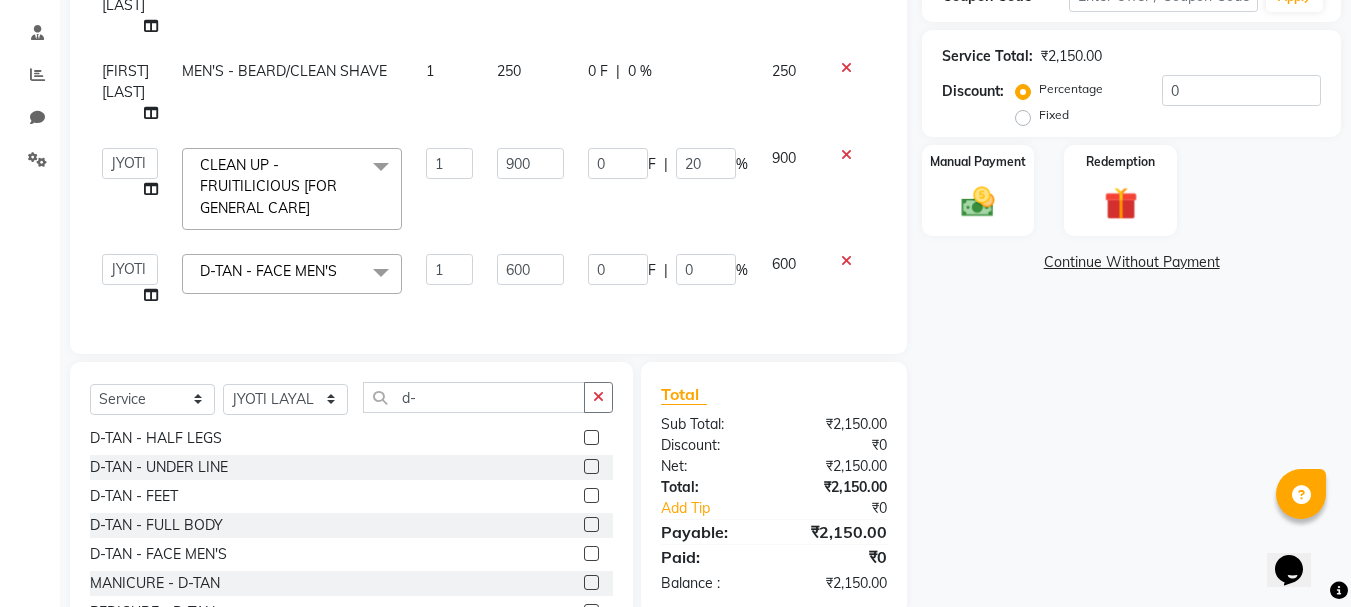 click on "Name  : [FIRST] [LAST] MEN'S  - HAIR CUT MEN'S  - BABY HAIR CUT MEN'S  - HAIR STYLING MEN'S  - HAIR STYLING [WITH PRODUCT] MEN'S -HAIR WASH MEN'S - BEARD/CLEAN SHAVE MEN'S COLOURING - MAJIRAL BEARD COLOURING MEN'S COLOURING - MAJIRAL COLOUR MEN'S COLOURING - MAJIRAL HIGHLIGHTS MEN'S COLOURING - MAJIRAL PER STREX MEN'S COLOURING - MAJIRAL EXTRA DENCITY MEN'S COLOURING - INOA COLOUR MEN'S COLOURING - INOA HIGHLIGHTS MEN'S COLOURING - INOA PER STREX MEN'S COLOURING - INOA BEARD COLOURING MEN'S COLOURING - INOA EXTRA DENCITY HAIR RELAXING/SPA  - HEAD MASSAGE MEN'S HAIR RELAXING/SPA  - LOREAL HAIR SPA HAIR RELAXING/SPA  - KERATIN HAIR SPA HAIR RELAXING/SPA  - MYTHIC OIL HAIR SPA HAIR RELAXING/SPA  - HYDRATING + PURIFYING DOSE HAIR TREATMENT - ANTI DANDRUFF TREATMENT FEMALE - HAIR WASH 1 900" 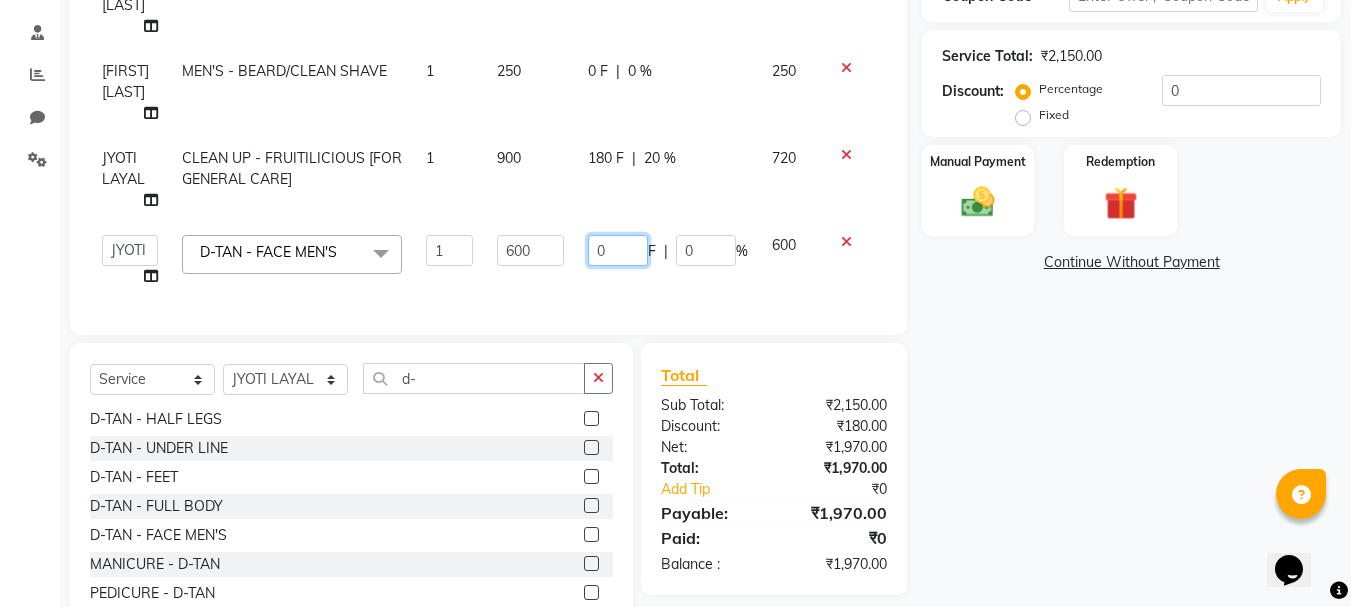 click on "0" 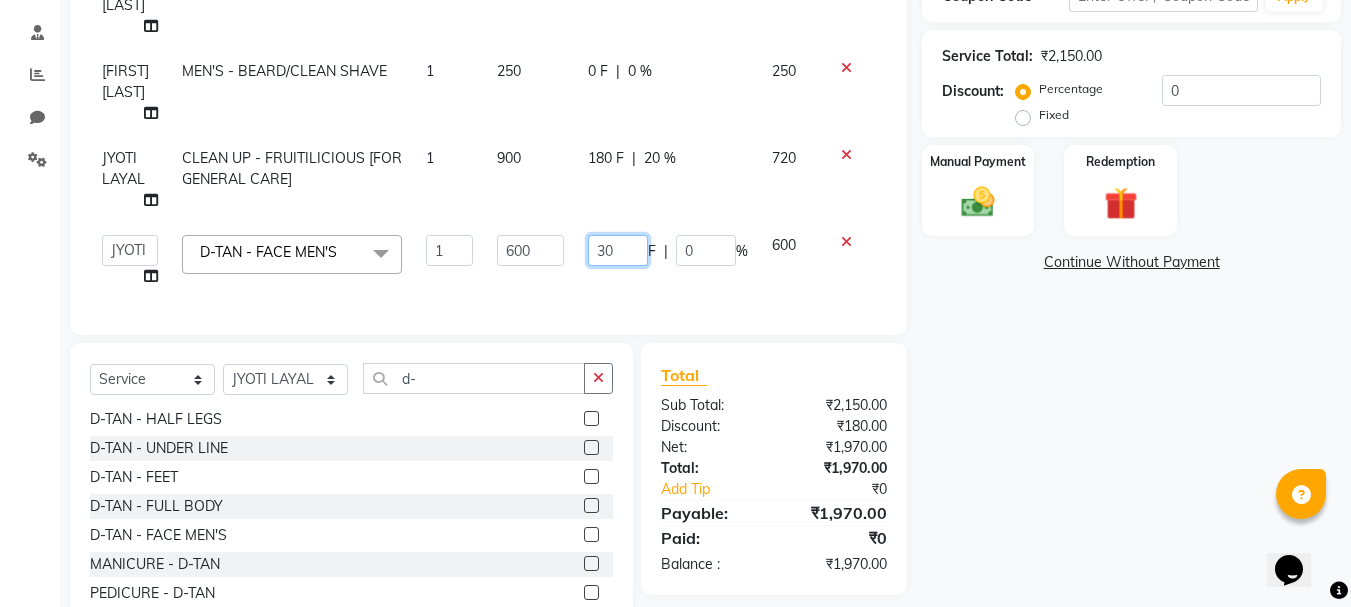 type on "320" 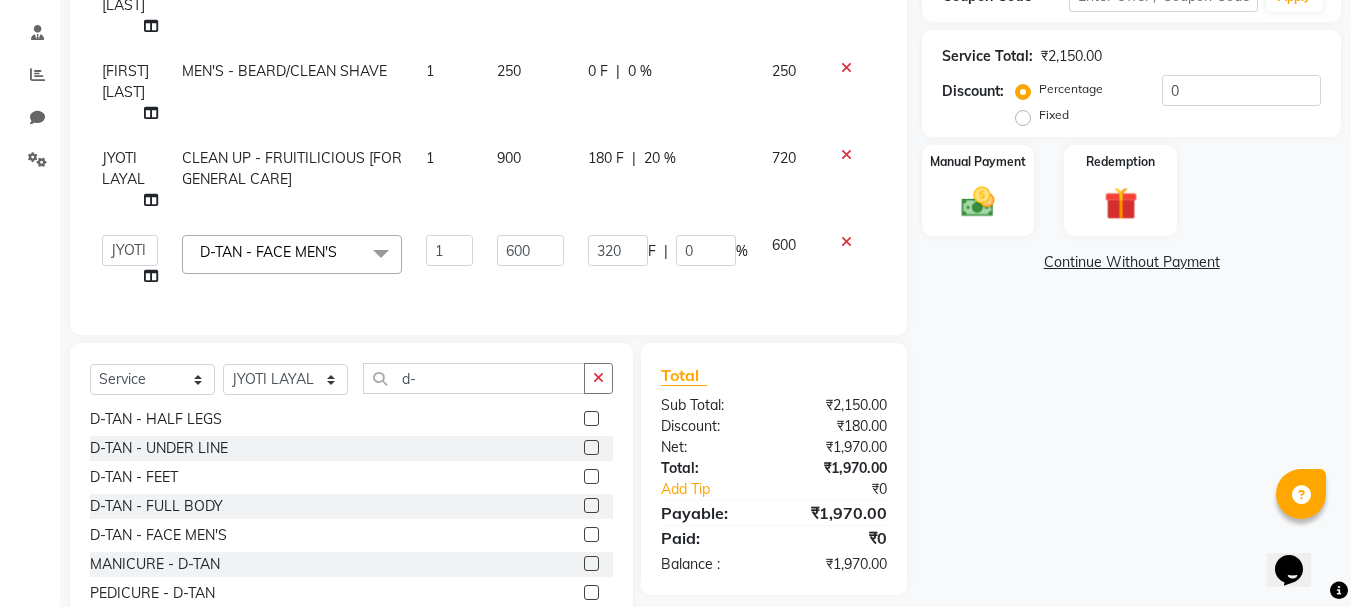 click on "320 F | 0 %" 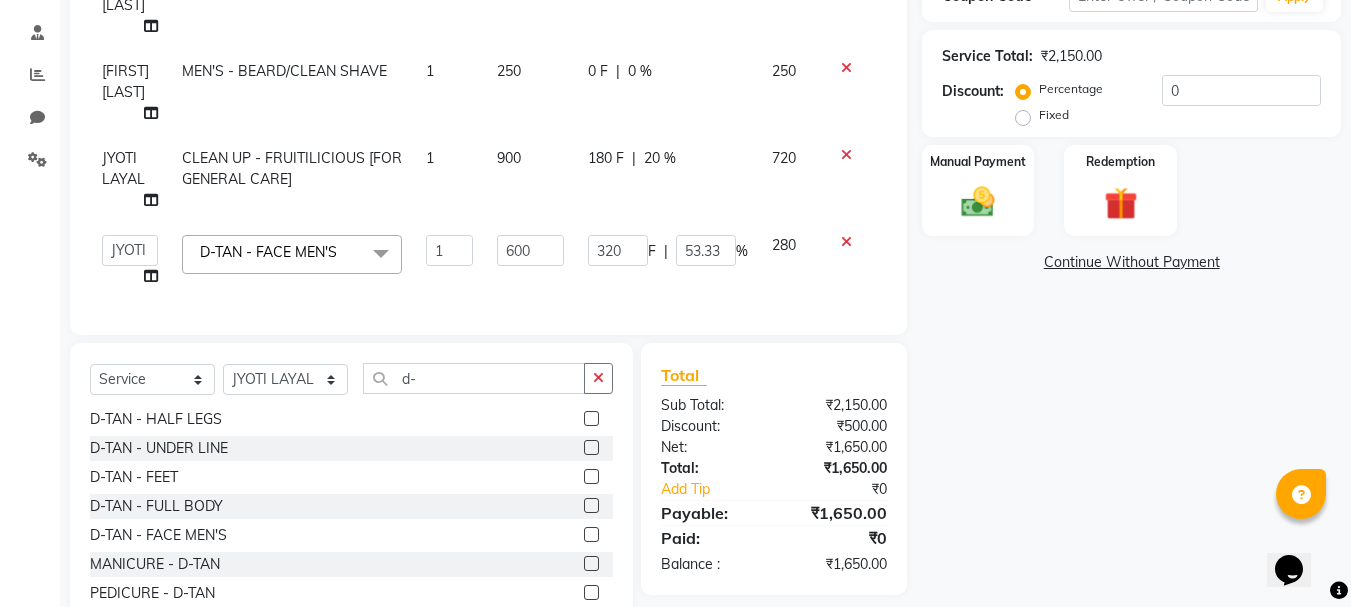 click on "Manual Payment Redemption" 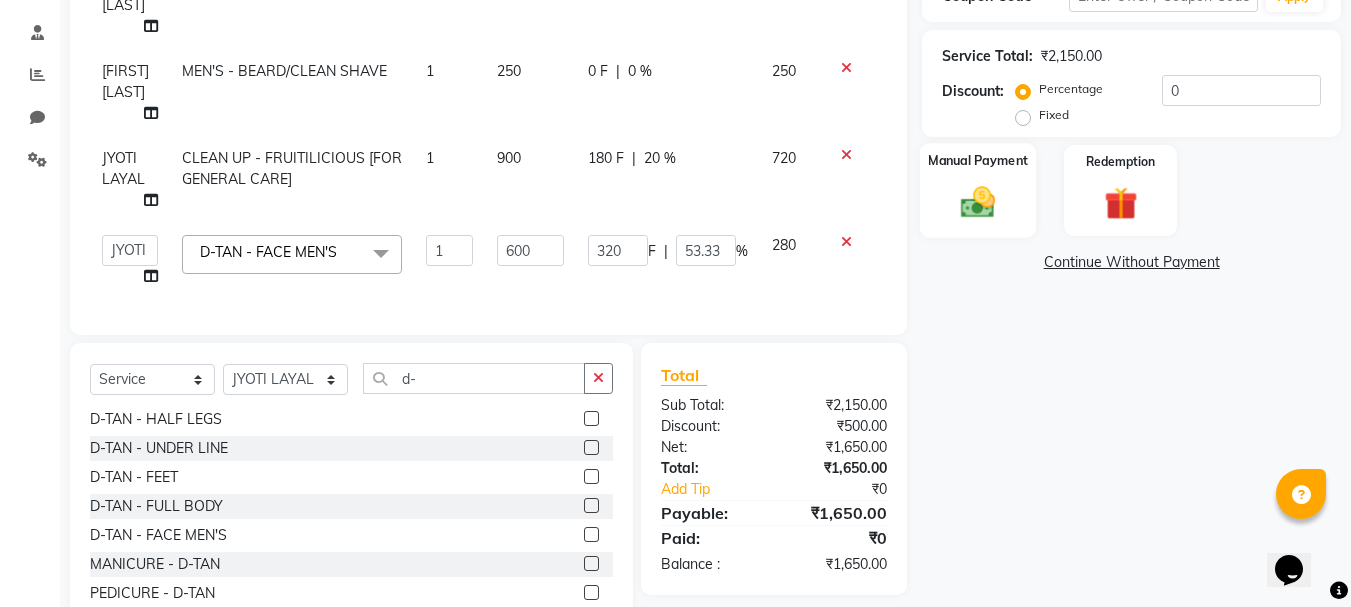 click 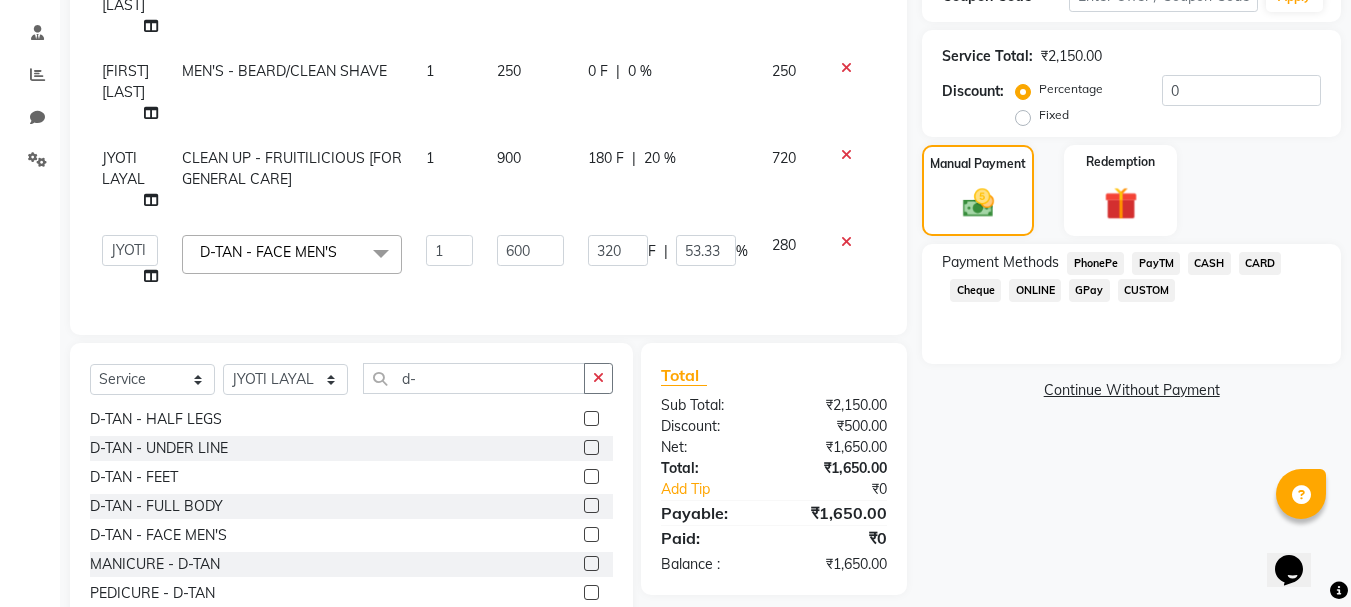 click on "ONLINE" 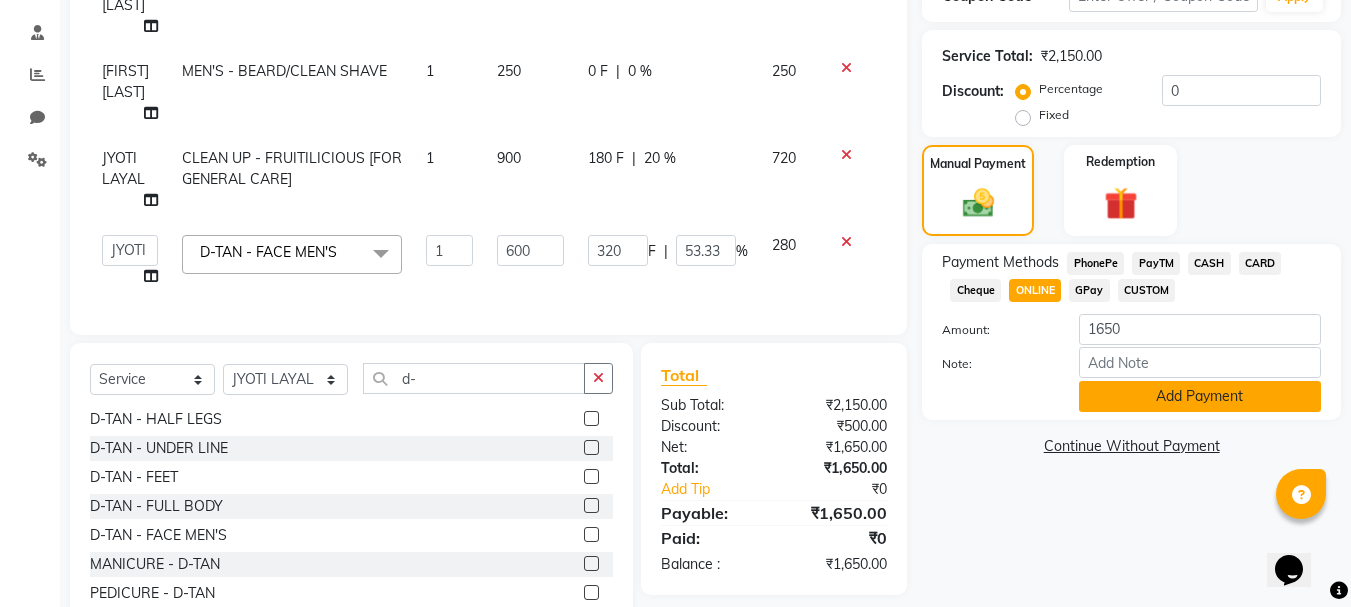 click on "Add Payment" 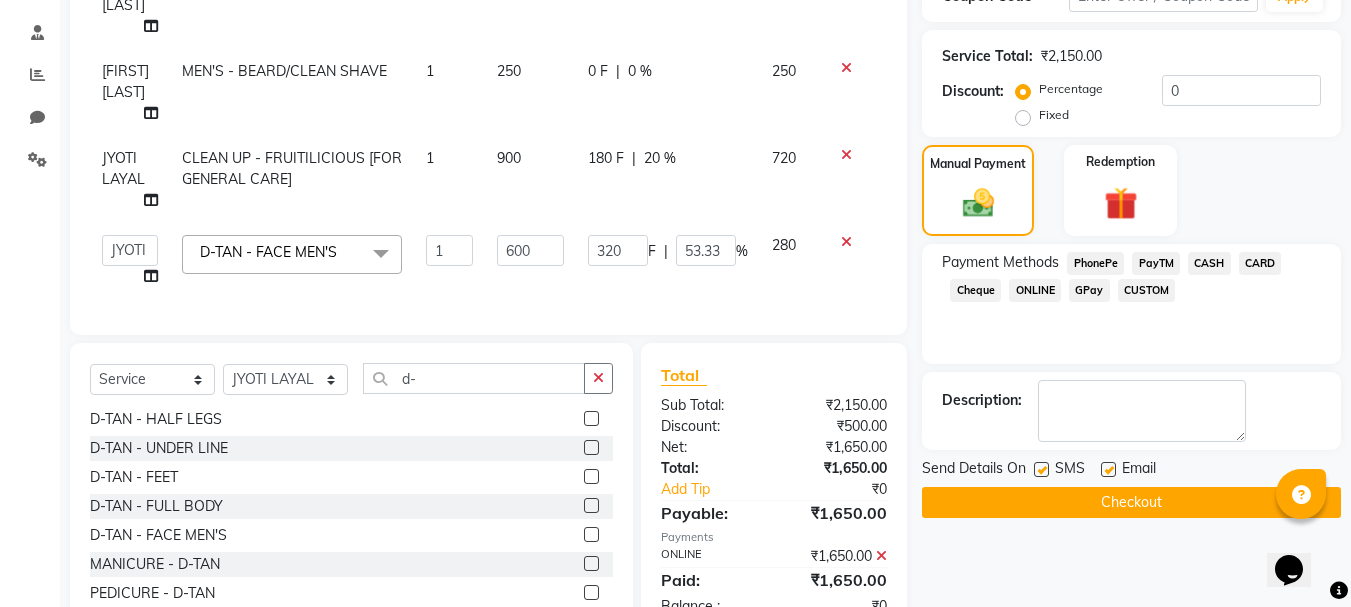 scroll, scrollTop: 423, scrollLeft: 0, axis: vertical 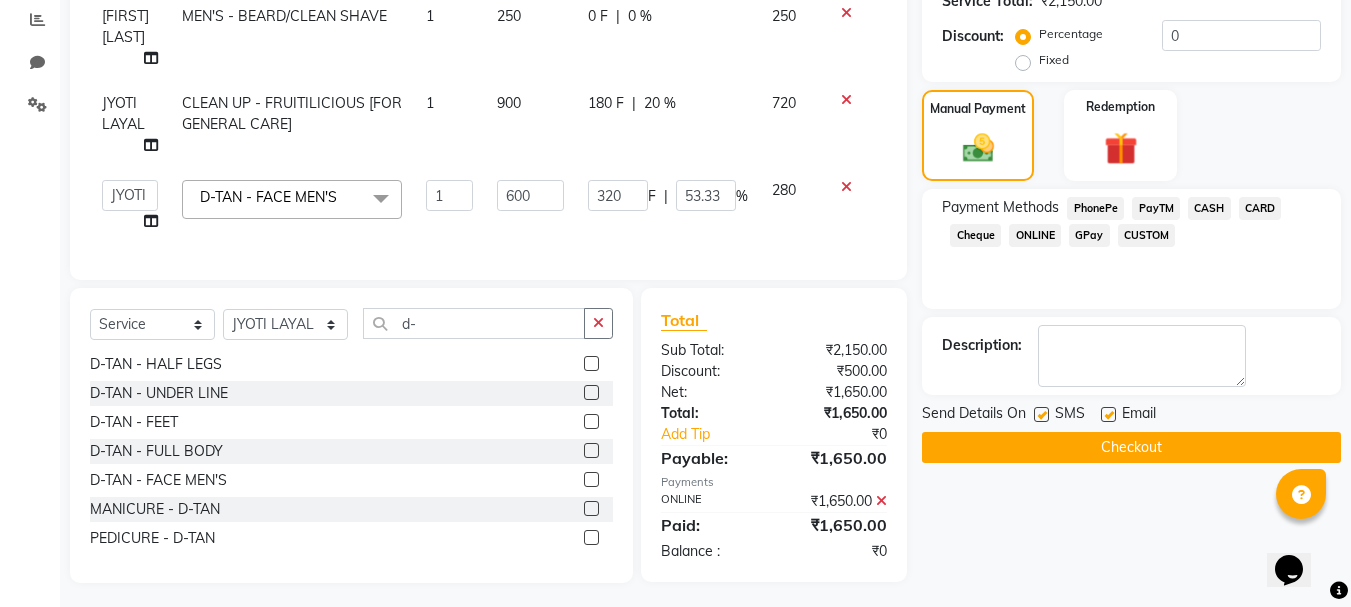 click on "Checkout" 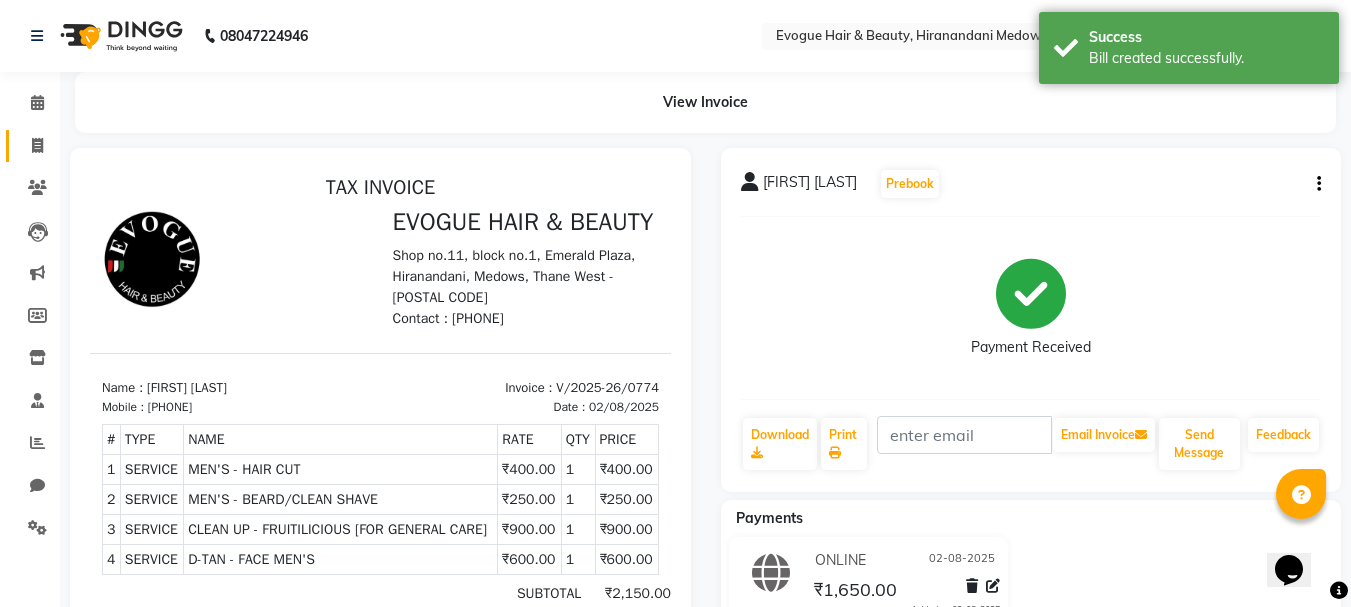 scroll, scrollTop: 0, scrollLeft: 0, axis: both 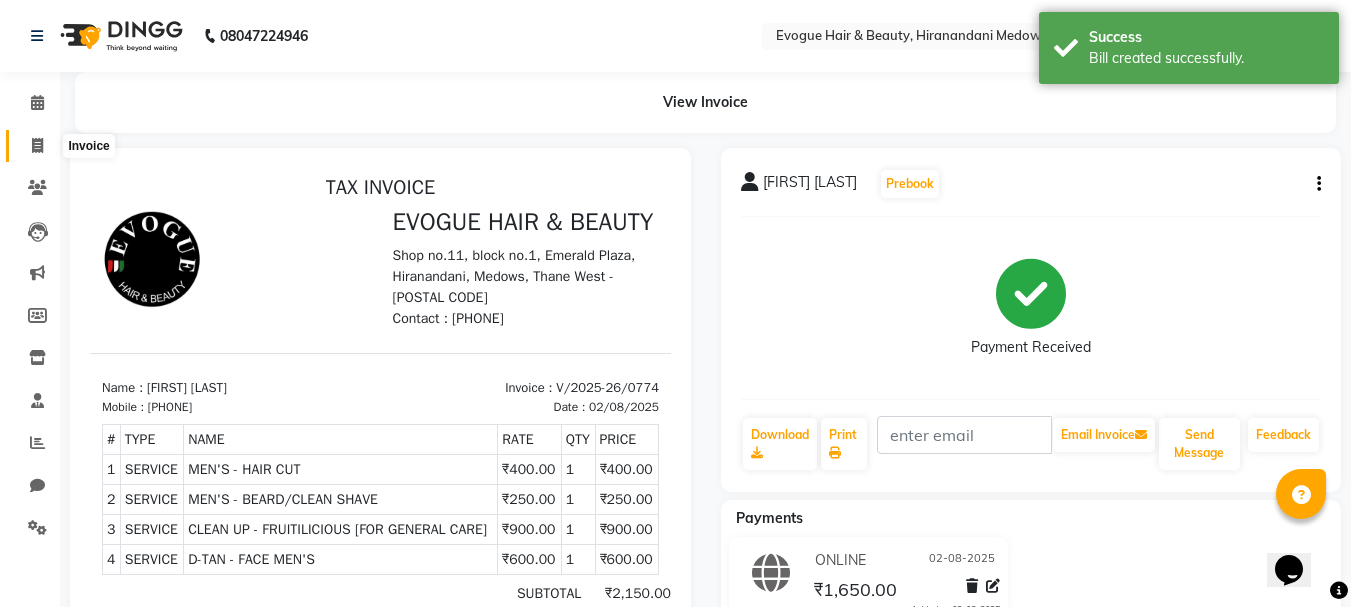 click 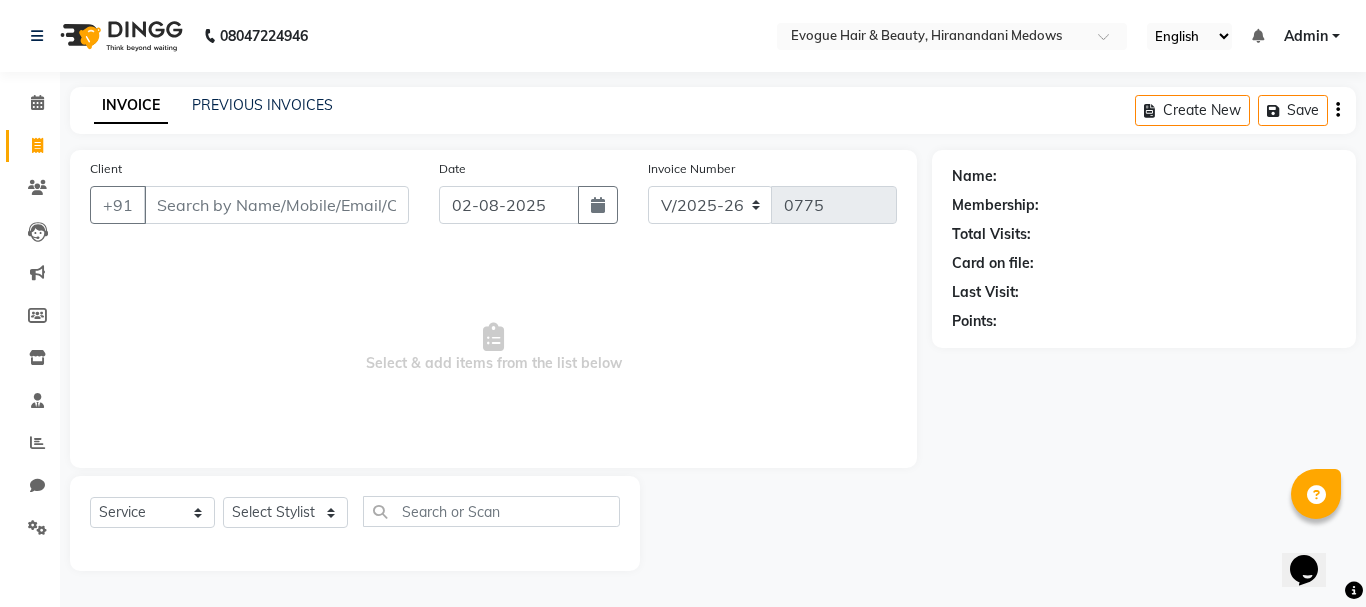 click on "Client" at bounding box center [276, 205] 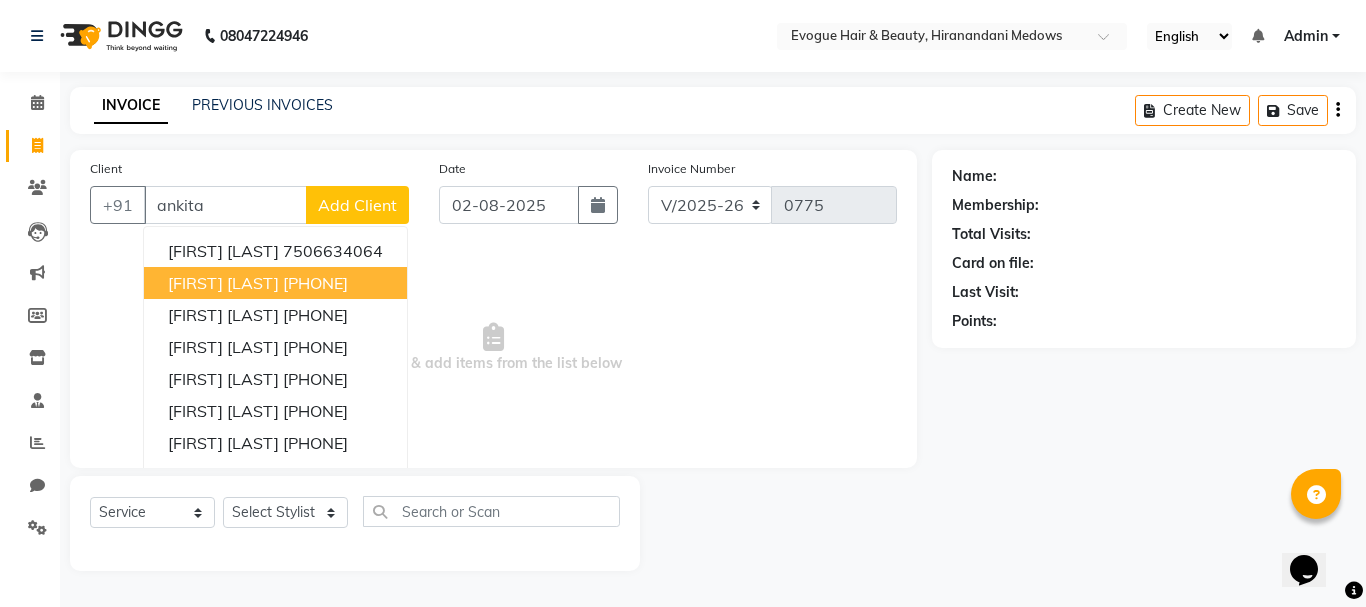 click on "[FIRST] [LAST]" at bounding box center (223, 283) 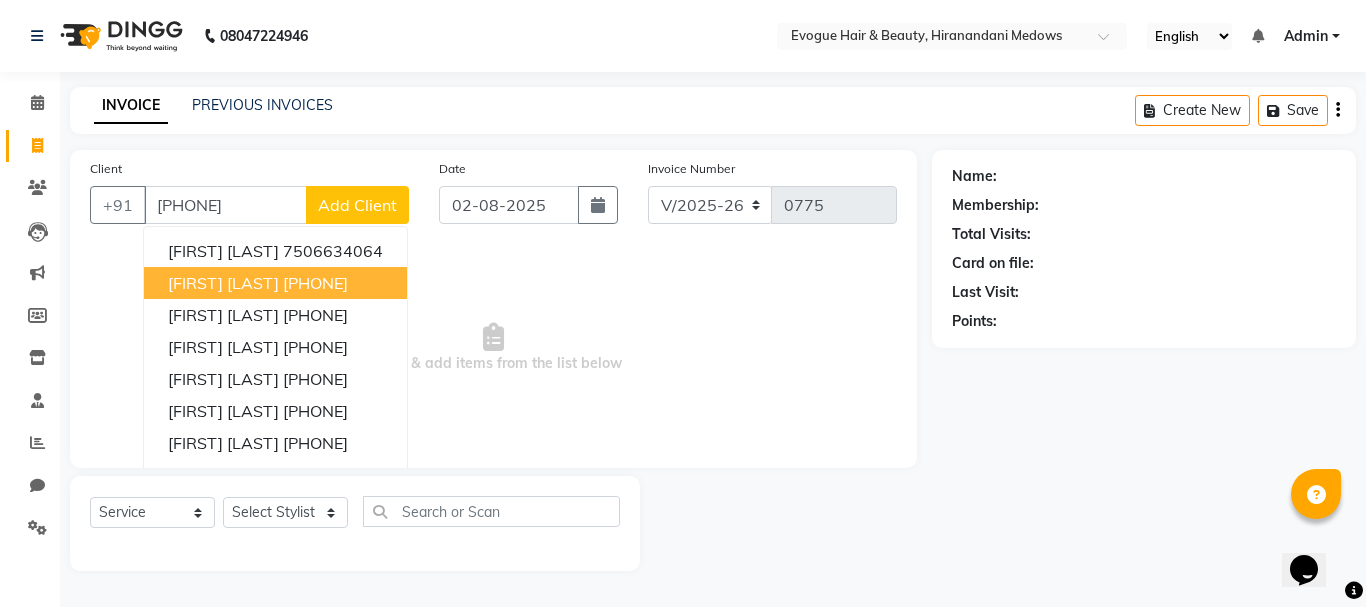 type on "[PHONE]" 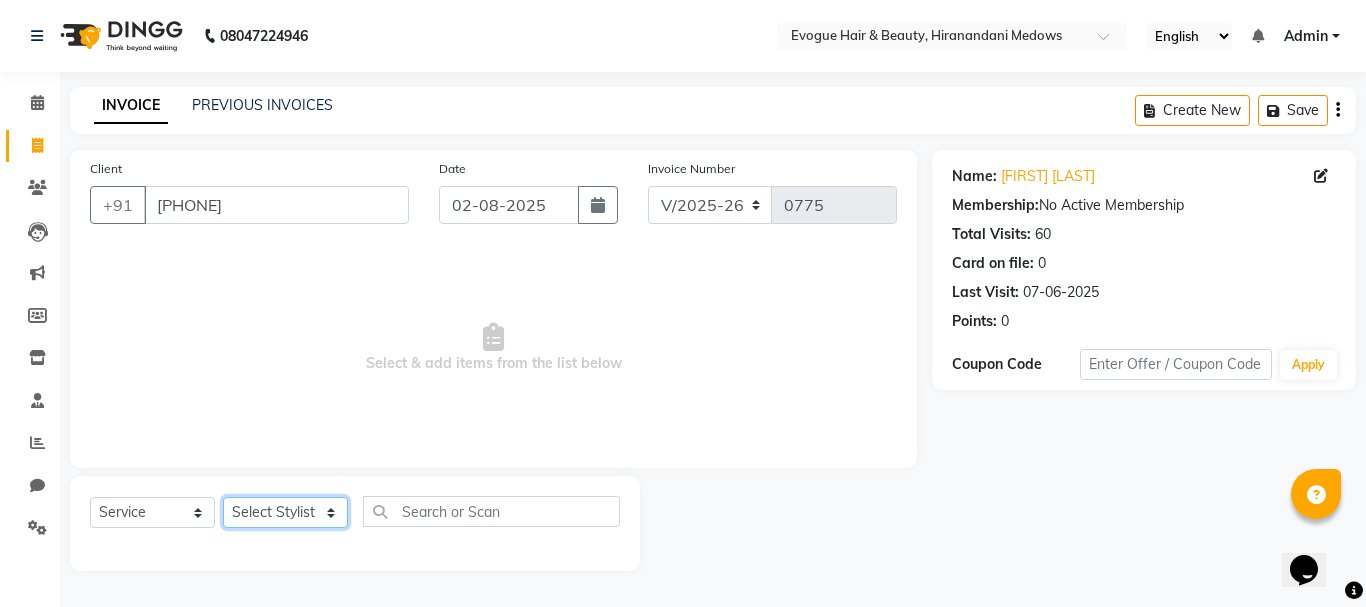 click on "Select Stylist [FIRST] [LAST] [FIRST] [LAST] Manager [FIRST] [LAST] [FIRST] [LAST] [FIRST] [LAST]" 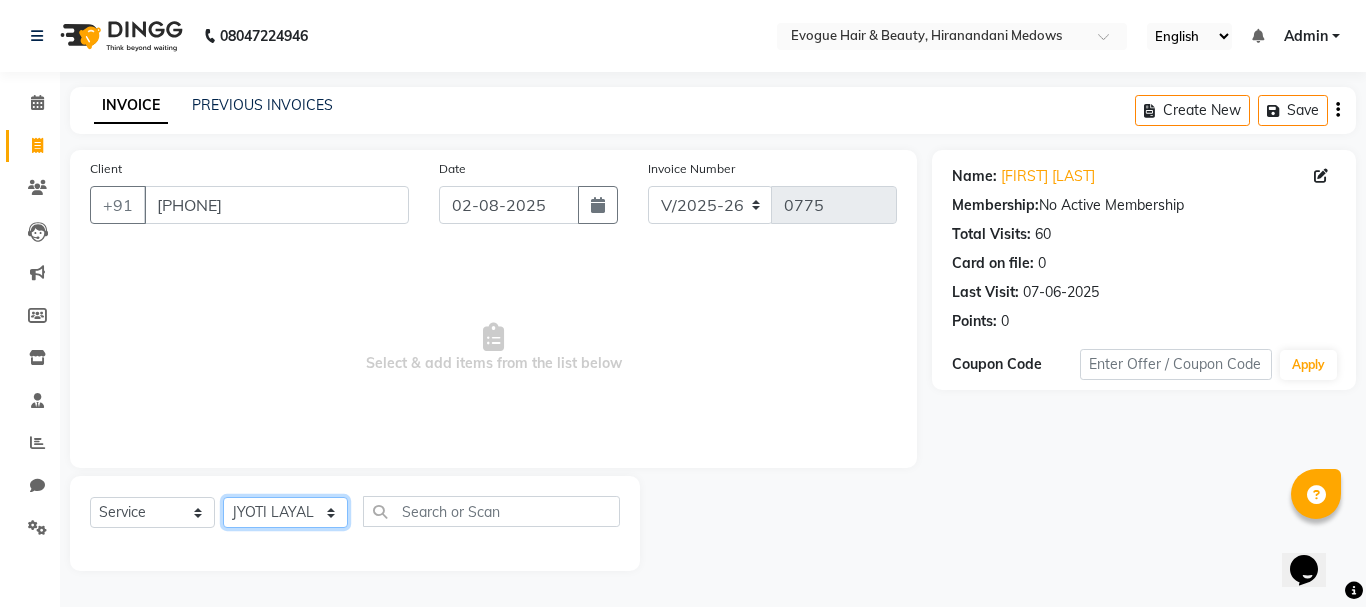 click on "Select Stylist [FIRST] [LAST] [FIRST] [LAST] Manager [FIRST] [LAST] [FIRST] [LAST] [FIRST] [LAST]" 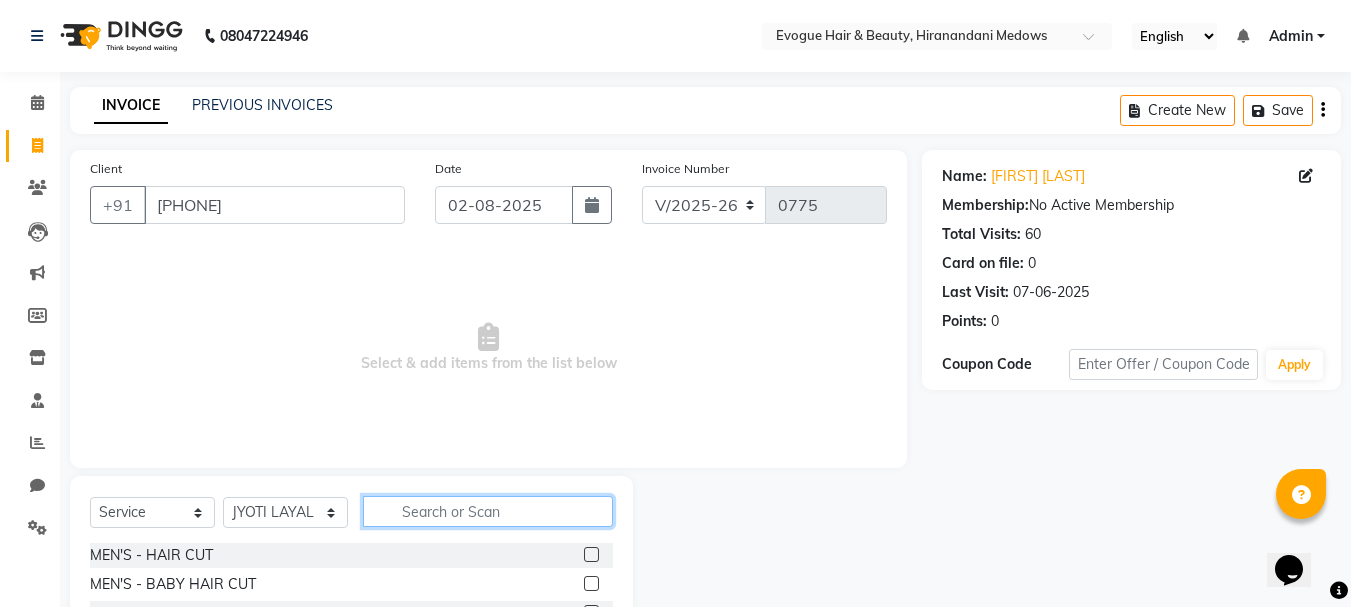 click 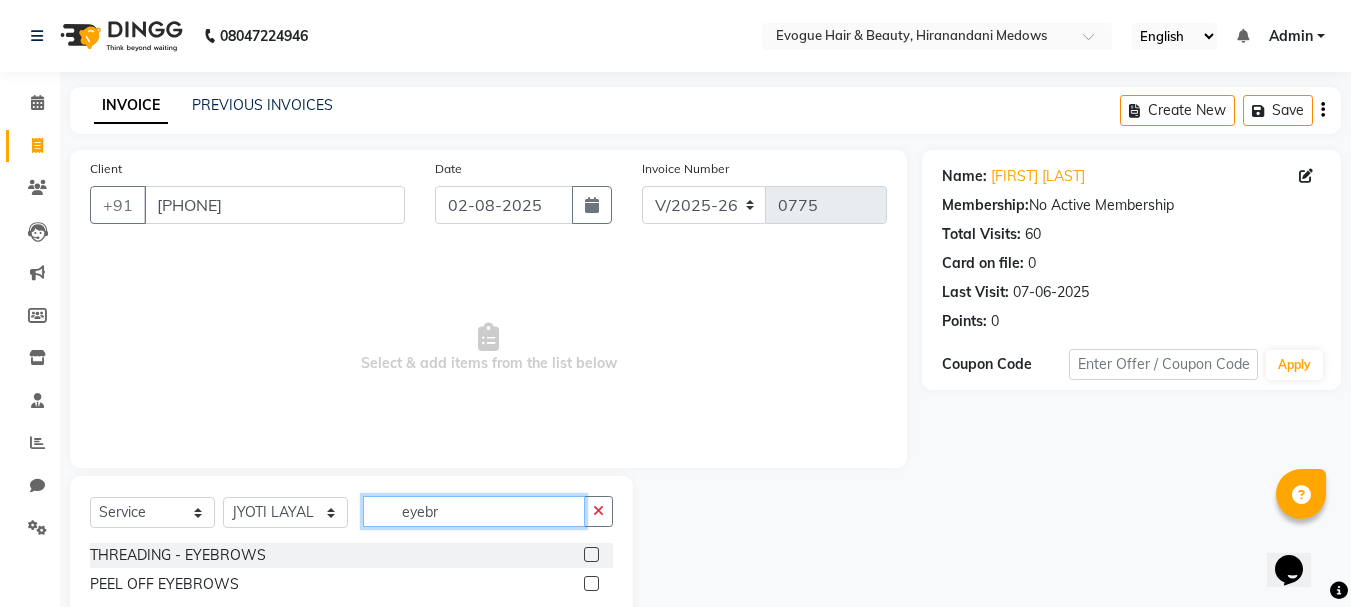 type on "eyebr" 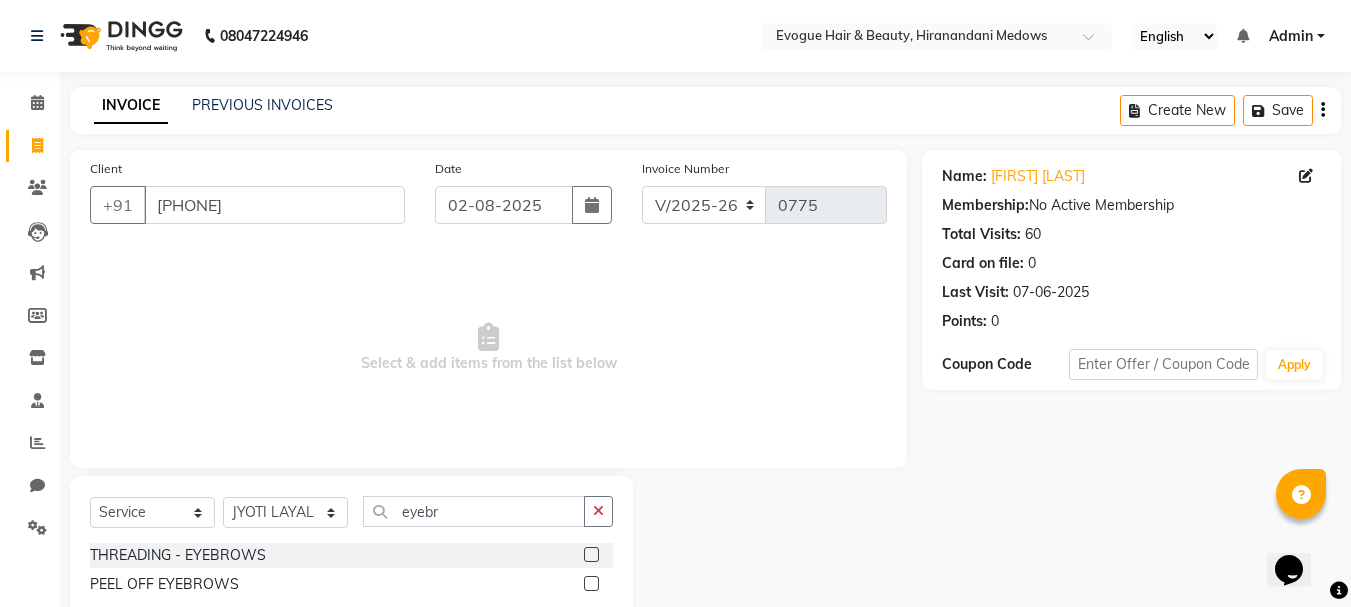 click 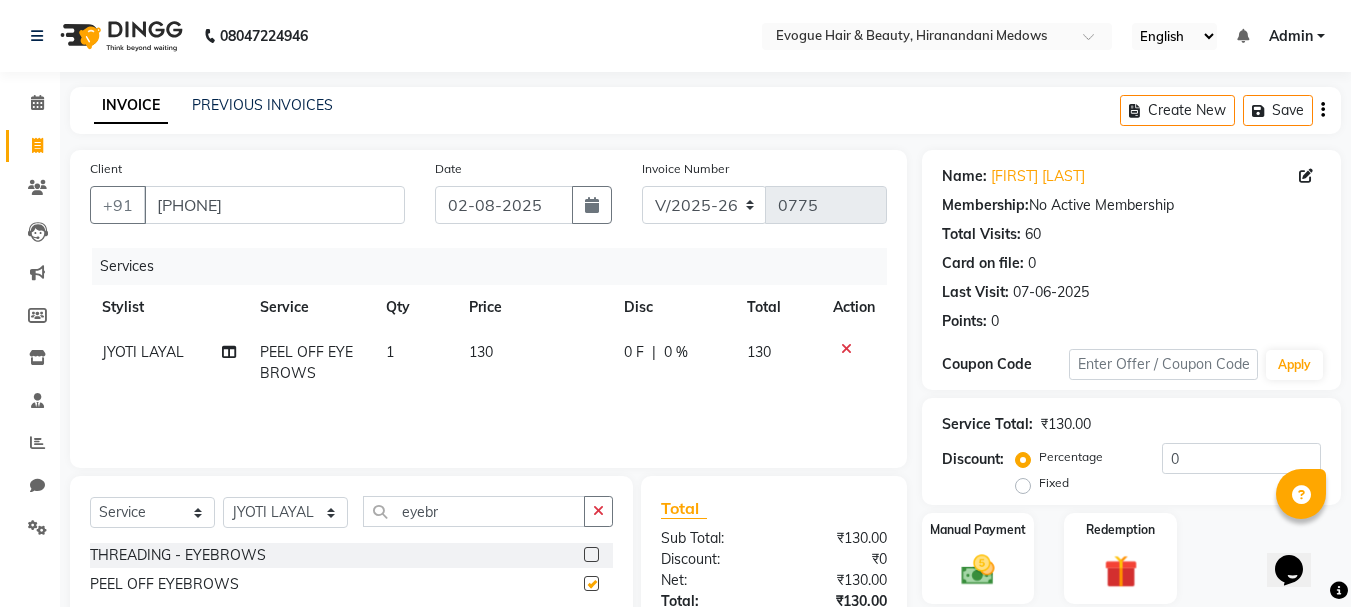 checkbox on "false" 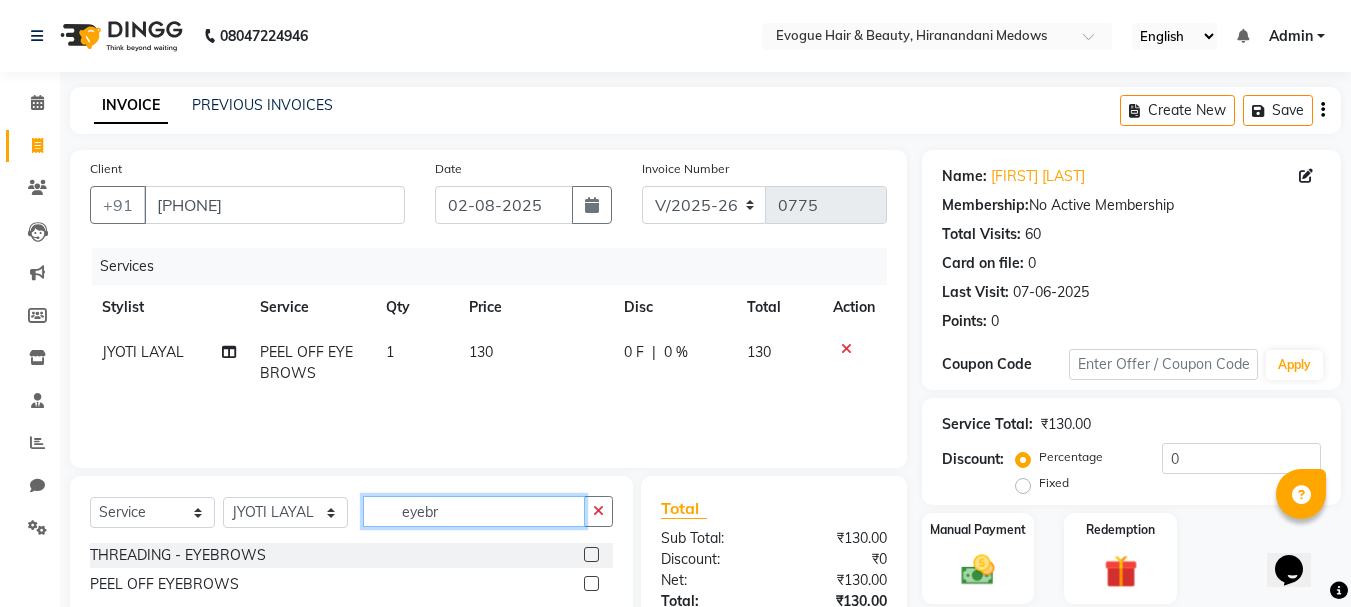 click on "eyebr" 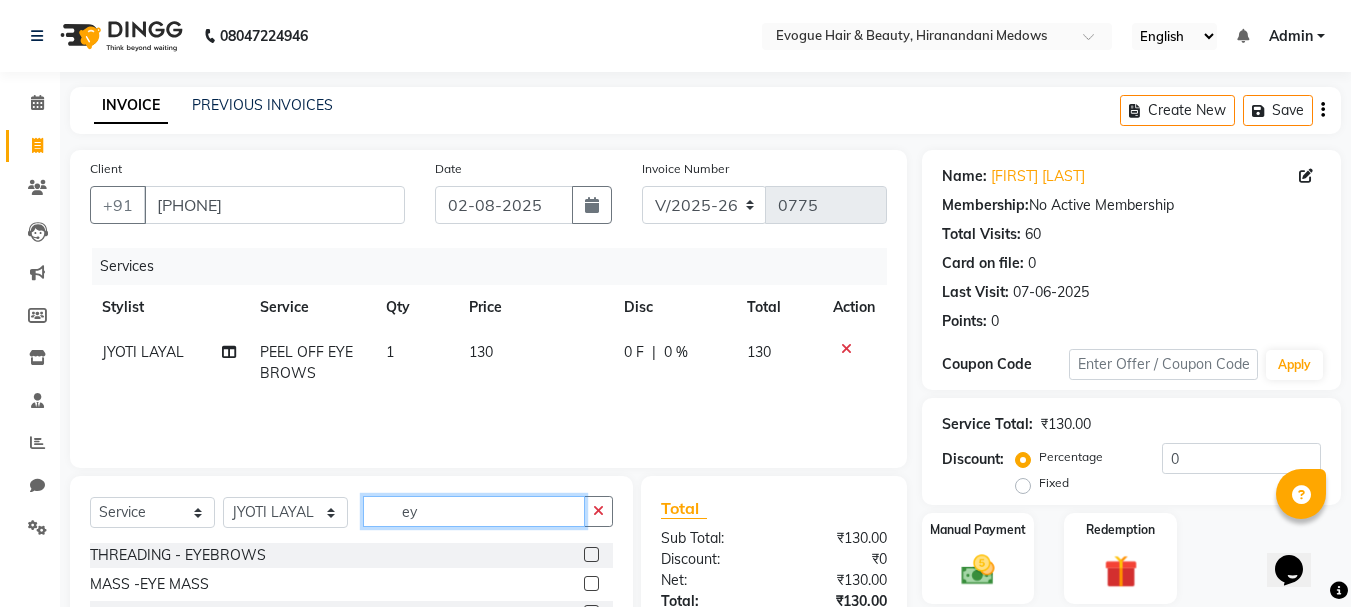 type on "e" 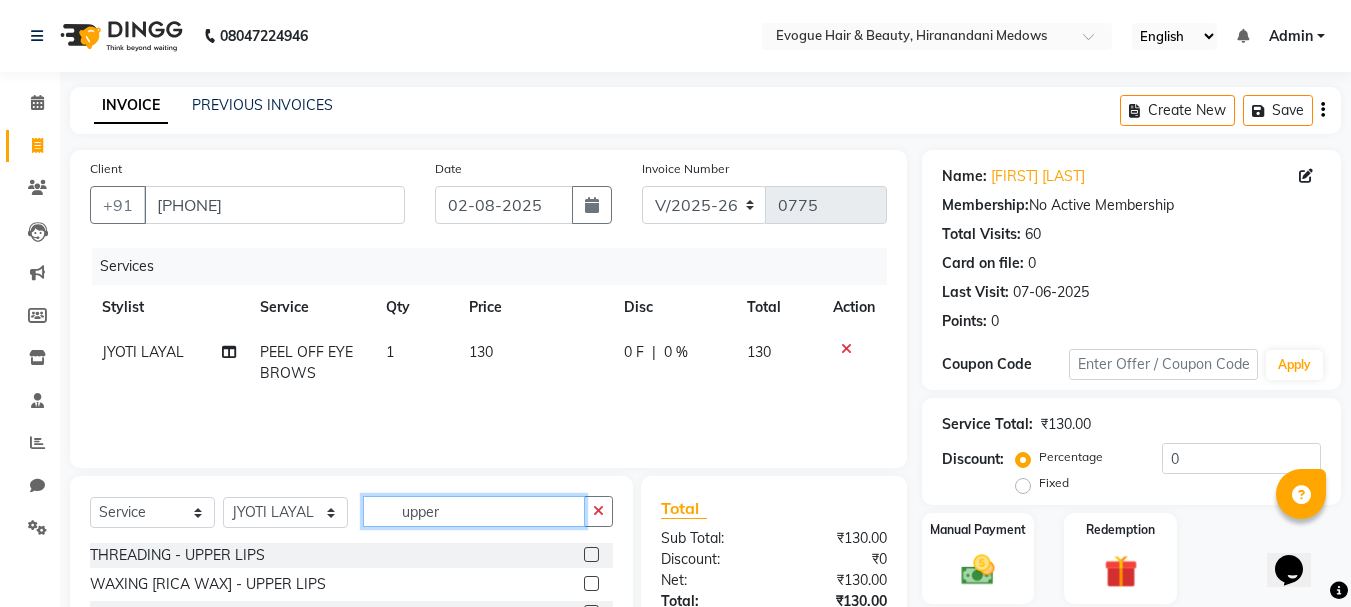 scroll, scrollTop: 100, scrollLeft: 0, axis: vertical 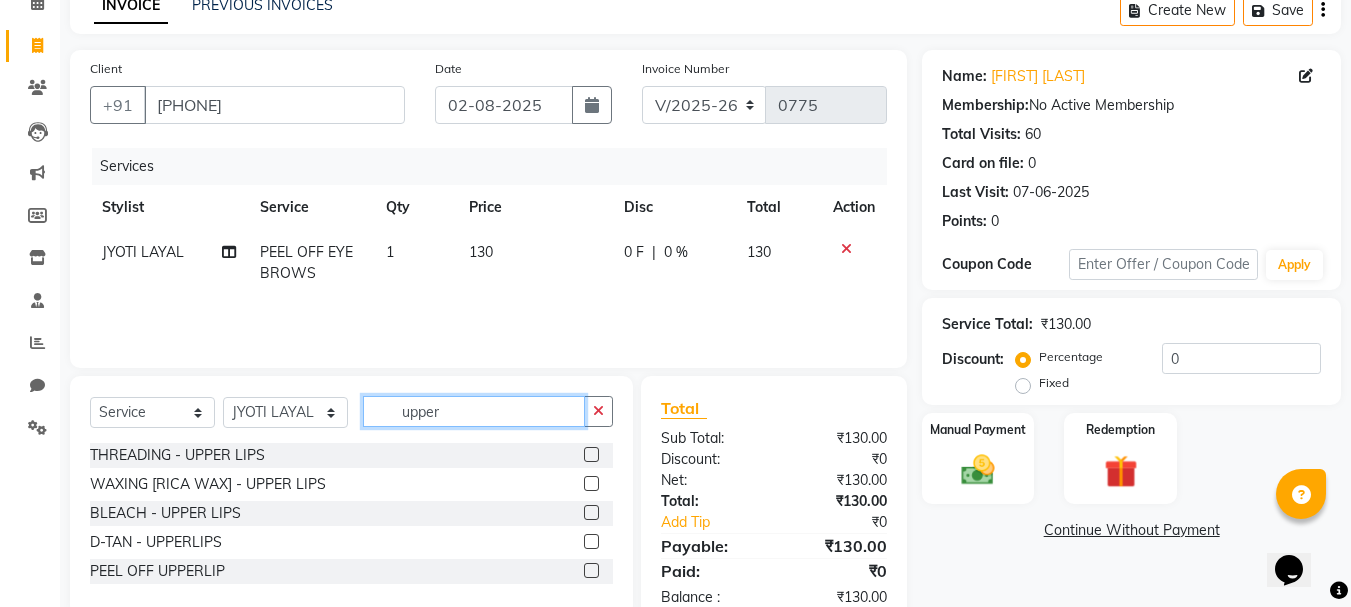 type on "upper" 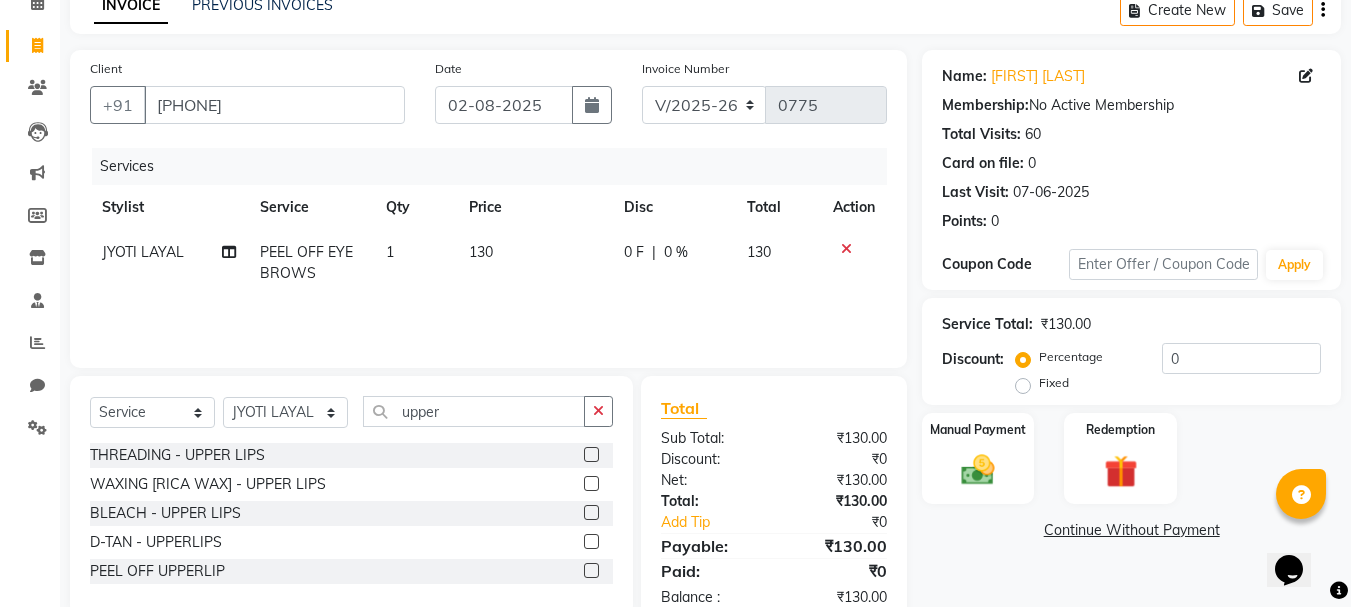 click 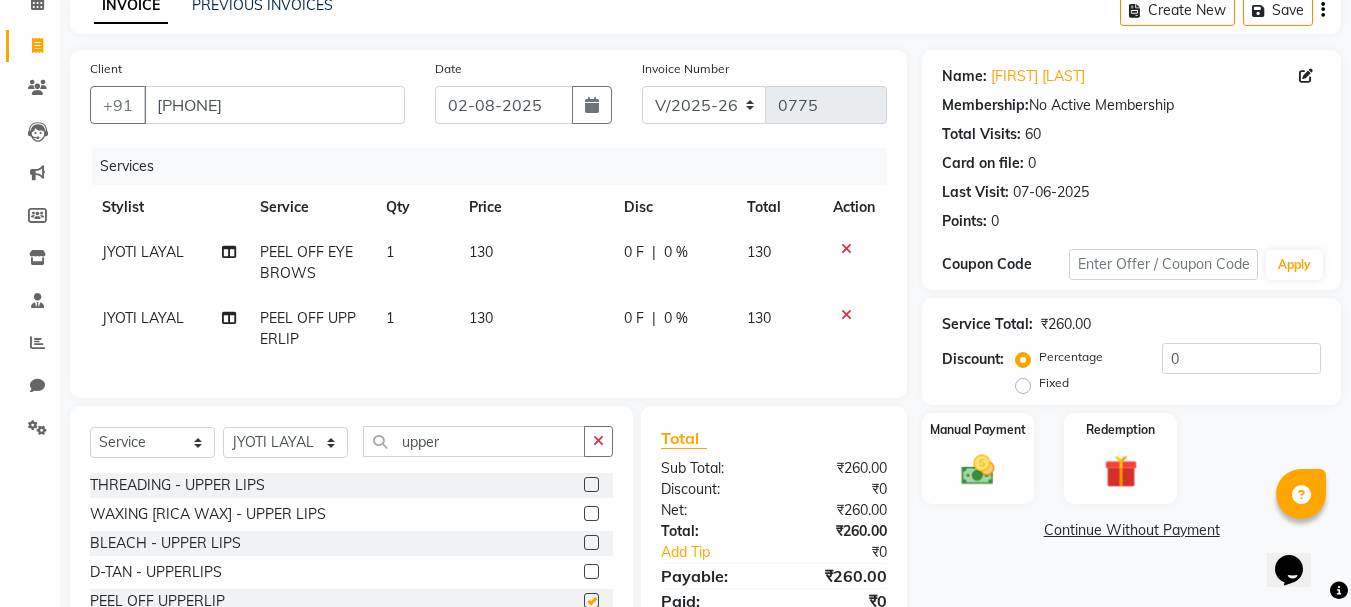 checkbox on "false" 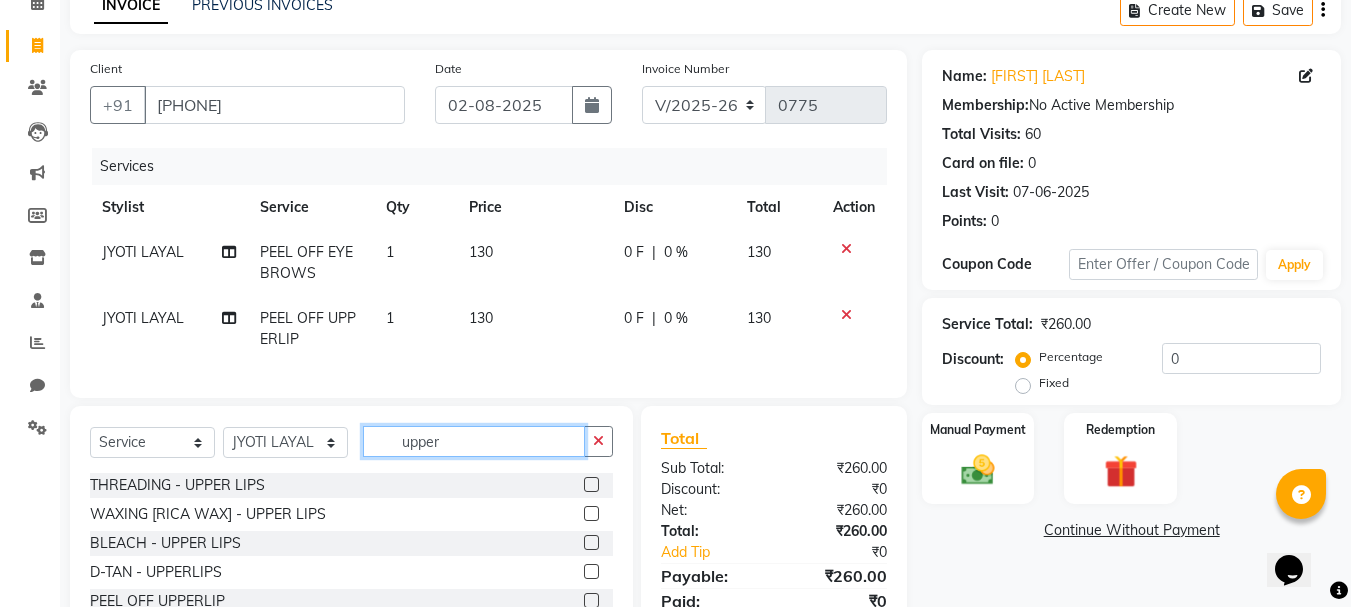 click on "upper" 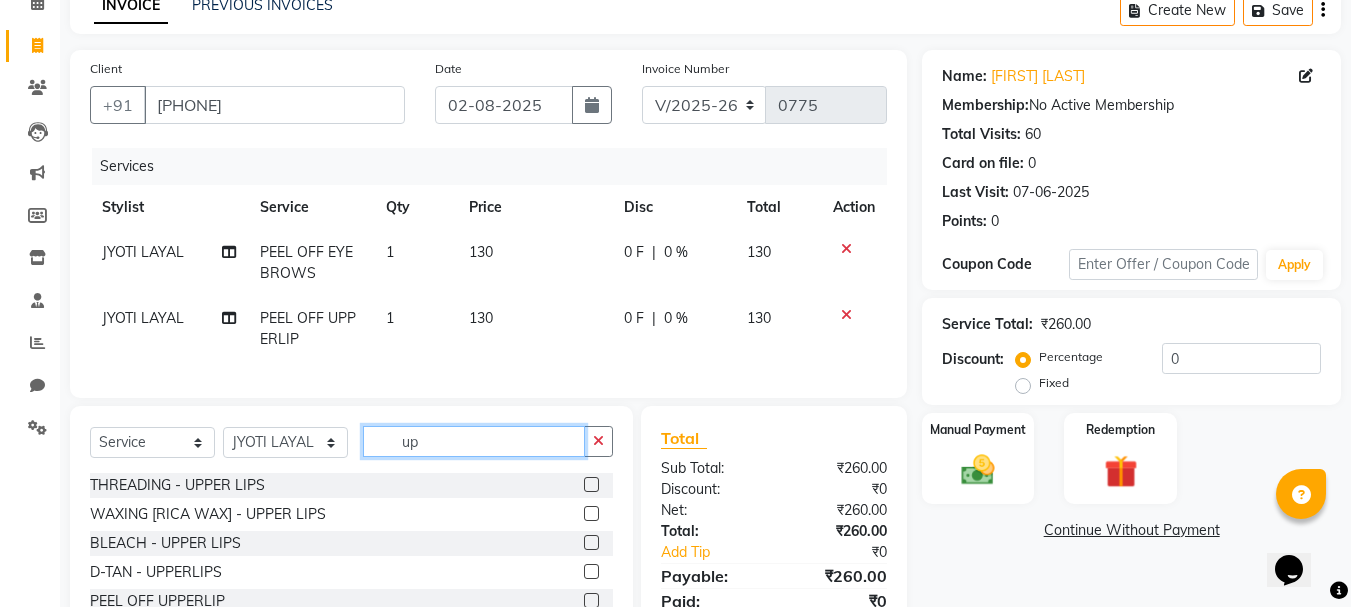 type on "u" 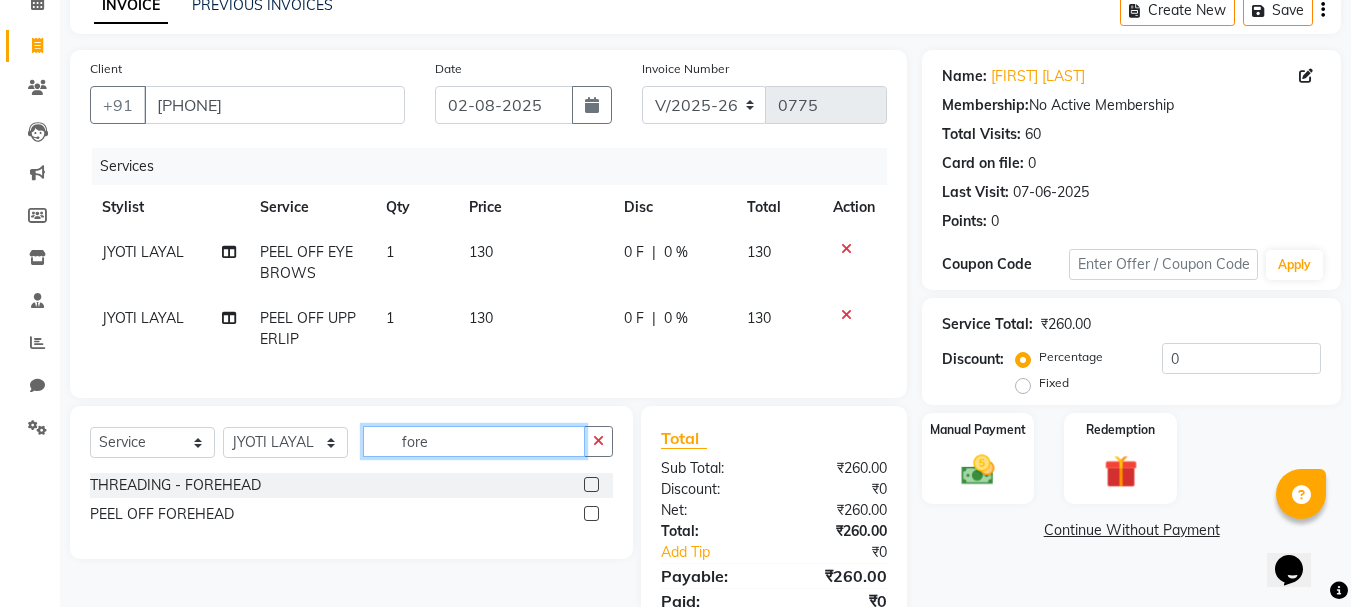 type on "fore" 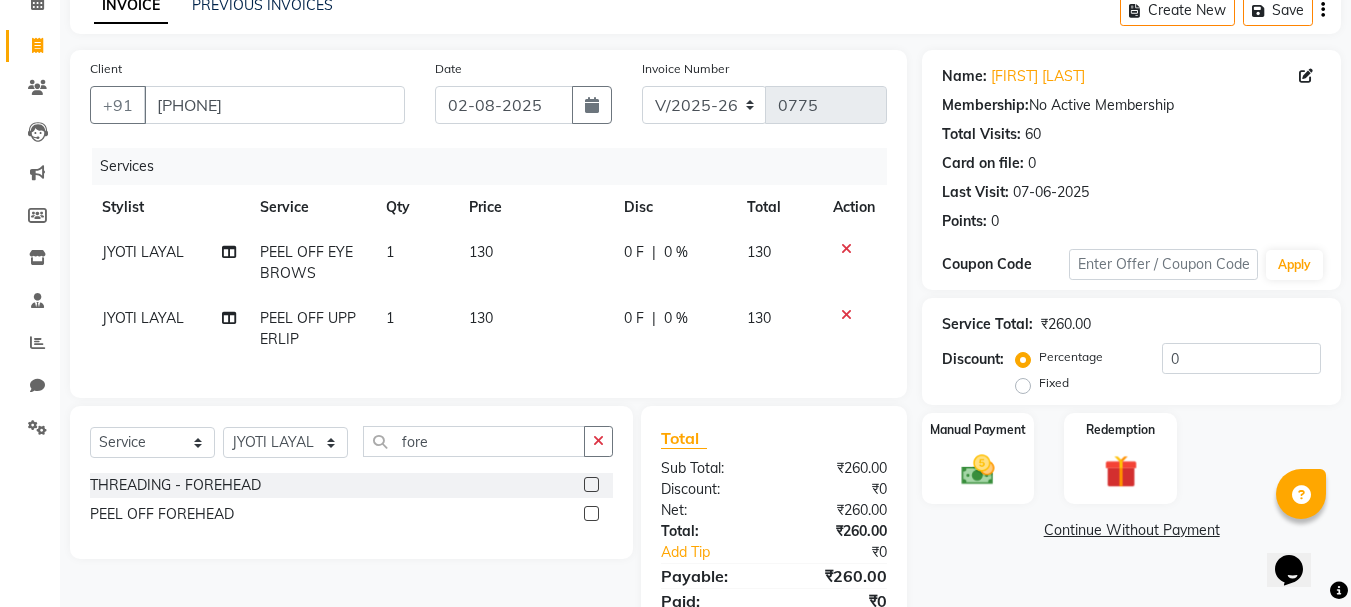click 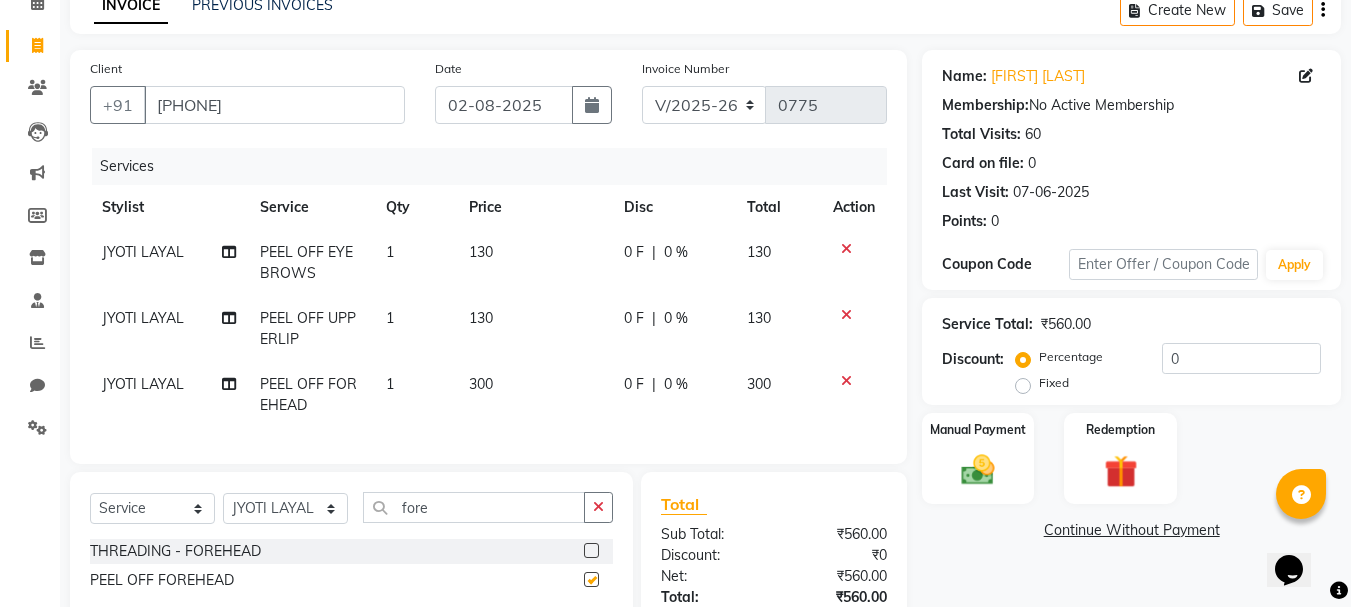 checkbox on "false" 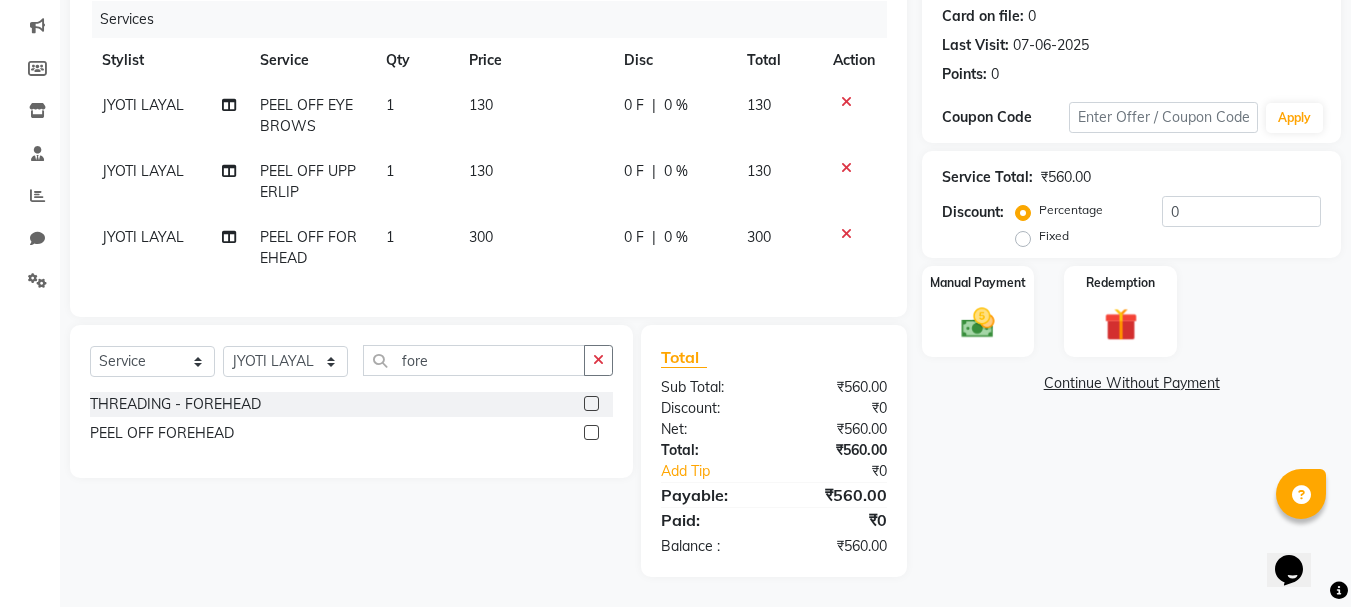 scroll, scrollTop: 262, scrollLeft: 0, axis: vertical 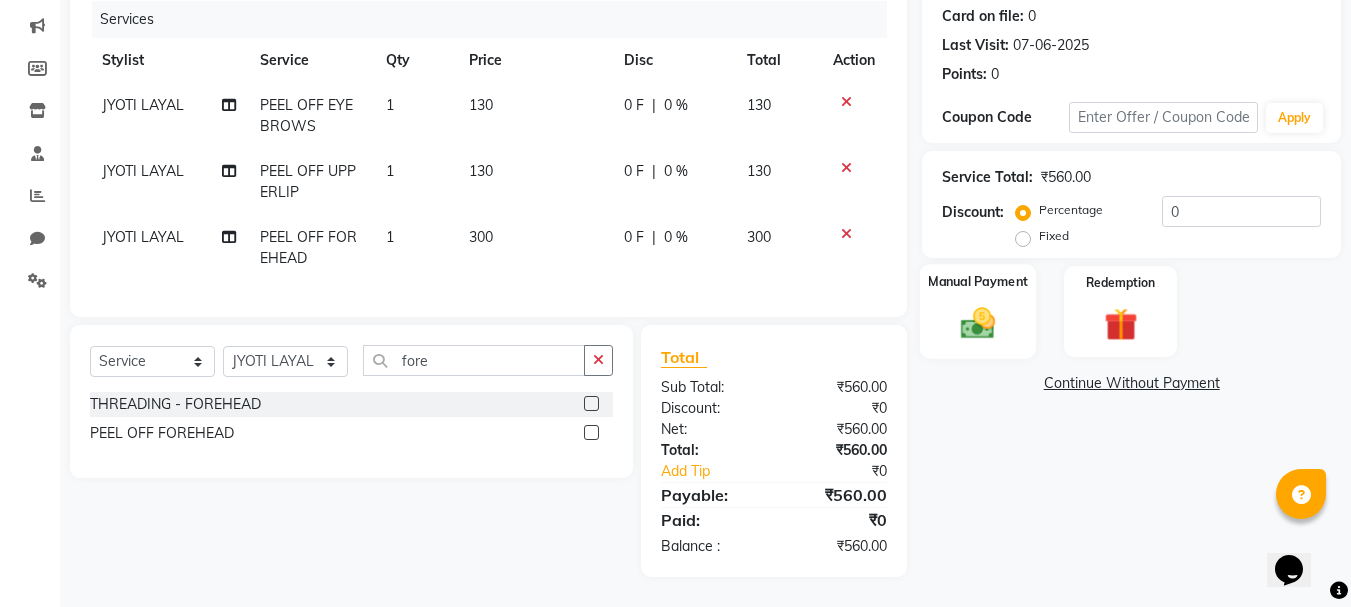 click 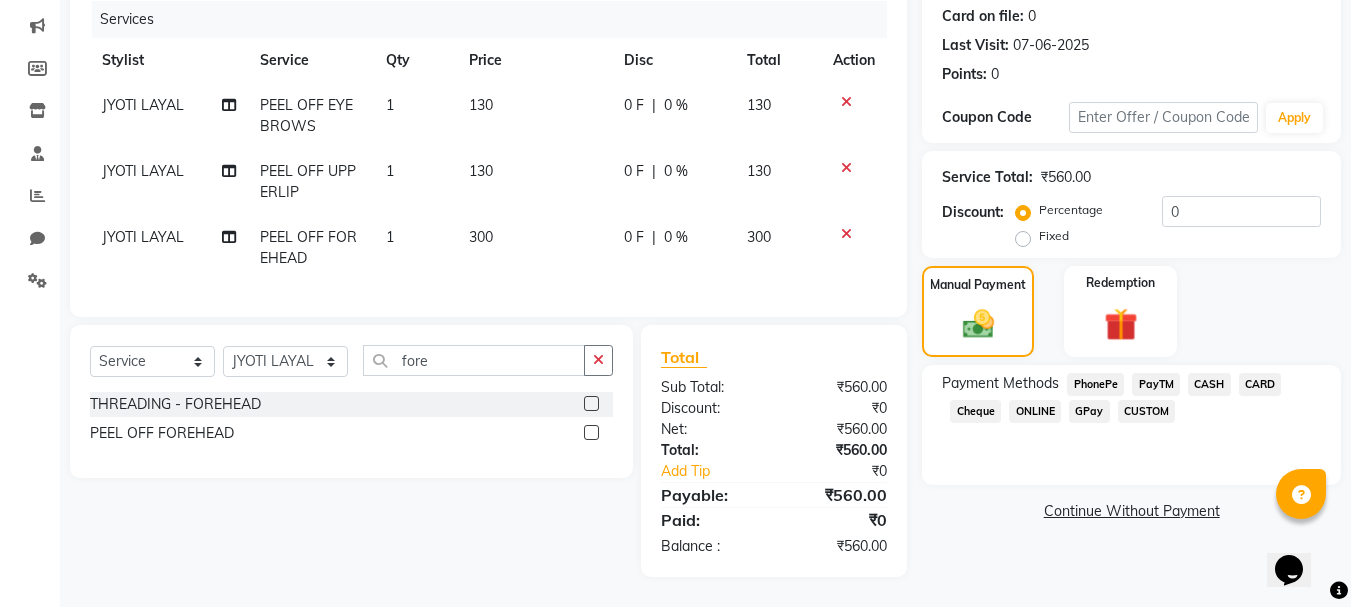 click on "ONLINE" 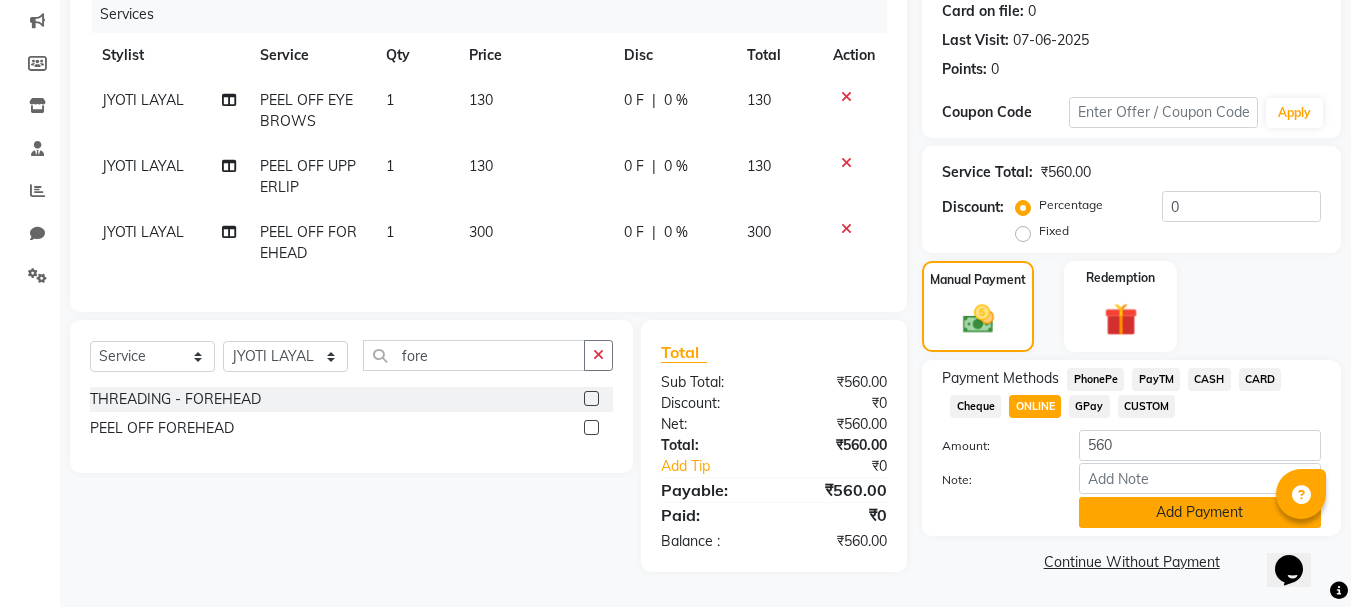 click on "Add Payment" 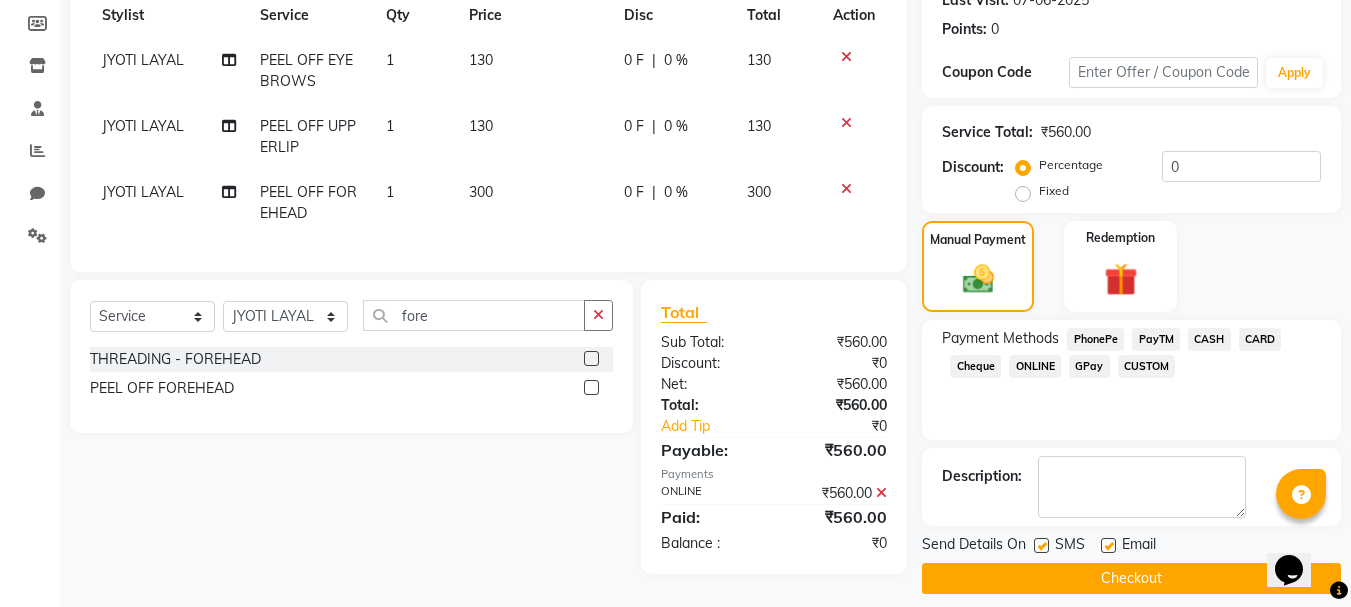 scroll, scrollTop: 309, scrollLeft: 0, axis: vertical 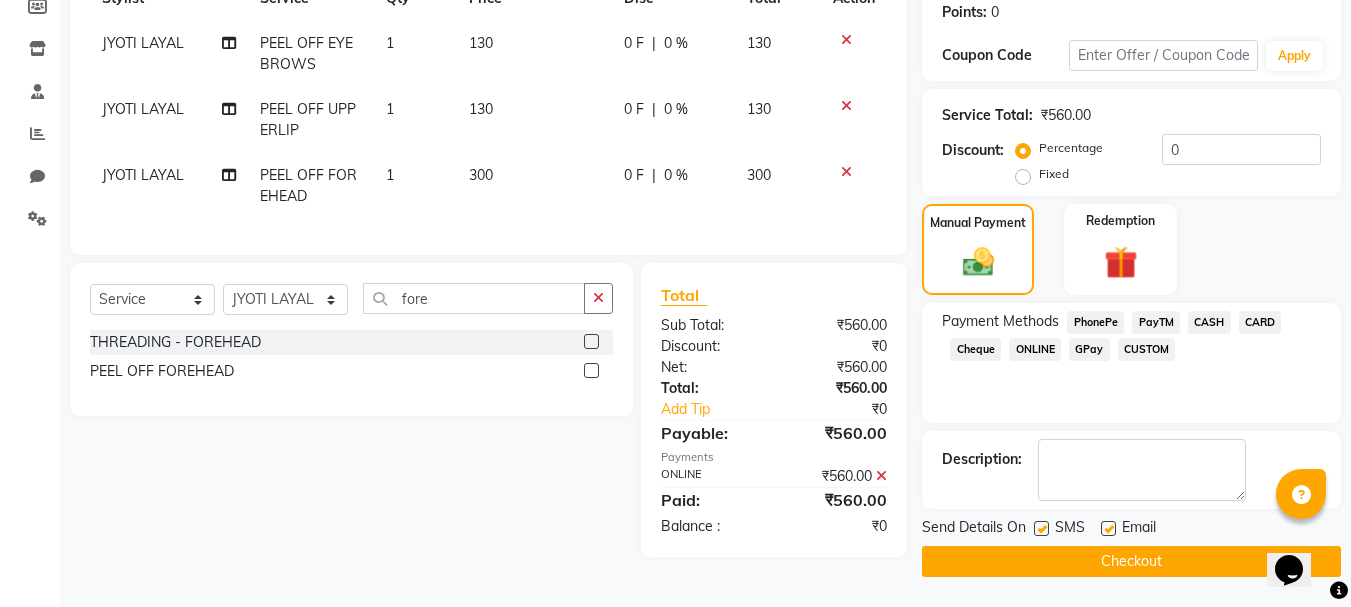 click on "Checkout" 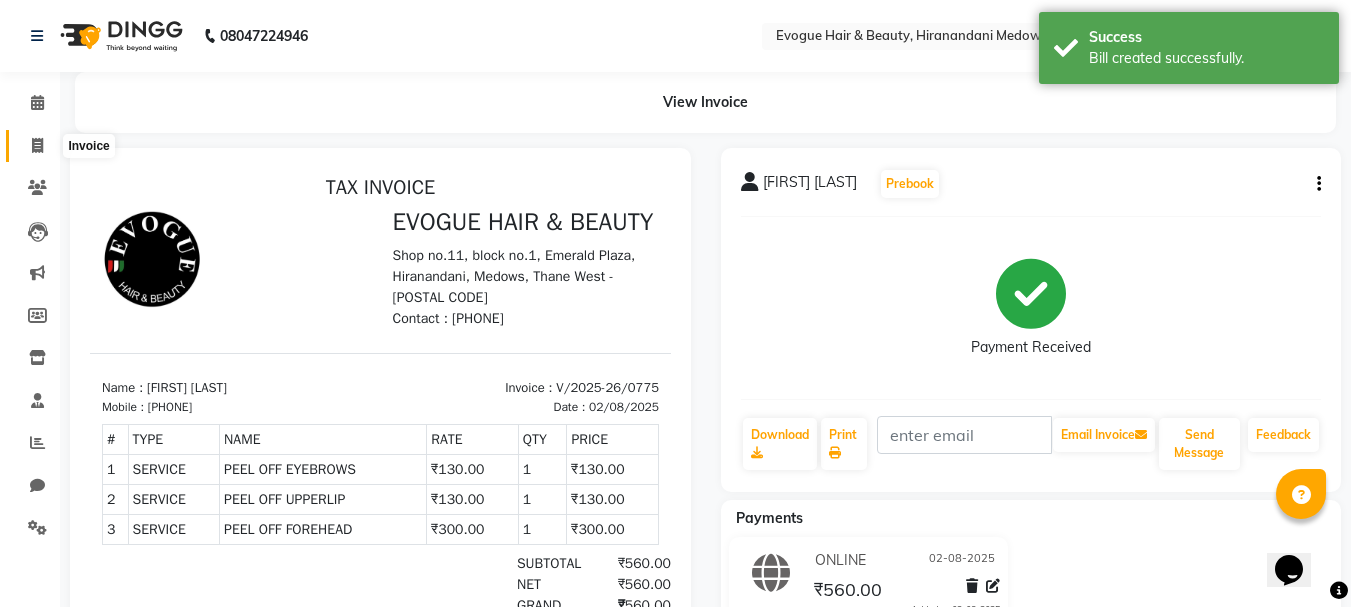 scroll, scrollTop: 0, scrollLeft: 0, axis: both 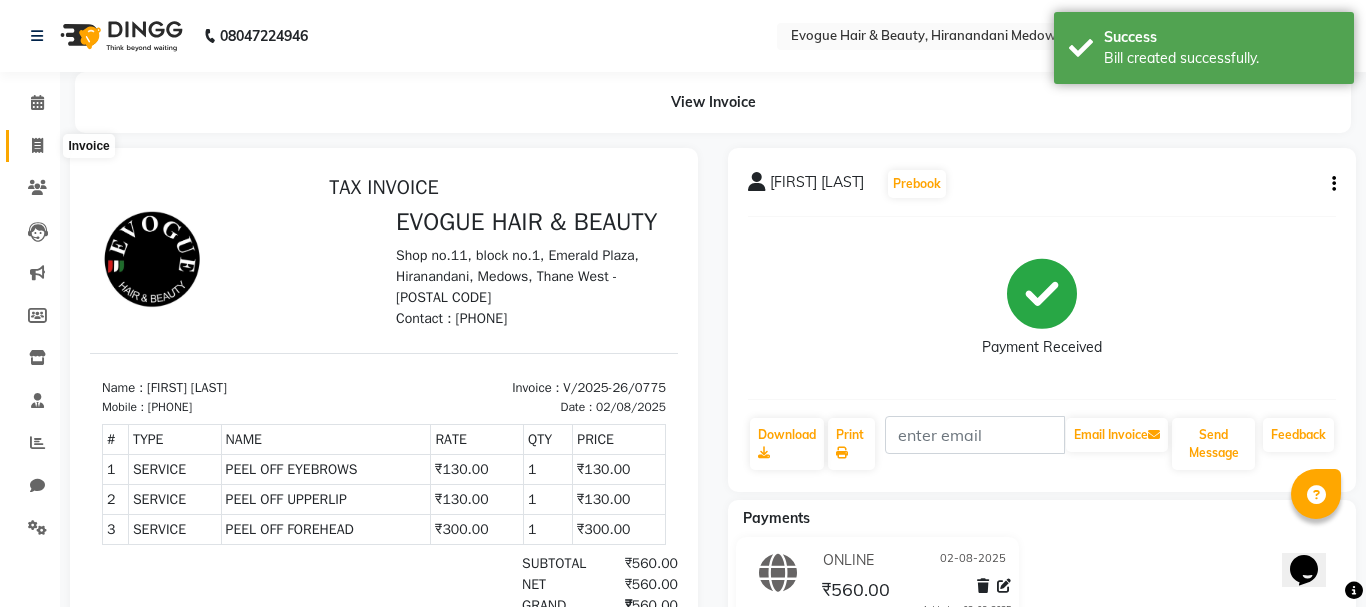 select on "746" 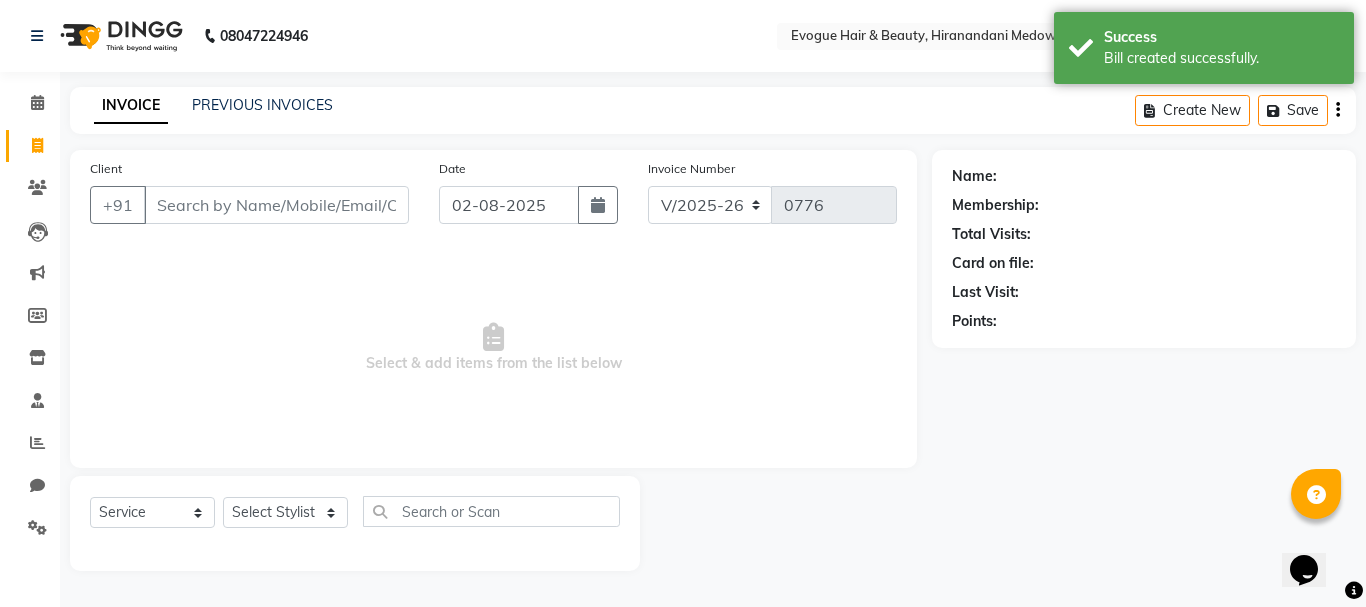 click on "Client" at bounding box center (276, 205) 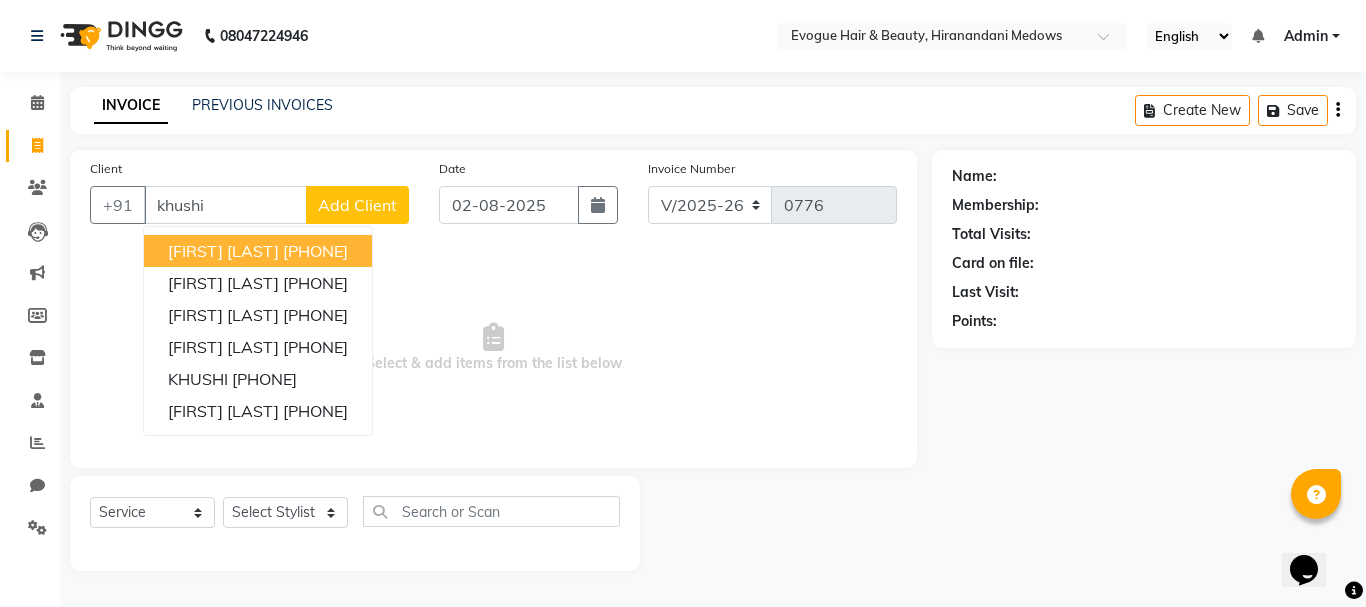 click on "[FIRST] [LAST]" at bounding box center [223, 251] 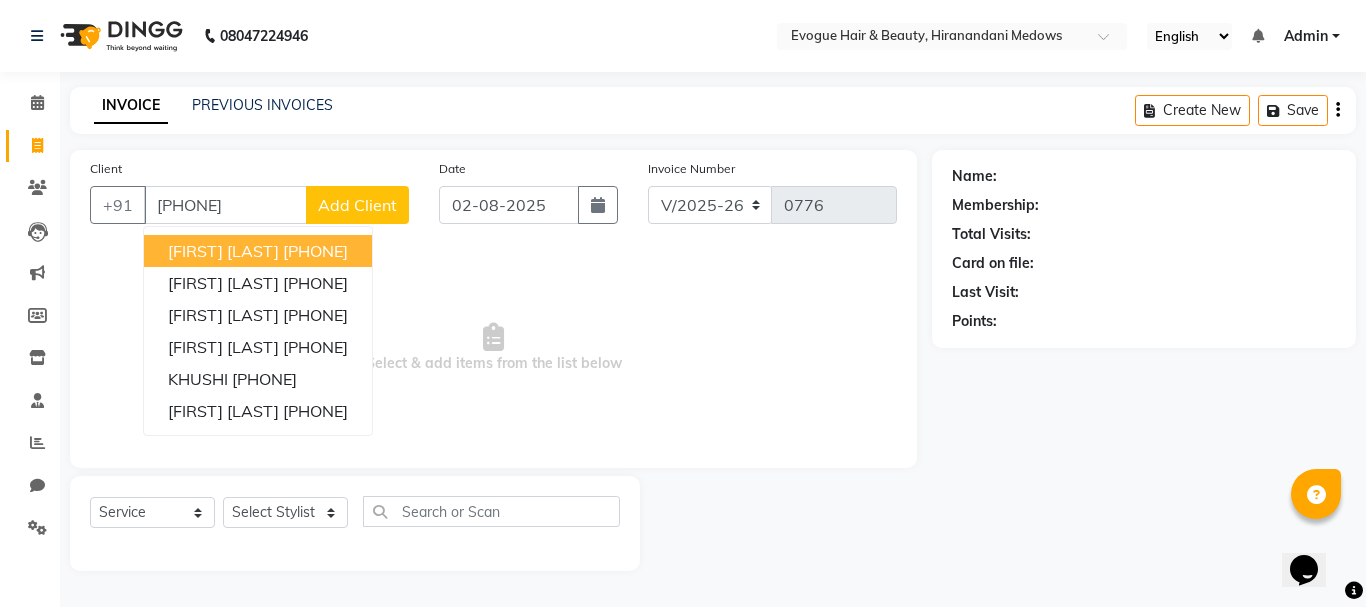 type on "[PHONE]" 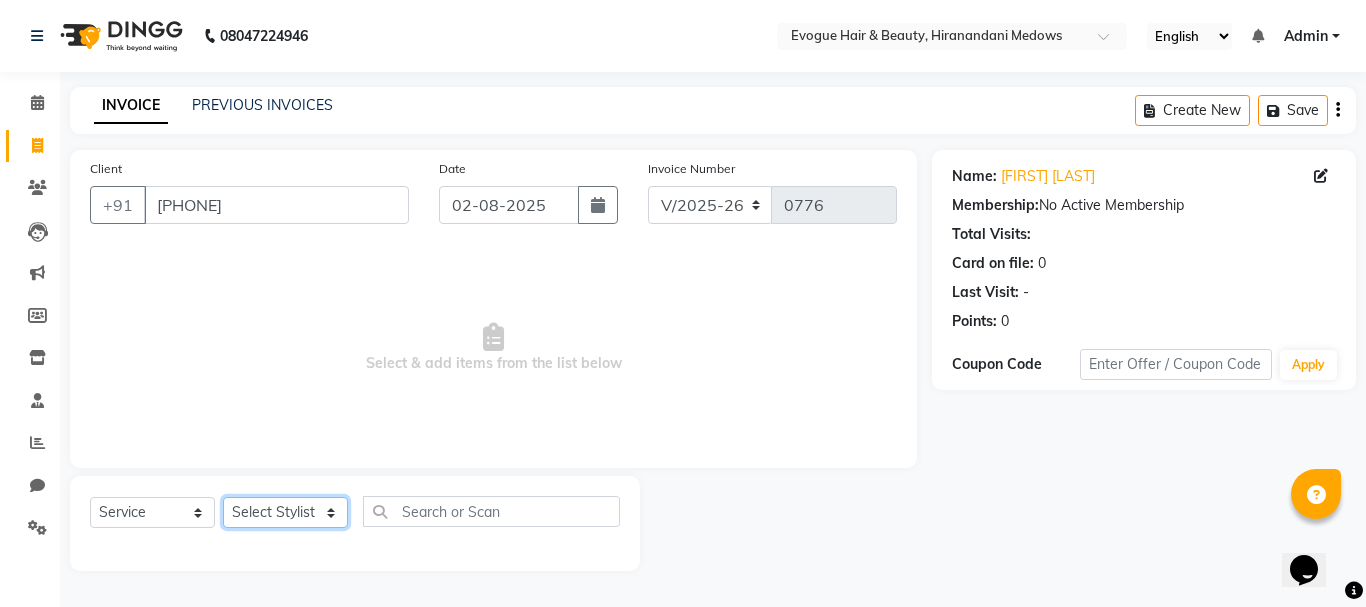 click on "Select Stylist [FIRST] [LAST] [FIRST] [LAST] Manager [FIRST] [LAST] [FIRST] [LAST] [FIRST] [LAST]" 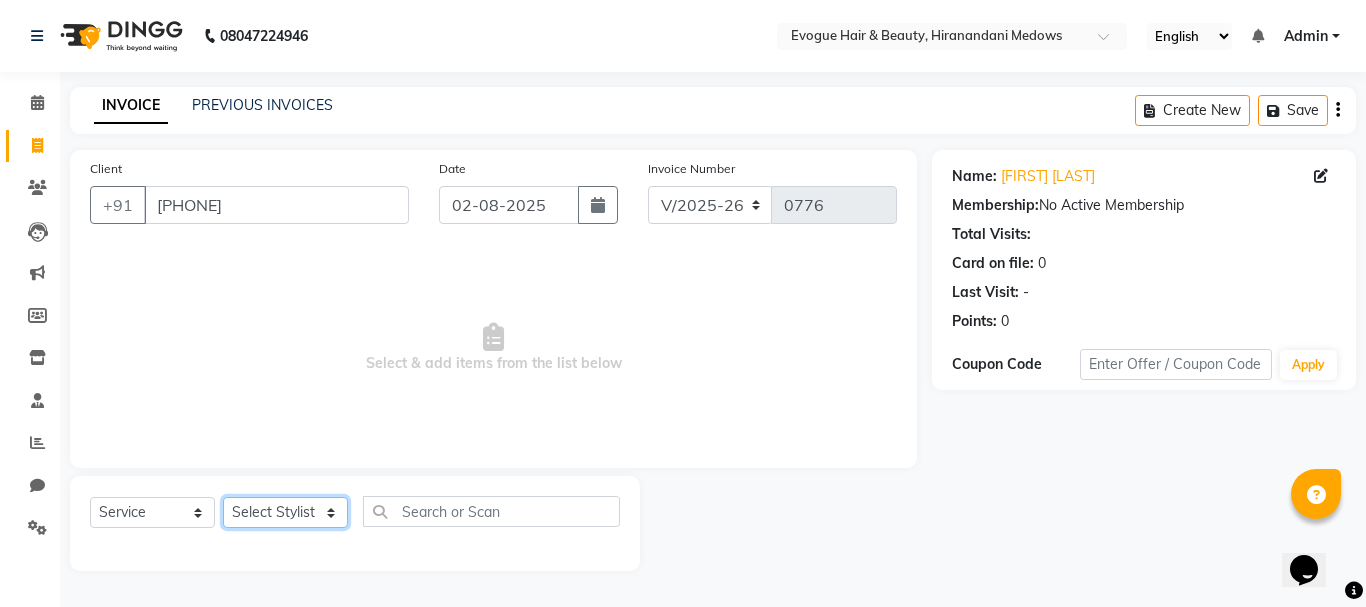 select on "11856" 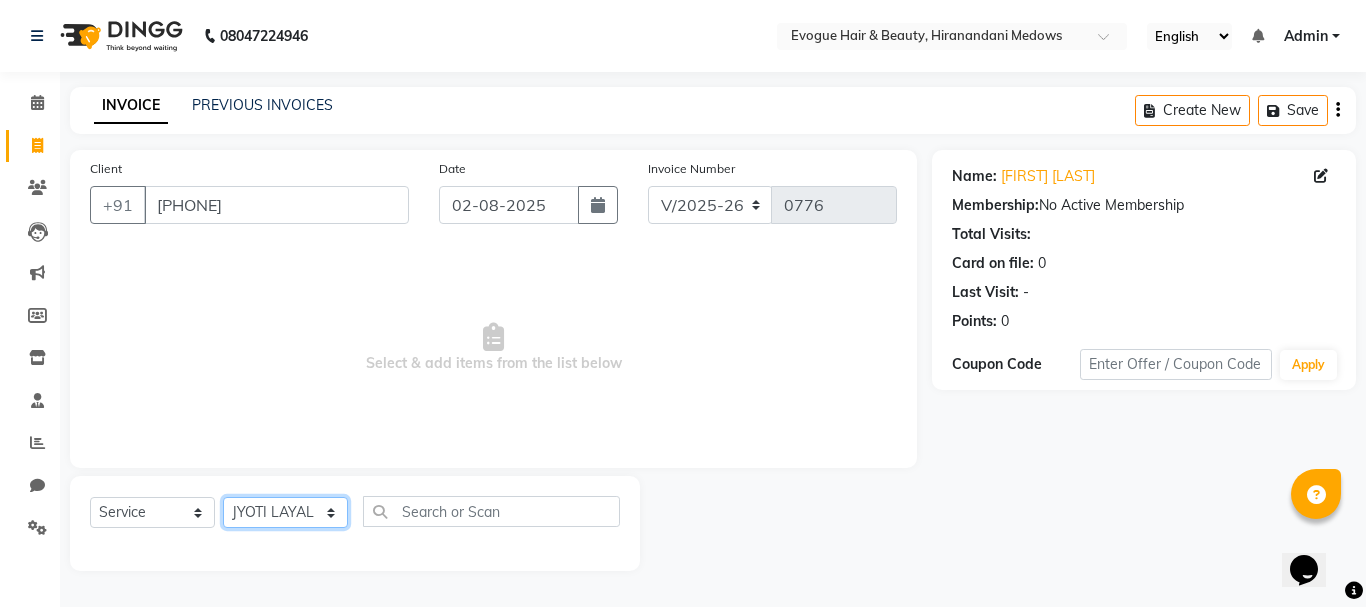 click on "Select Stylist [FIRST] [LAST] [FIRST] [LAST] Manager [FIRST] [LAST] [FIRST] [LAST] [FIRST] [LAST]" 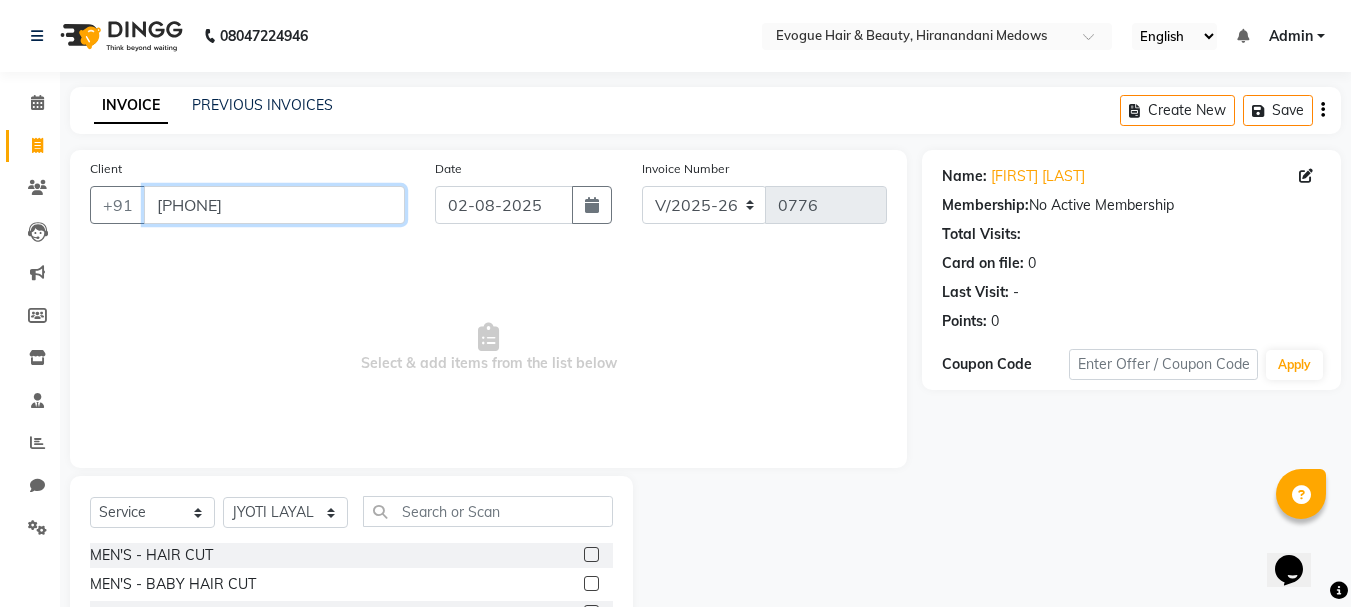 click on "[PHONE]" at bounding box center [274, 205] 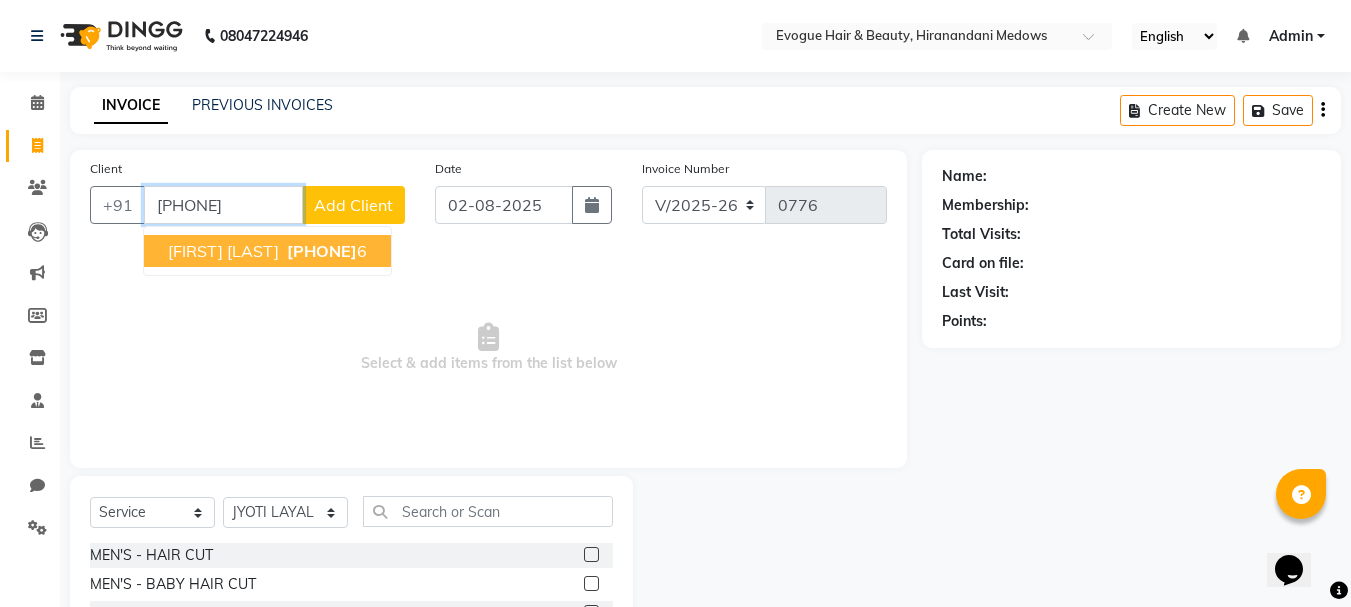 click on "[FIRST] [LAST] [PHONE] 6" at bounding box center (267, 251) 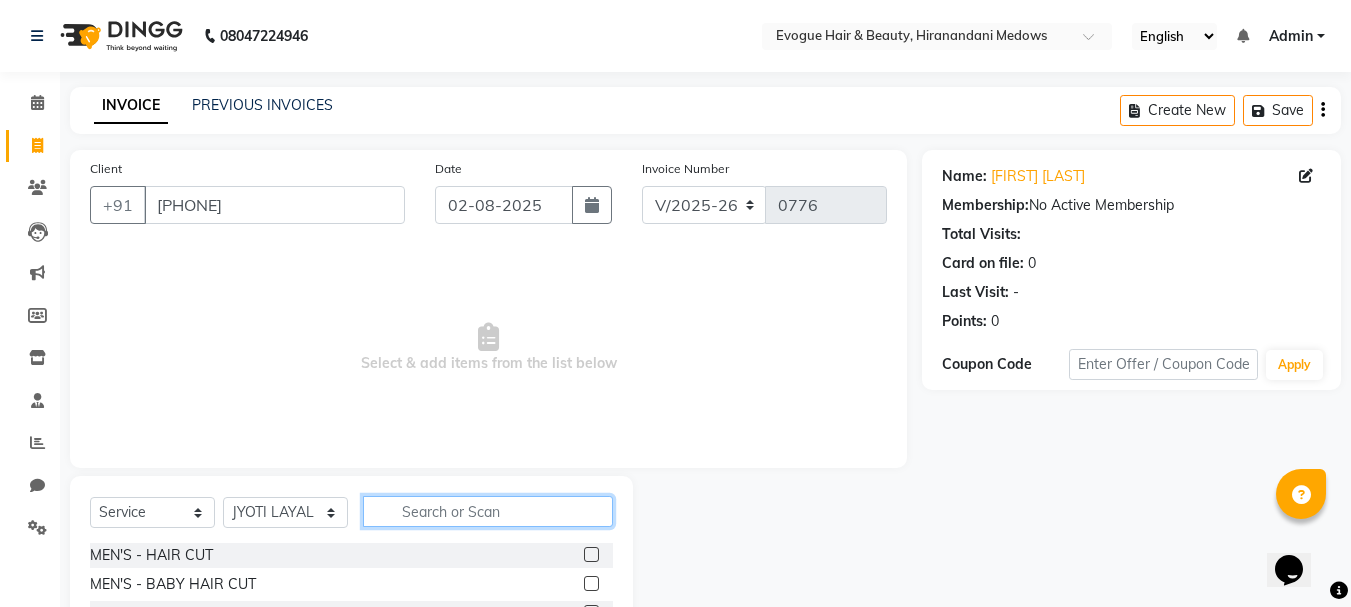 click 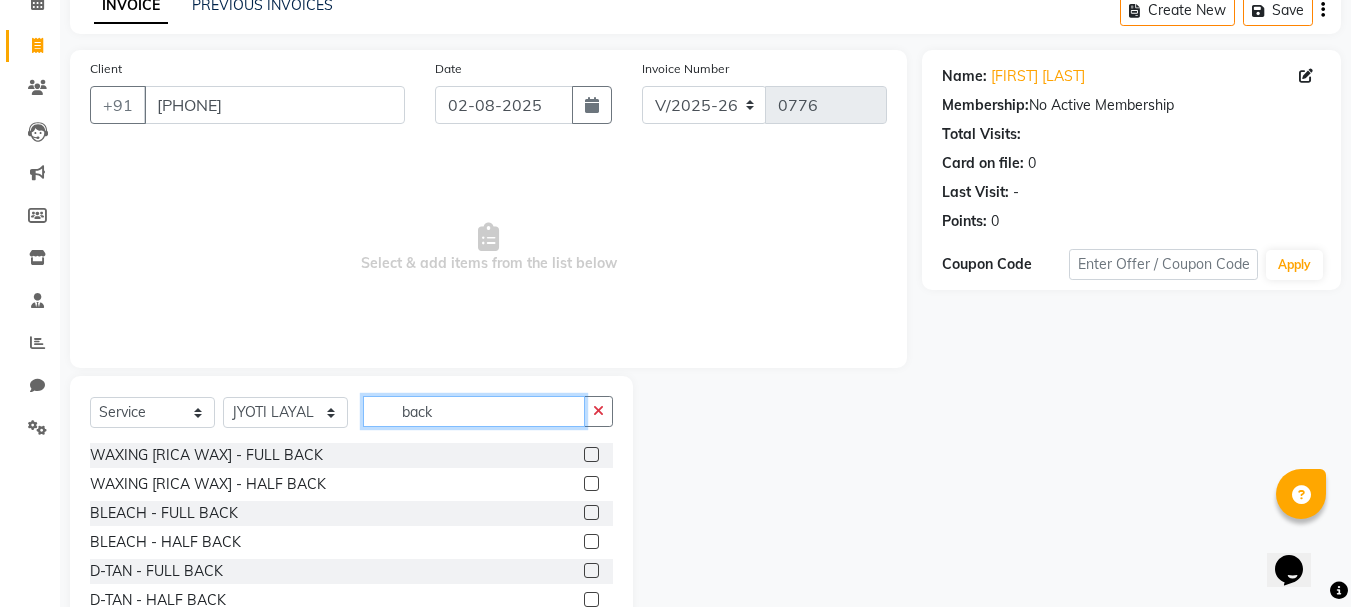 scroll, scrollTop: 194, scrollLeft: 0, axis: vertical 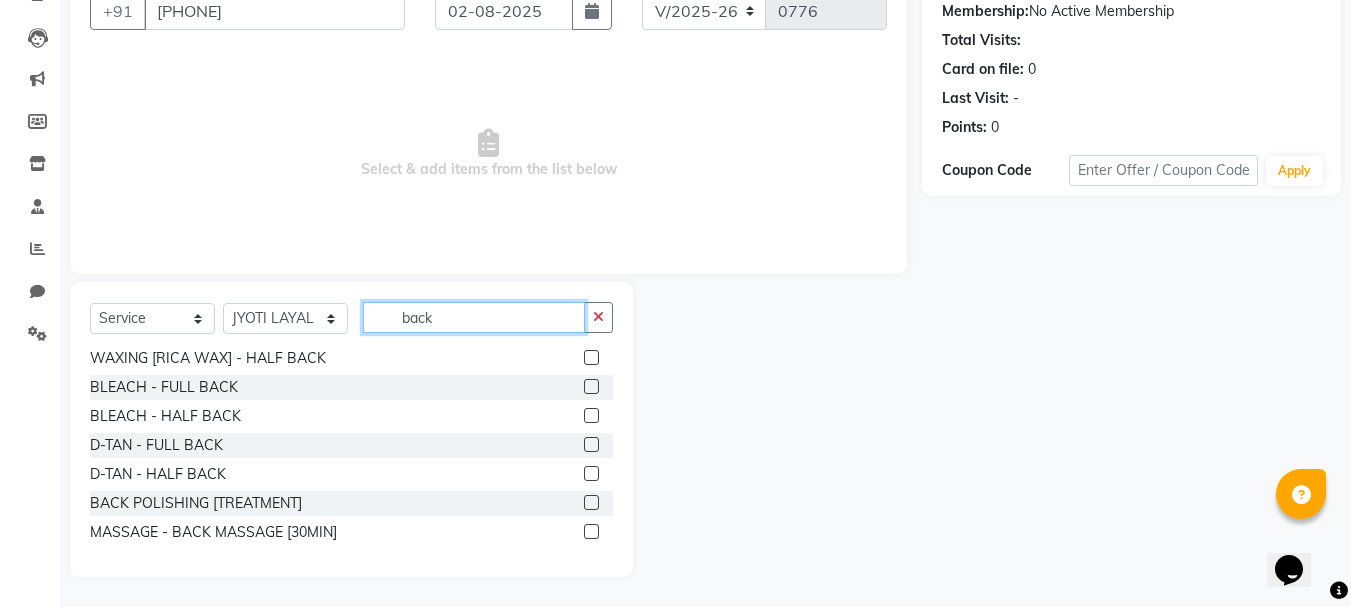type on "back" 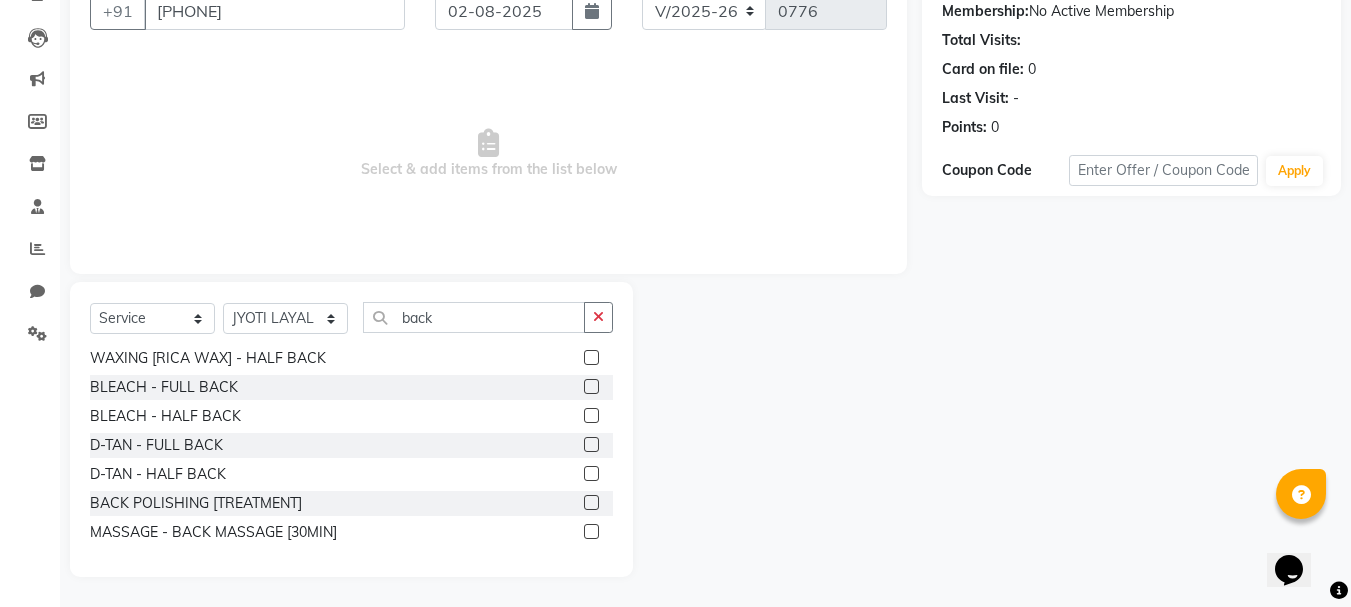 click 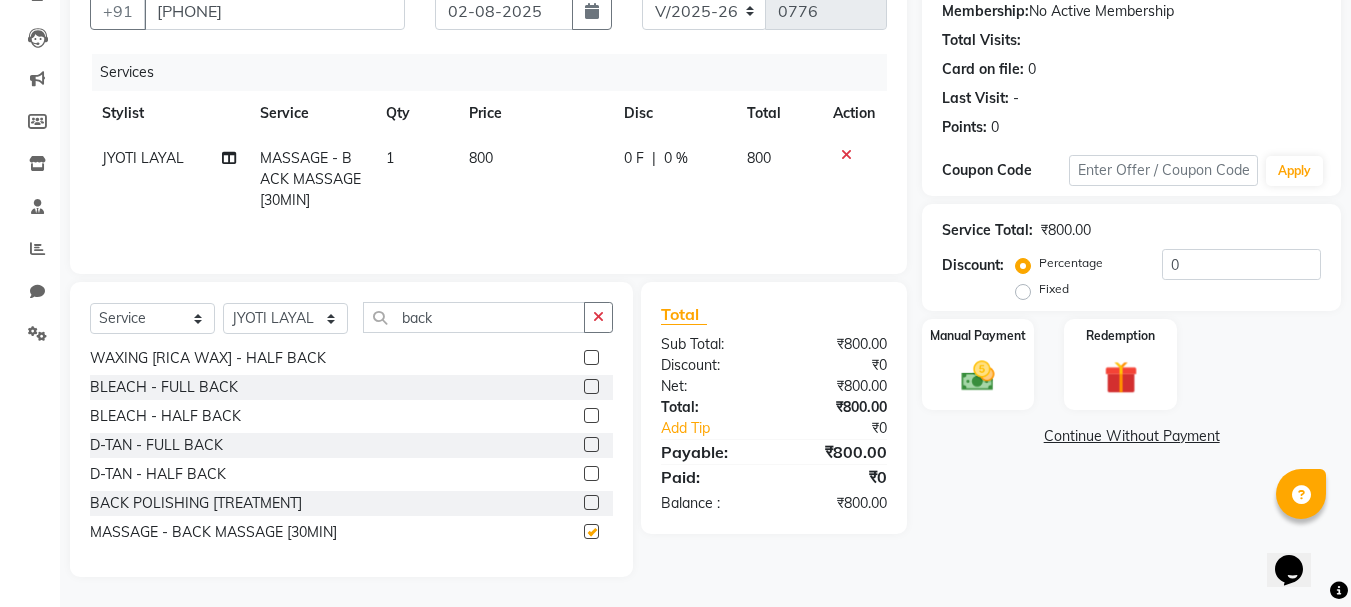 checkbox on "false" 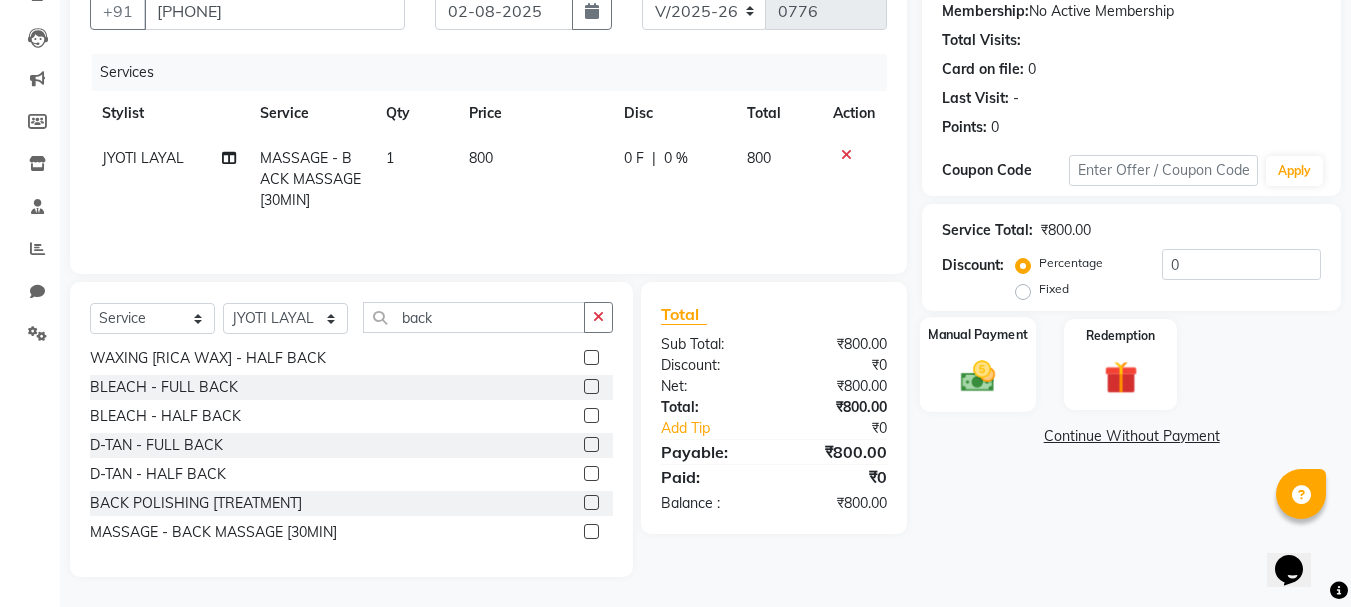 click 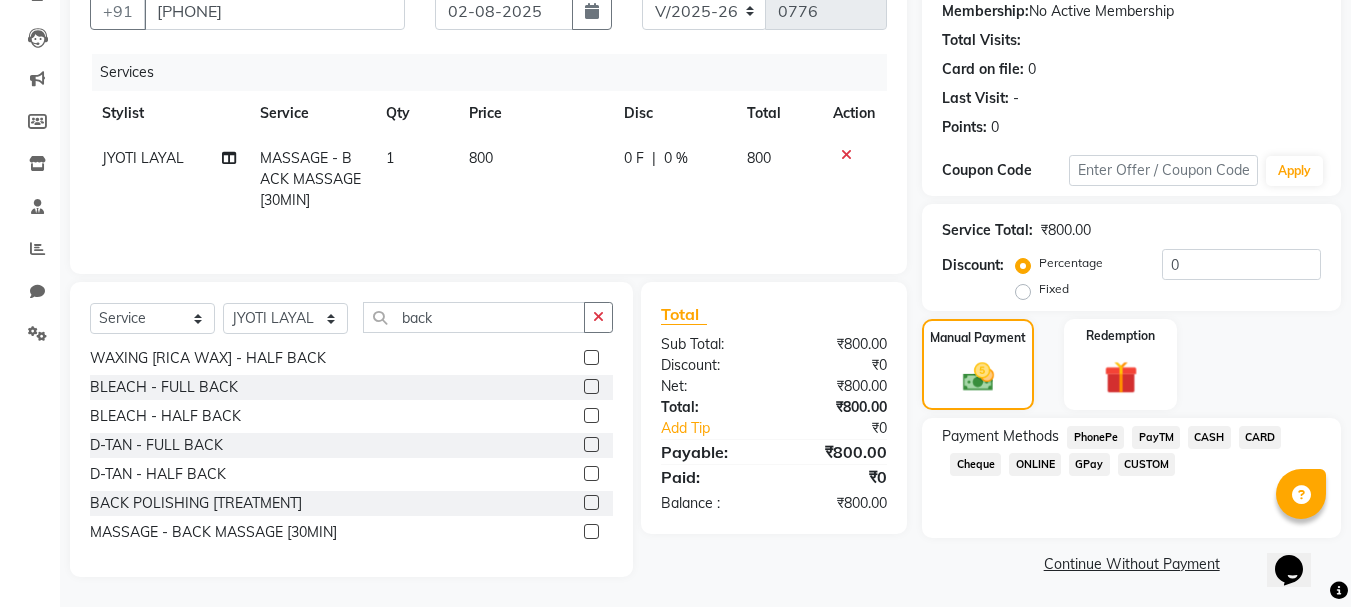 click on "ONLINE" 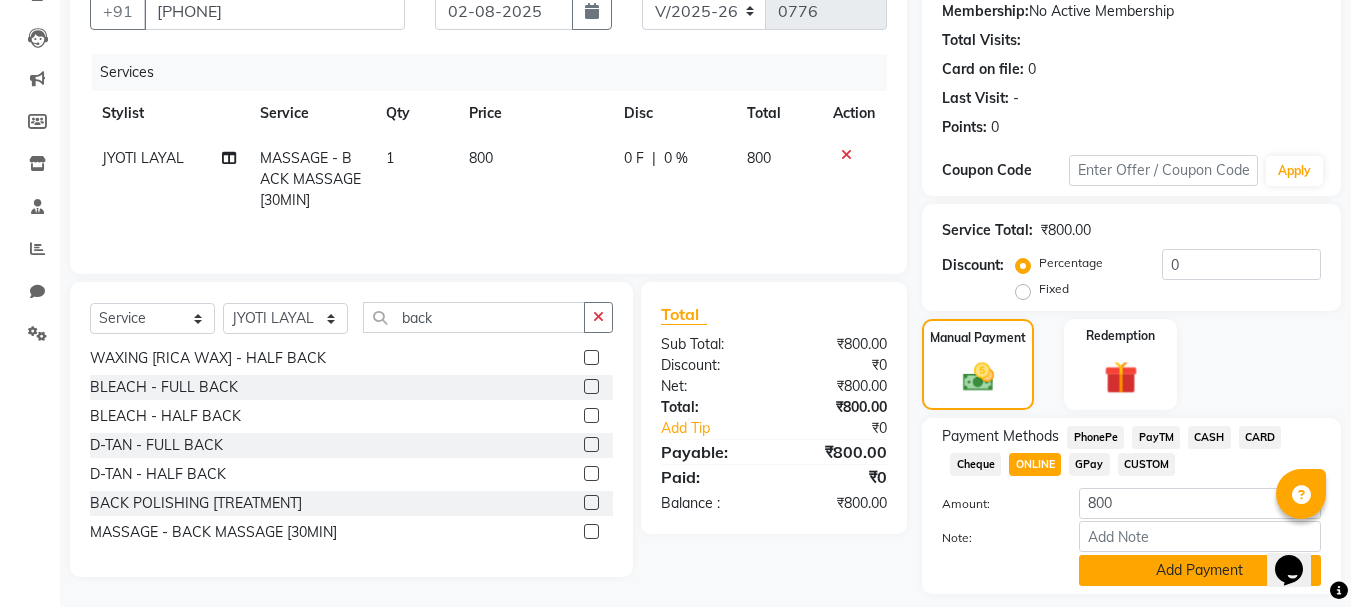 click on "Add Payment" 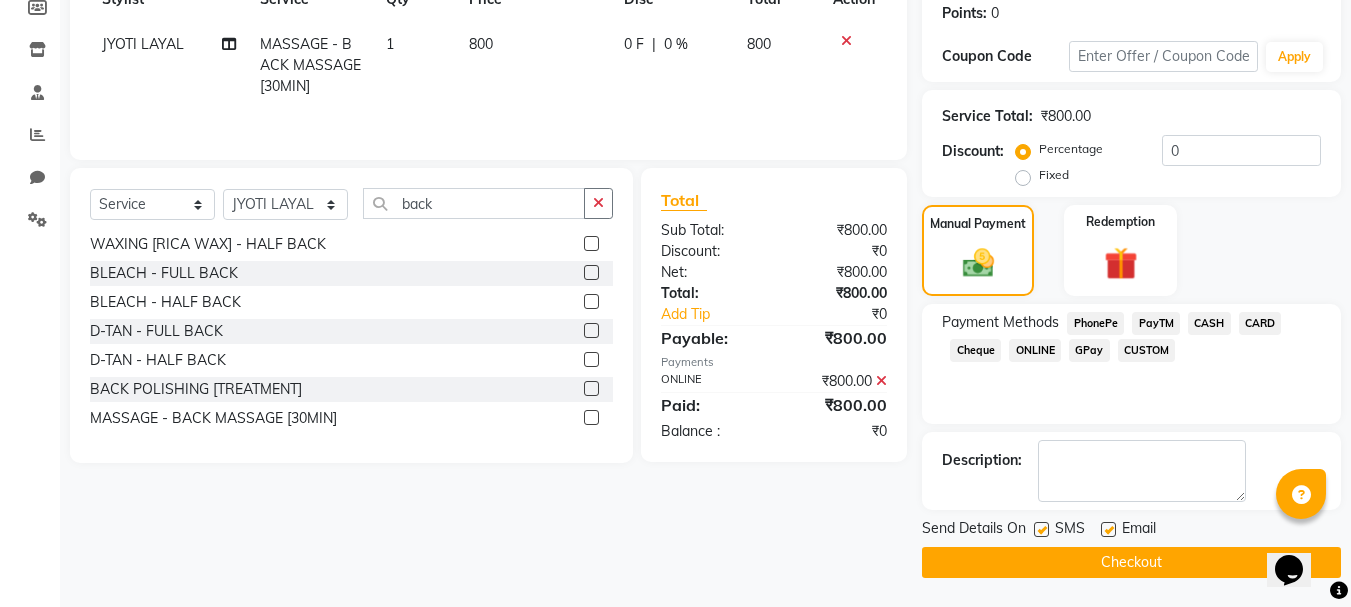 scroll, scrollTop: 309, scrollLeft: 0, axis: vertical 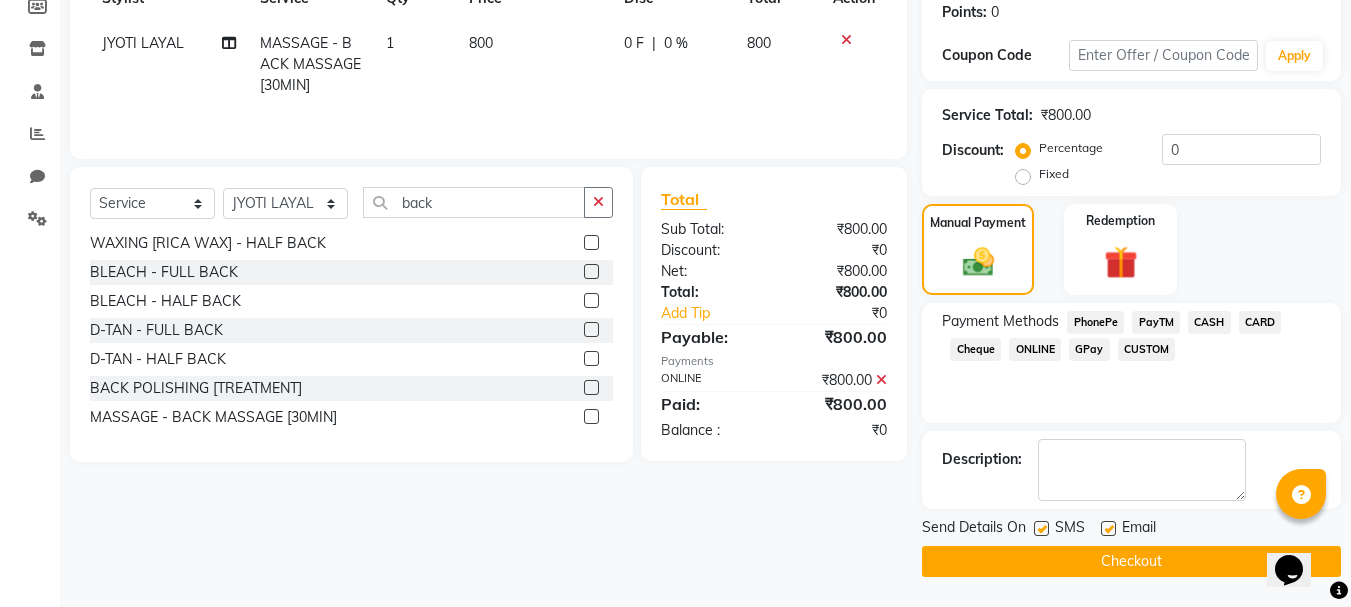 click on "Checkout" 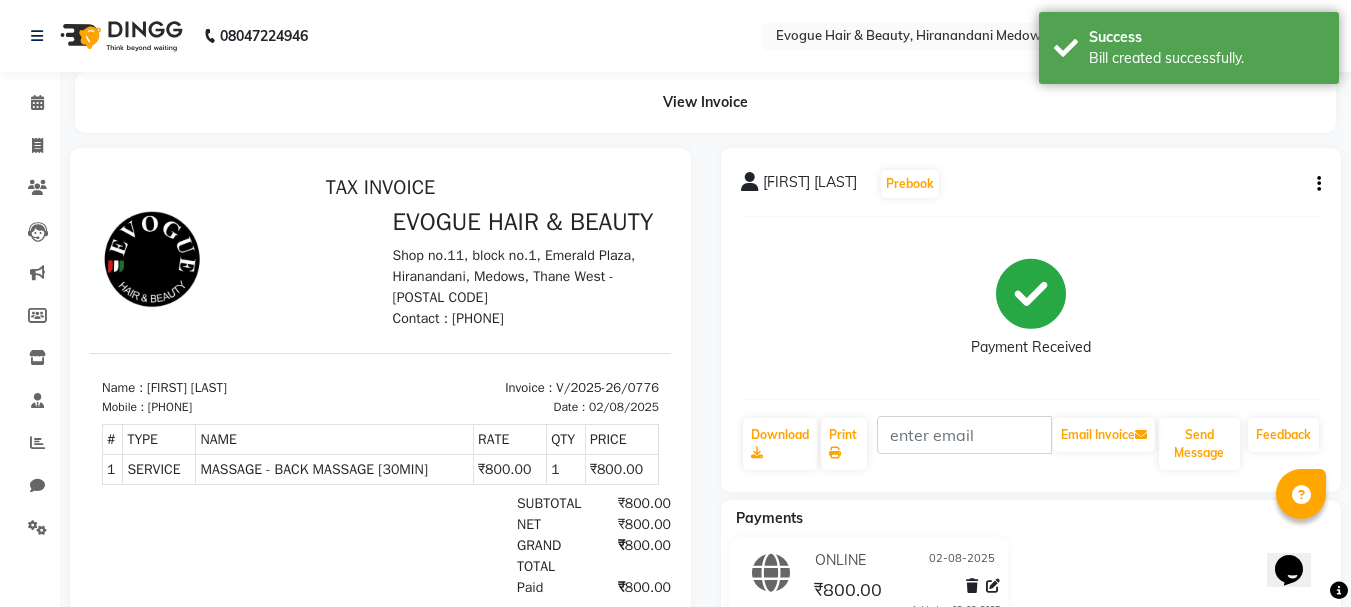 scroll, scrollTop: 0, scrollLeft: 0, axis: both 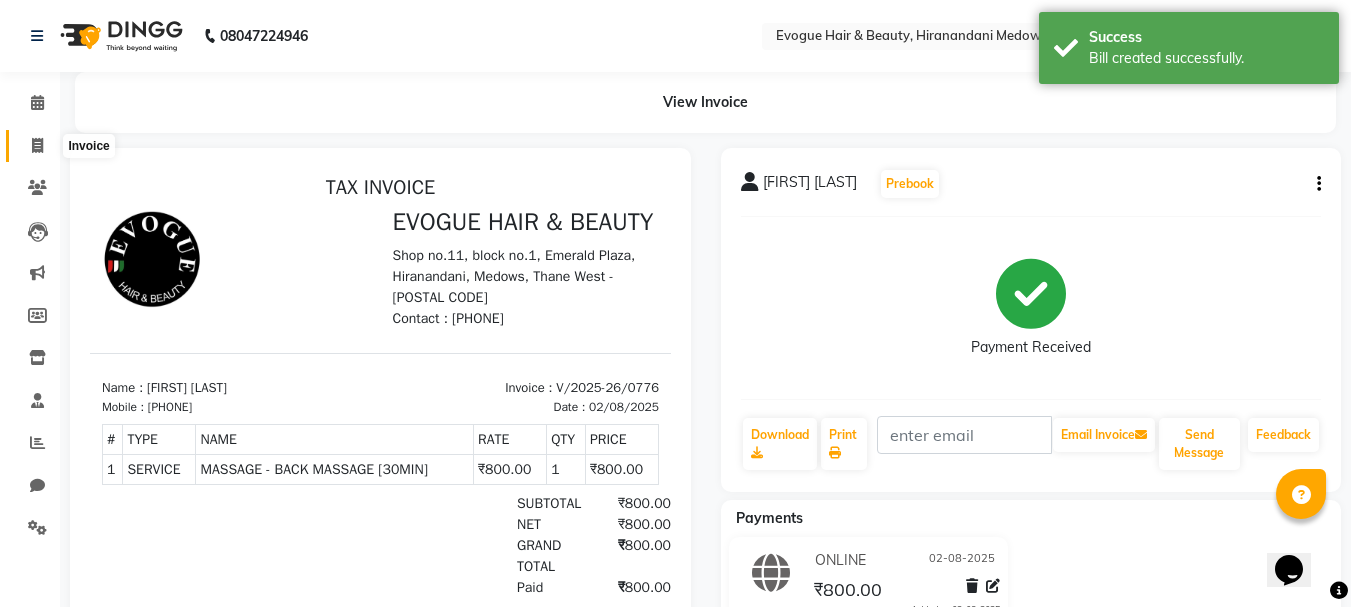 click 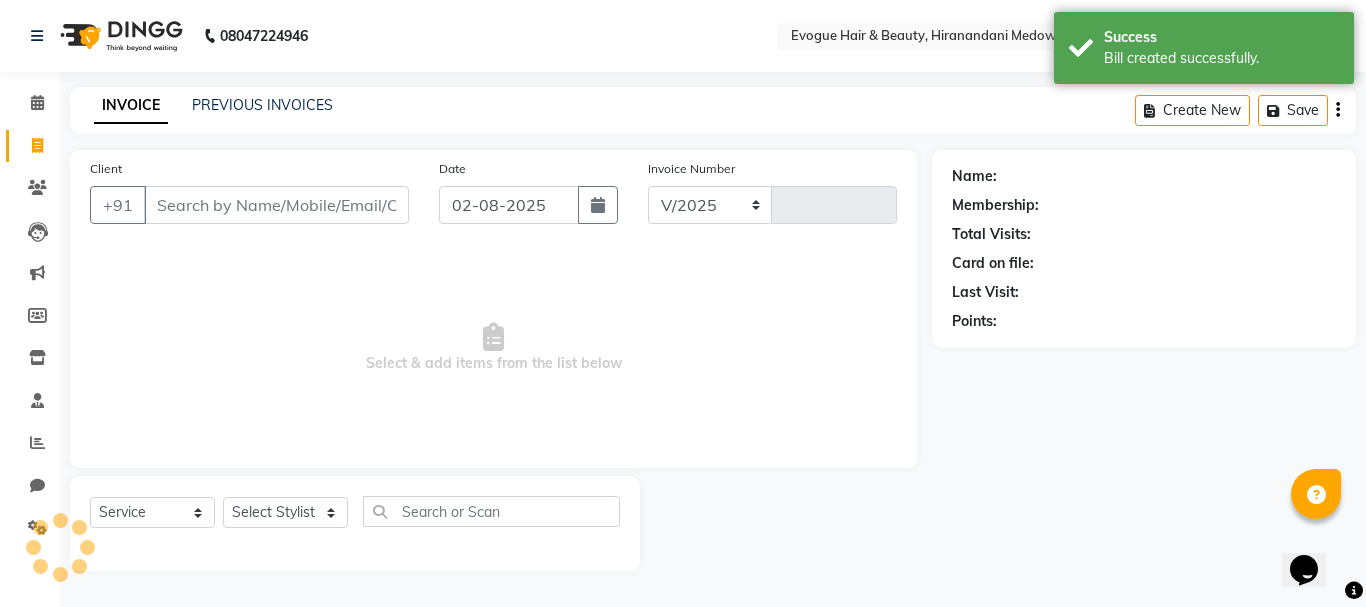 select on "746" 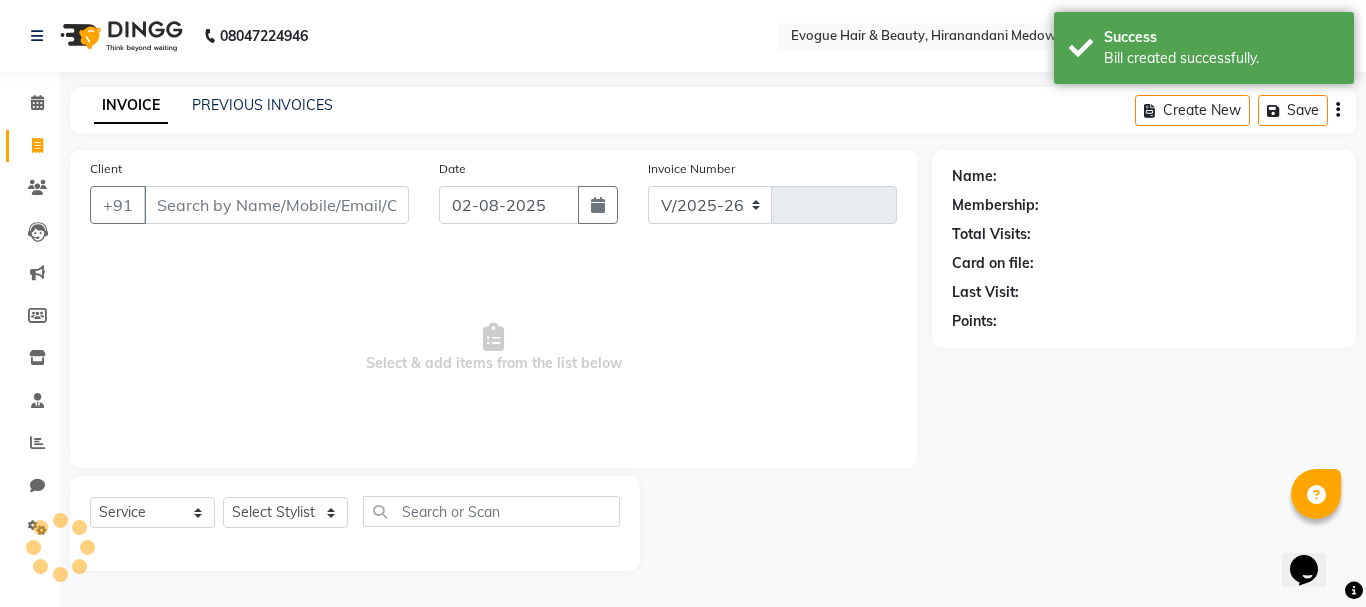 type on "0777" 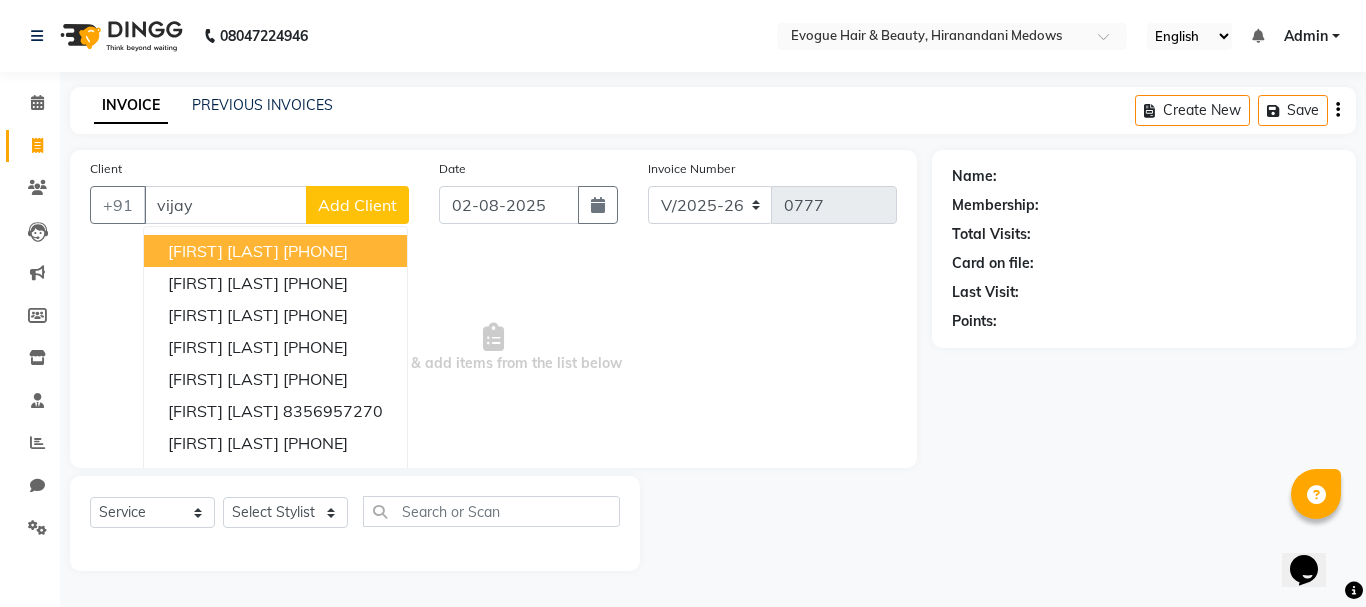 click on "[FIRST] [LAST]" at bounding box center [223, 251] 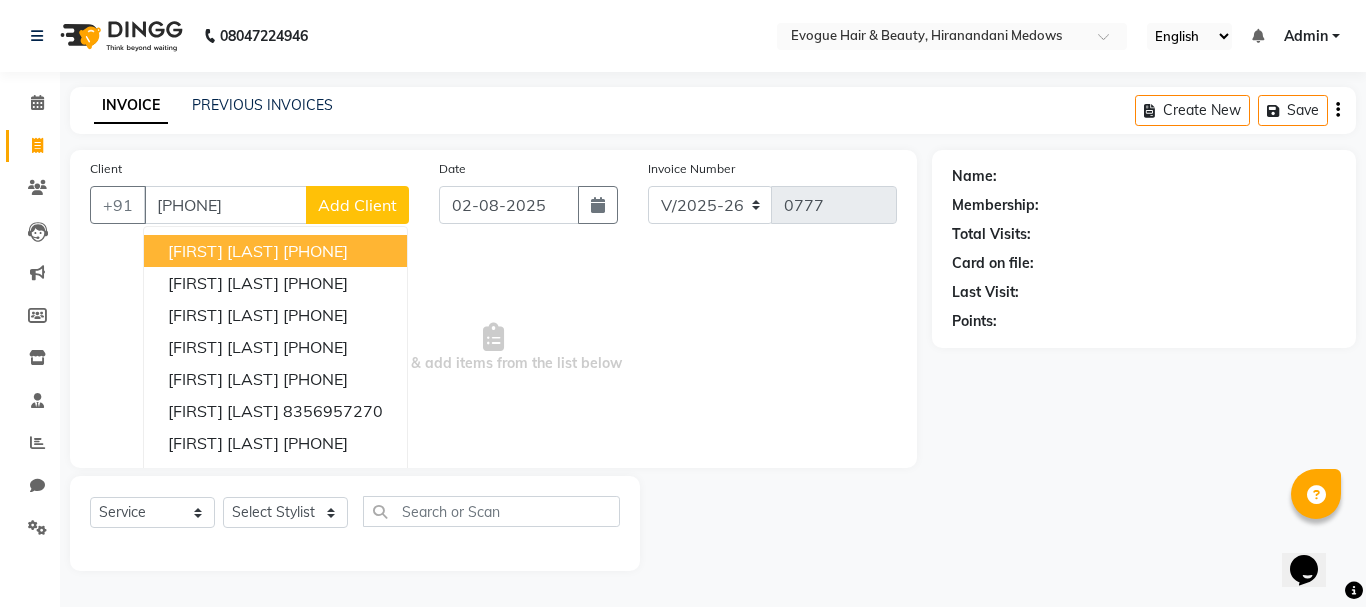 type on "[PHONE]" 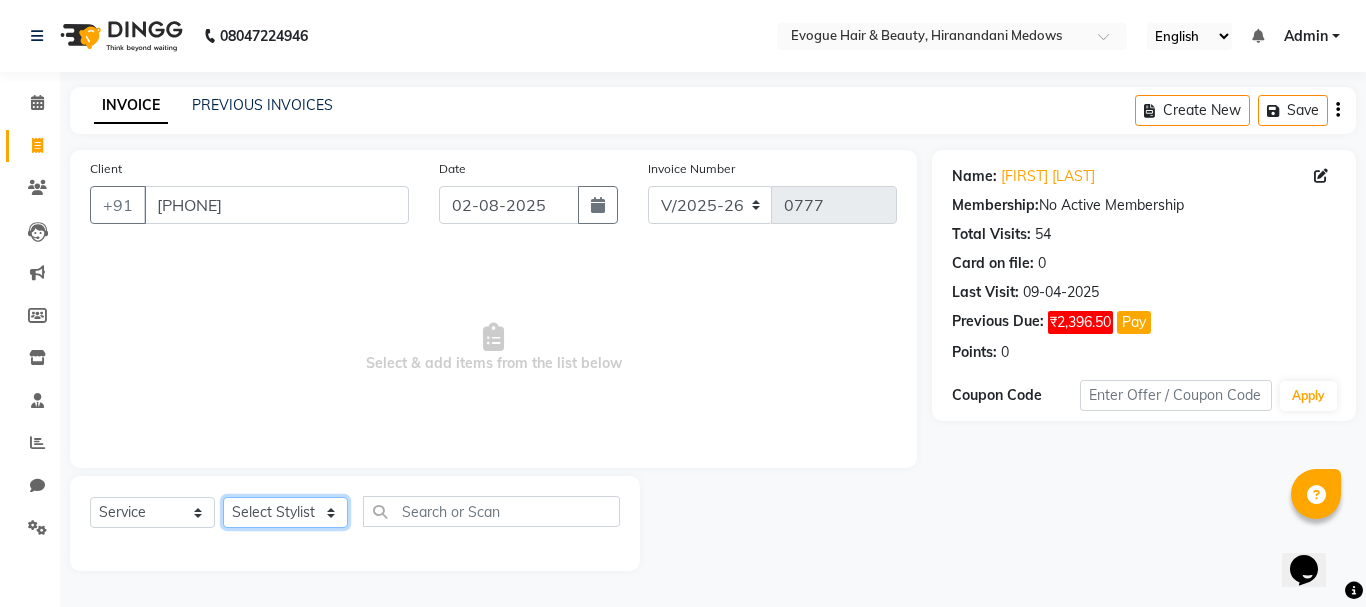 click on "Select Stylist [FIRST] [LAST] [FIRST] [LAST] Manager [FIRST] [LAST] [FIRST] [LAST] [FIRST] [LAST]" 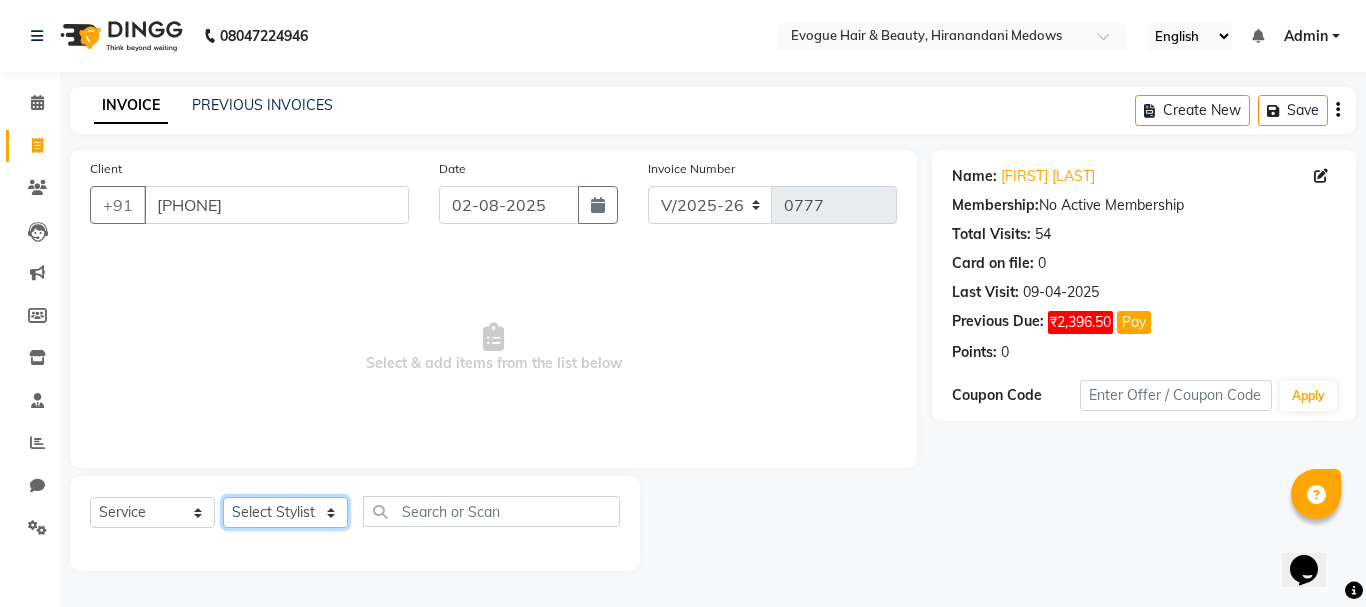 select on "11857" 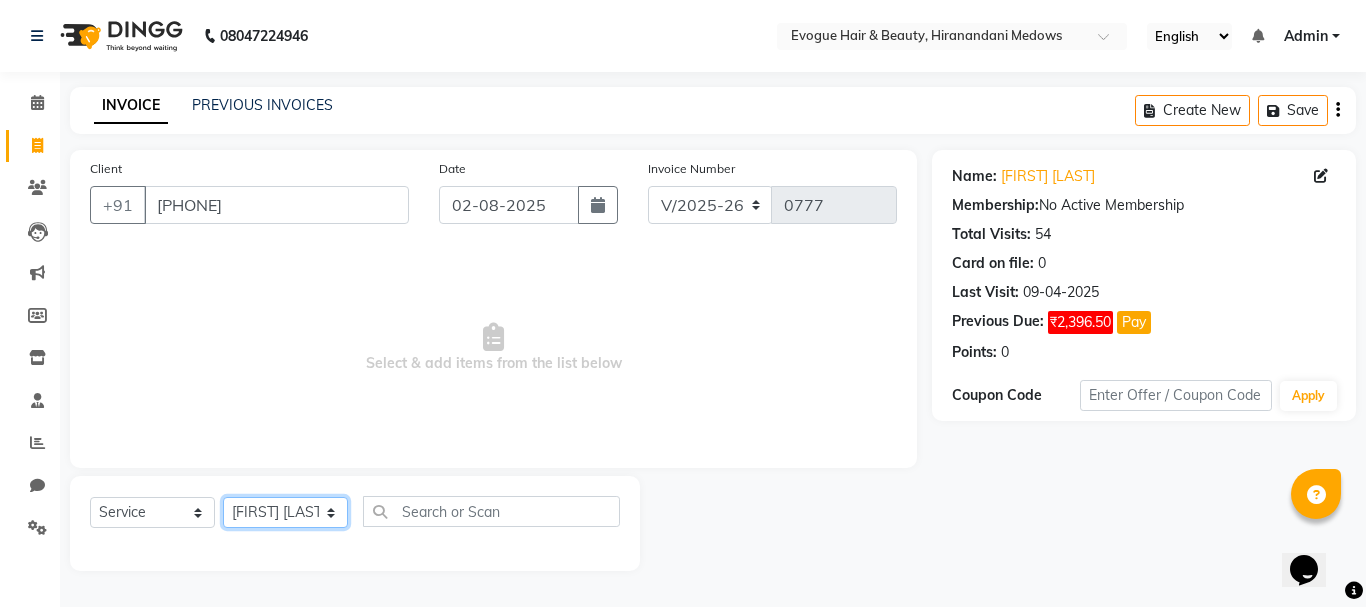 click on "Select Stylist [FIRST] [LAST] [FIRST] [LAST] Manager [FIRST] [LAST] [FIRST] [LAST] [FIRST] [LAST]" 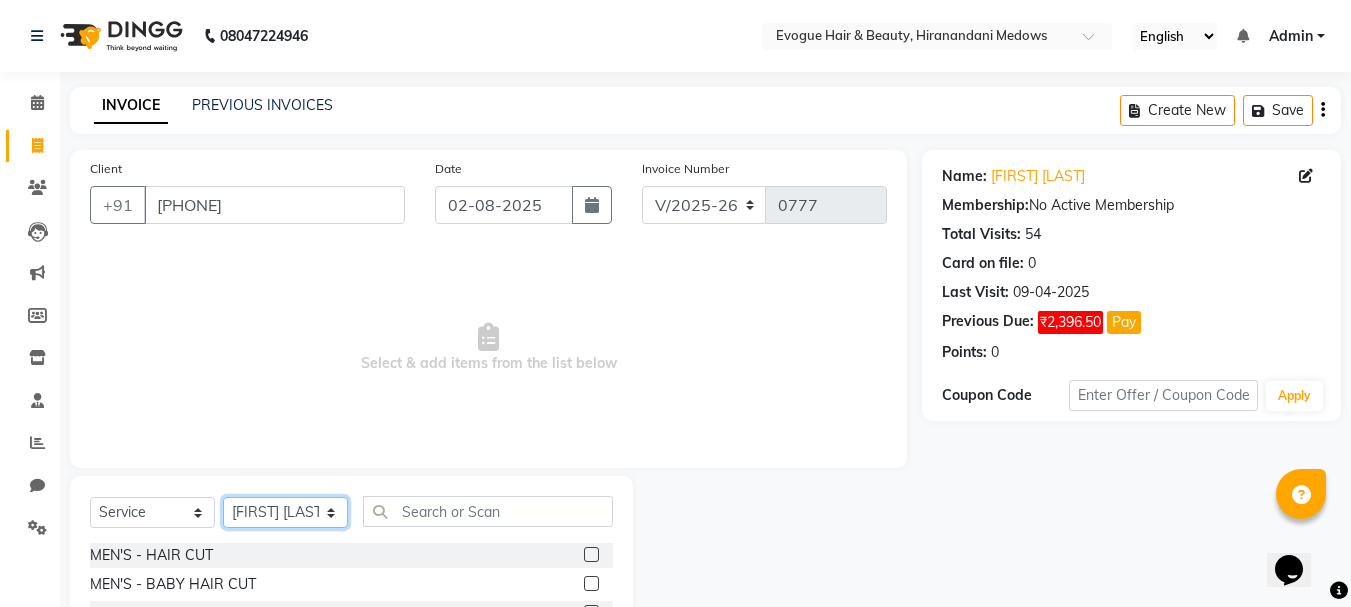 scroll, scrollTop: 194, scrollLeft: 0, axis: vertical 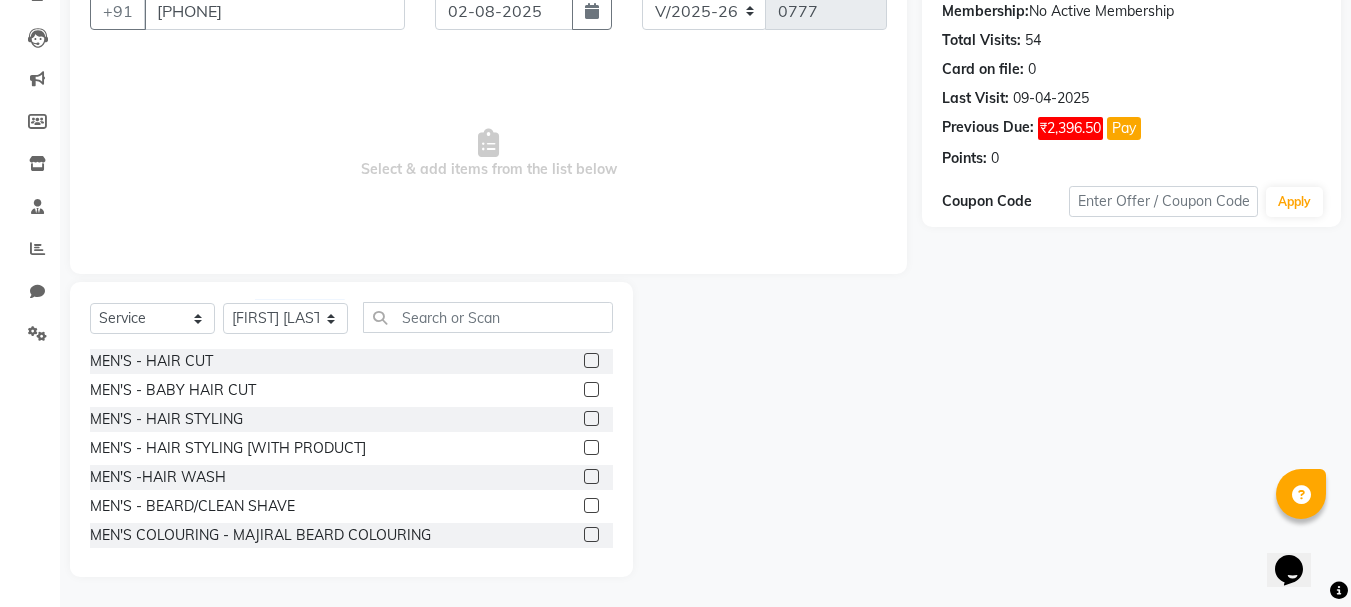click 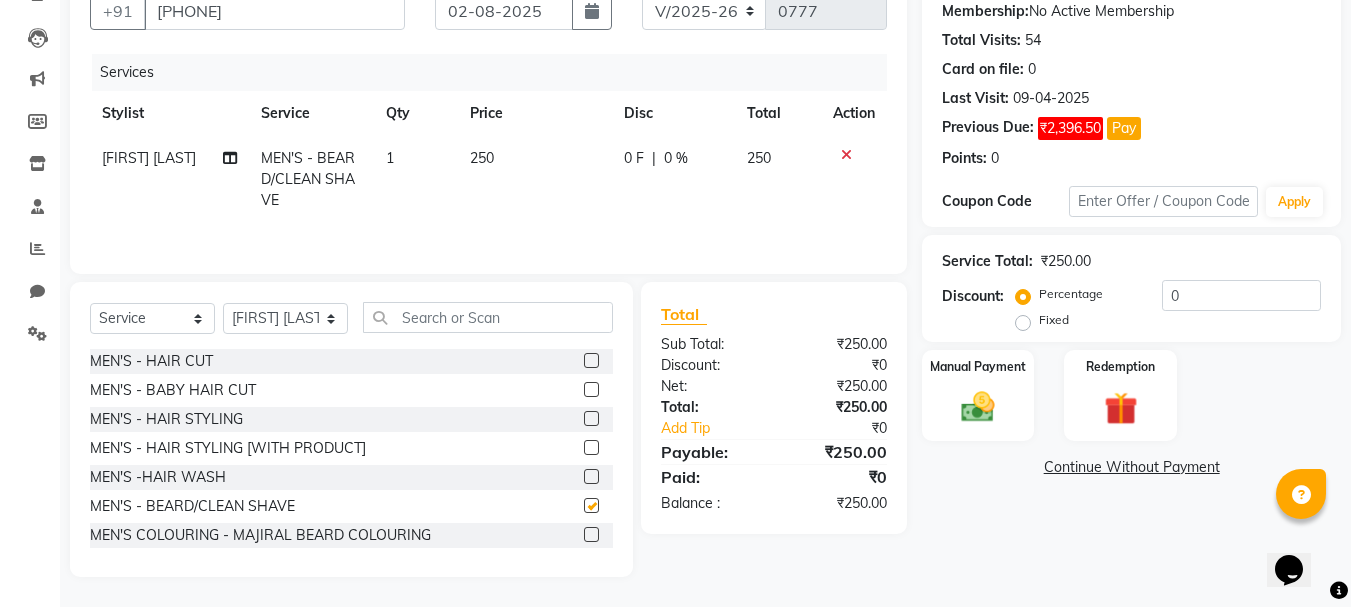 checkbox on "false" 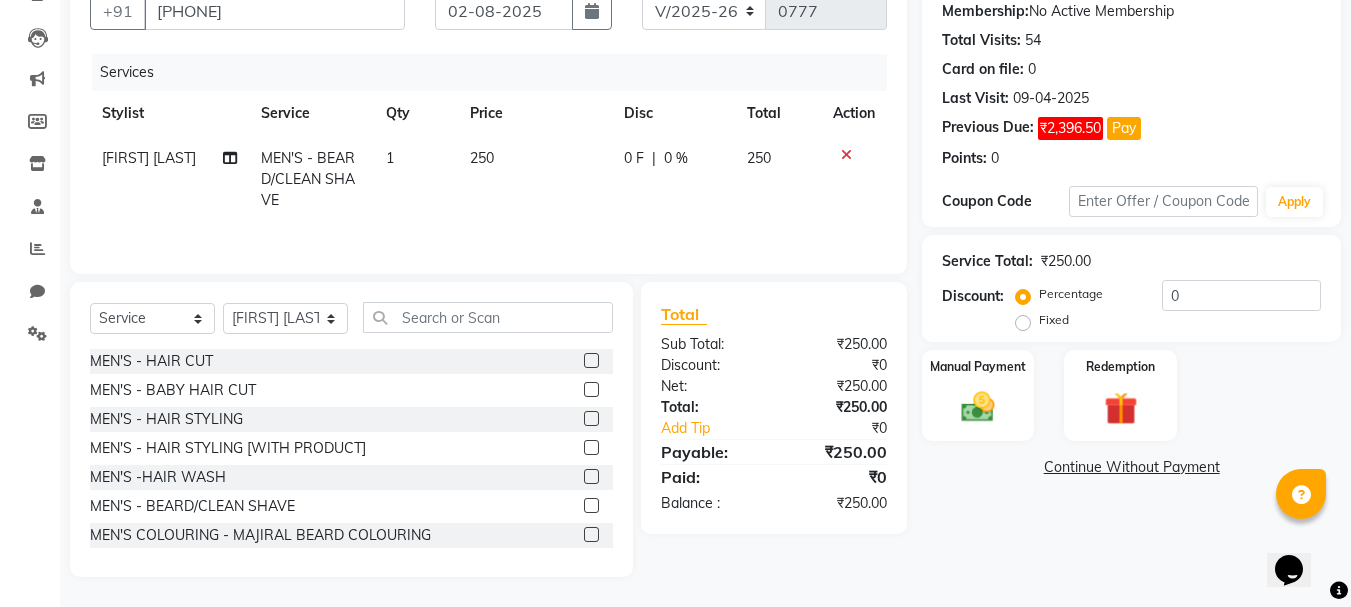 click on "0 F" 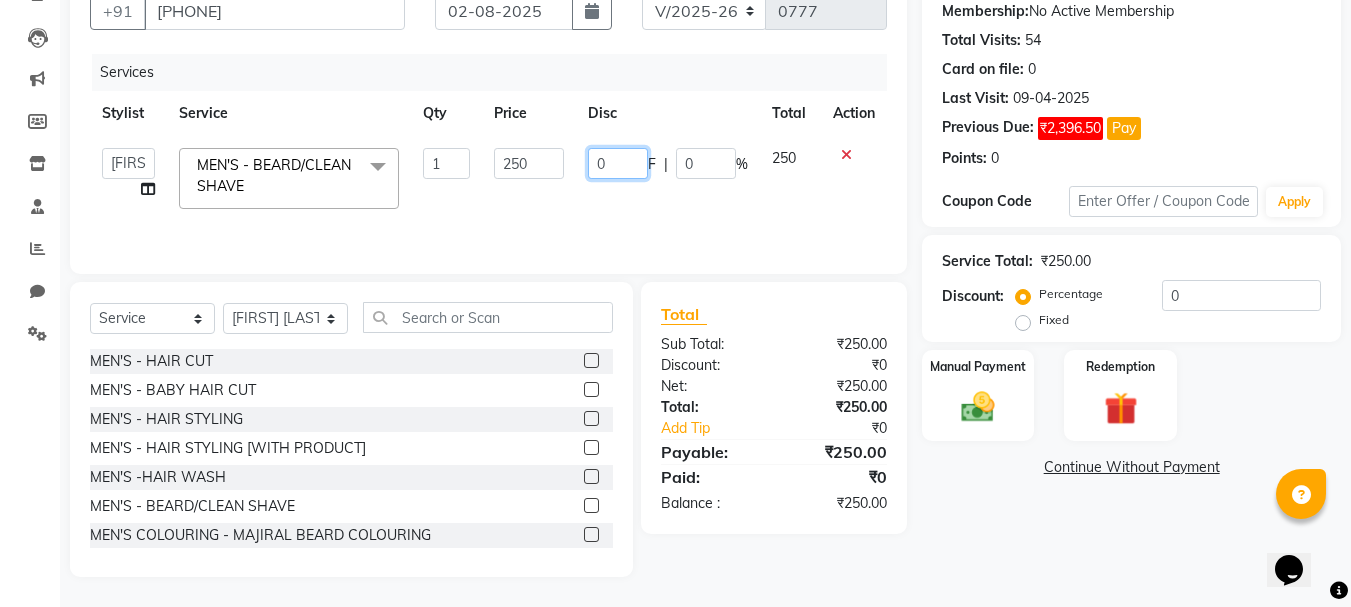 click on "0" 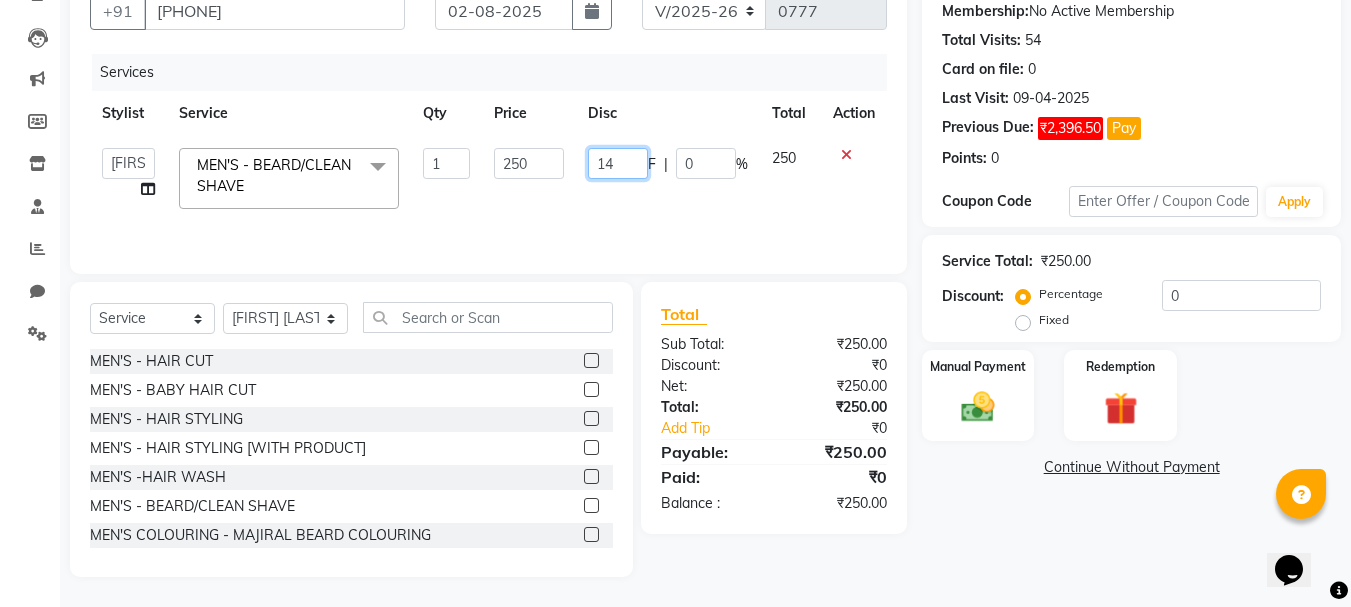 type on "149" 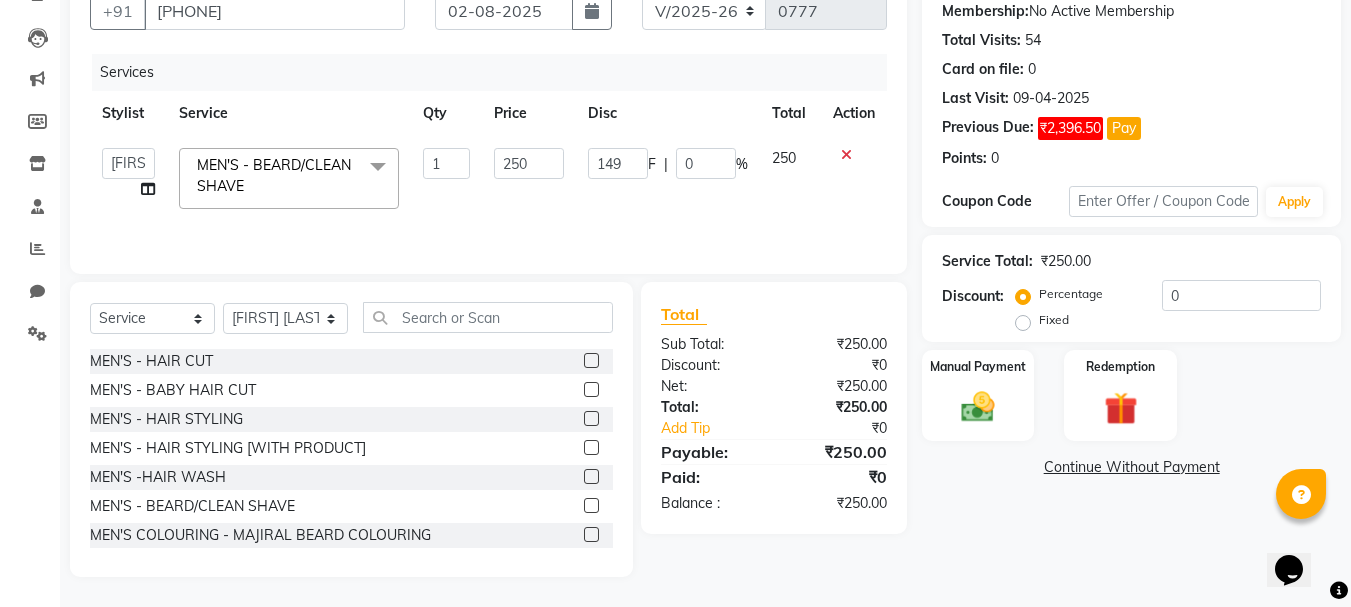 click on "149 F | 0 %" 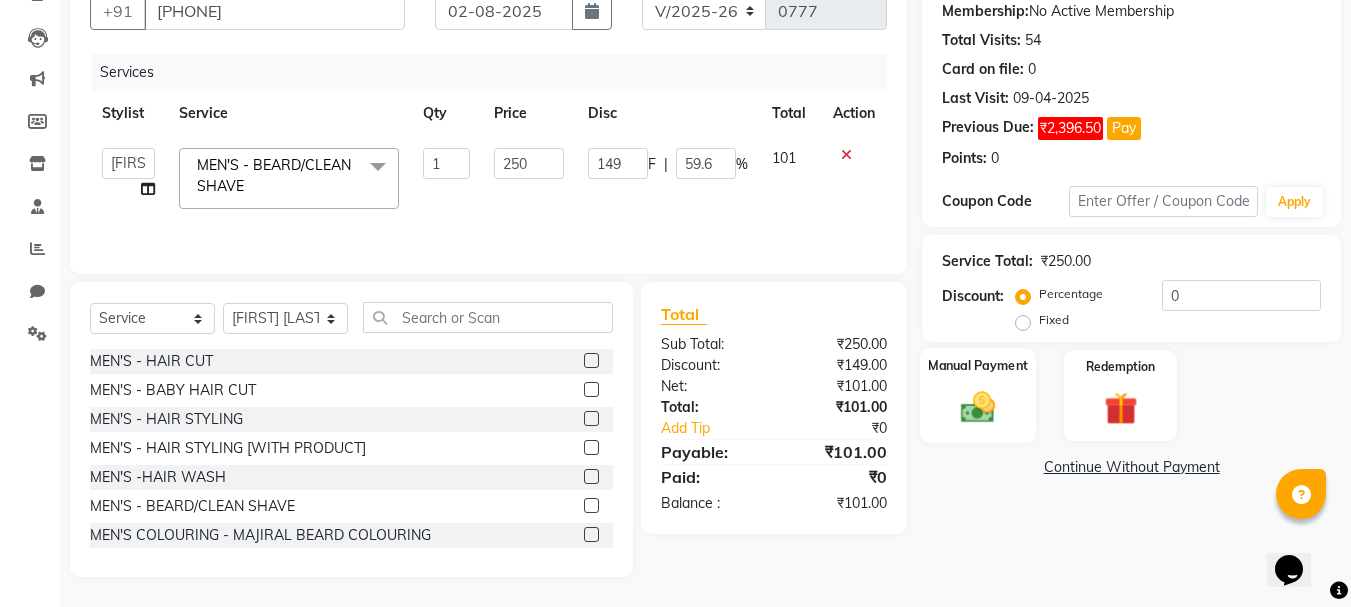 click 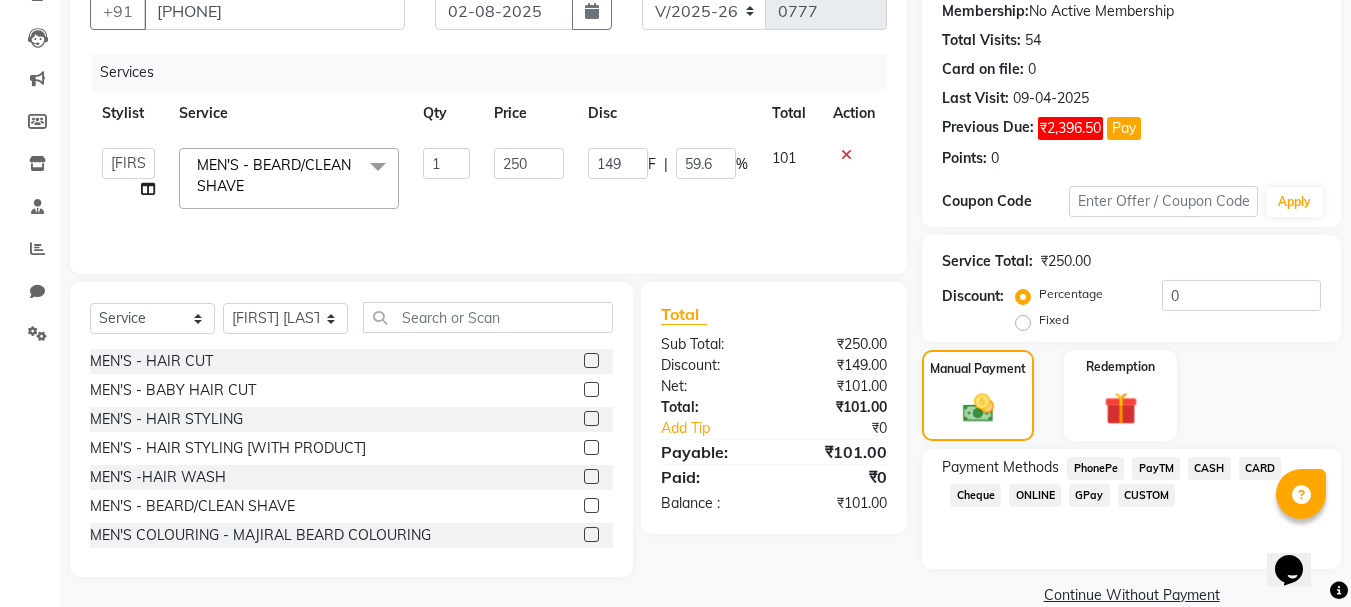 click on "ONLINE" 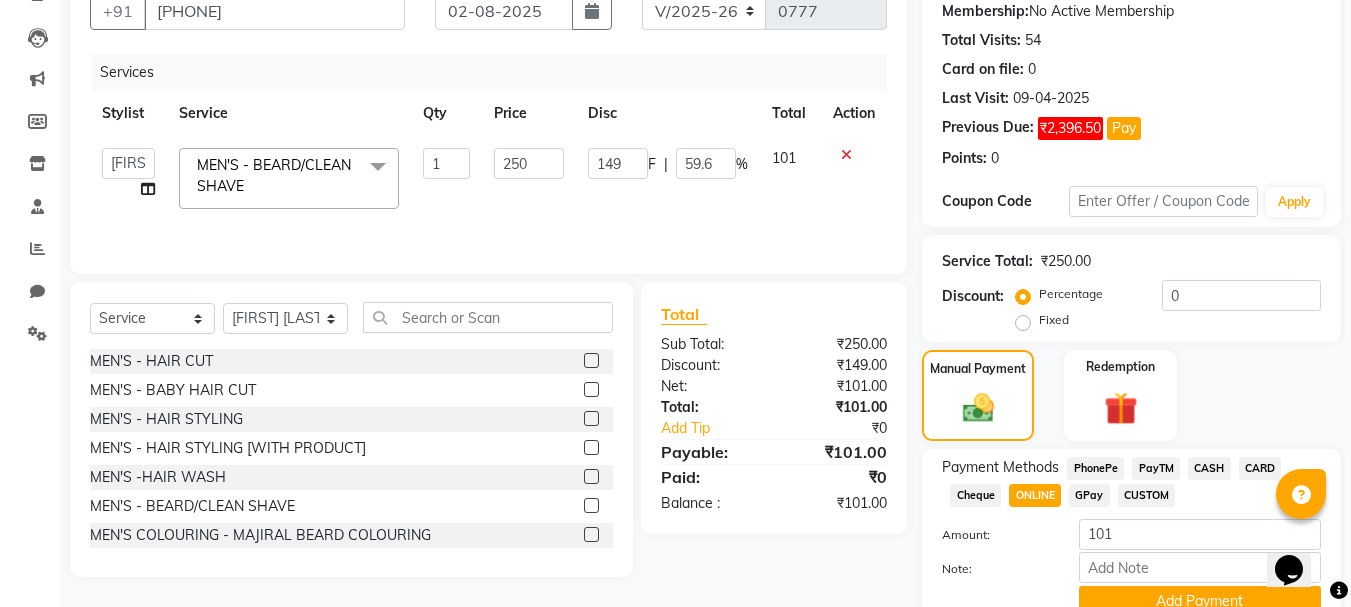 scroll, scrollTop: 283, scrollLeft: 0, axis: vertical 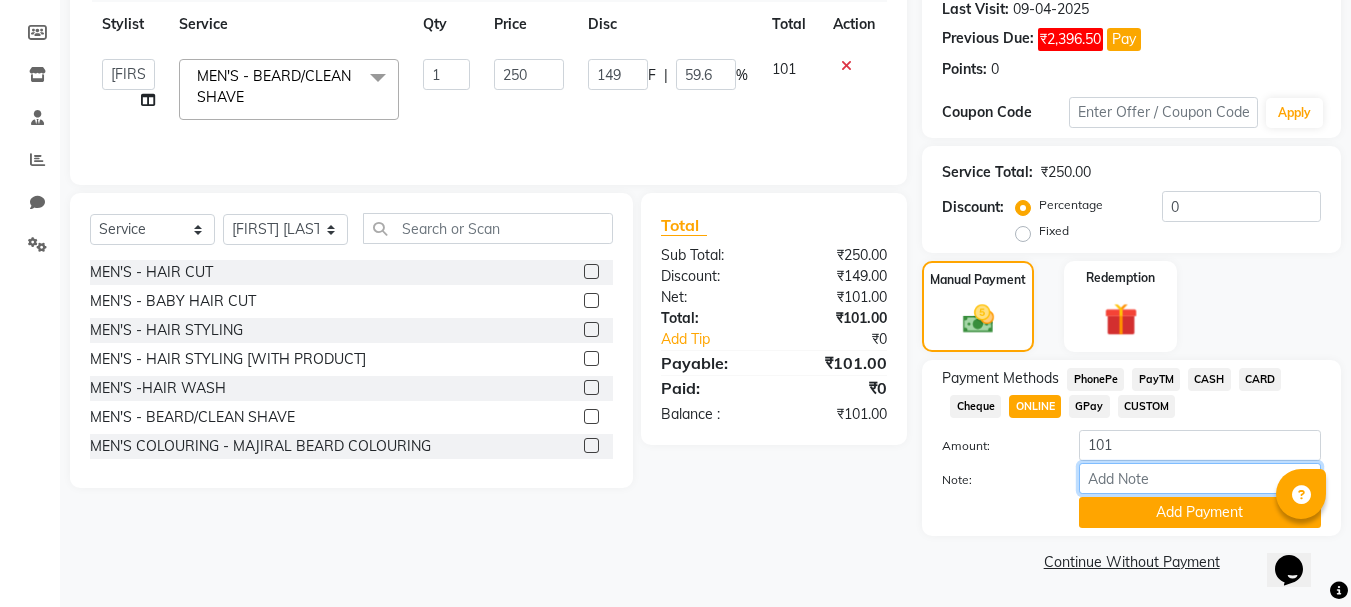 click on "Note:" at bounding box center (1200, 478) 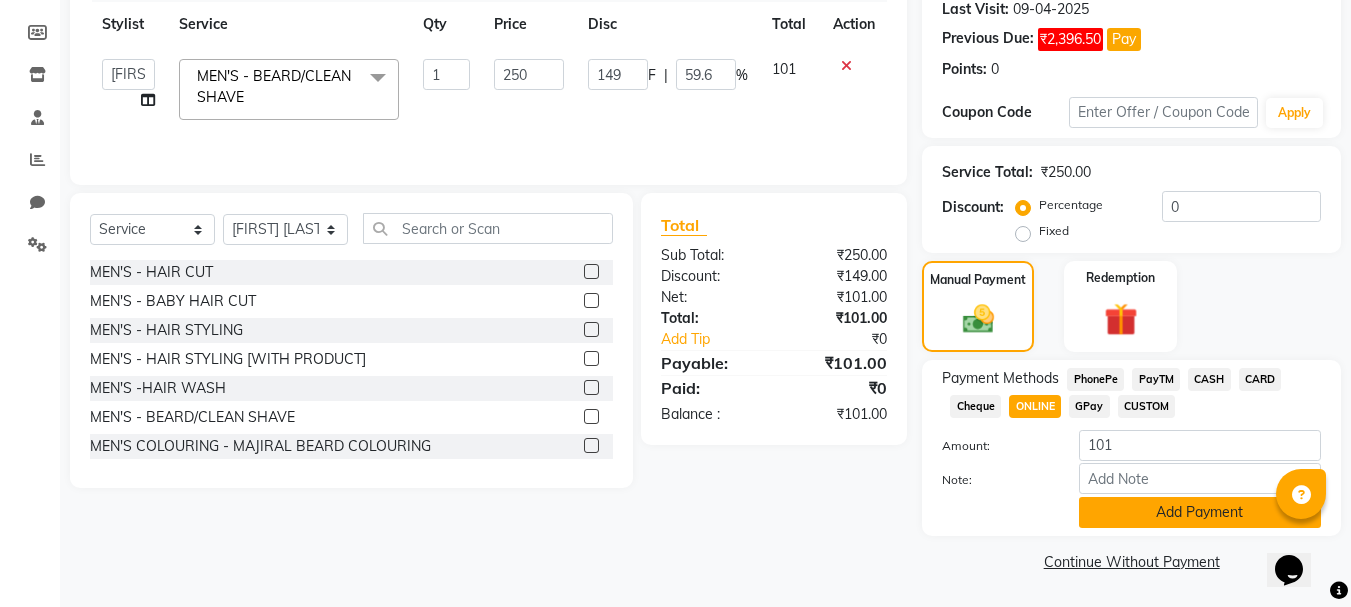 click on "Add Payment" 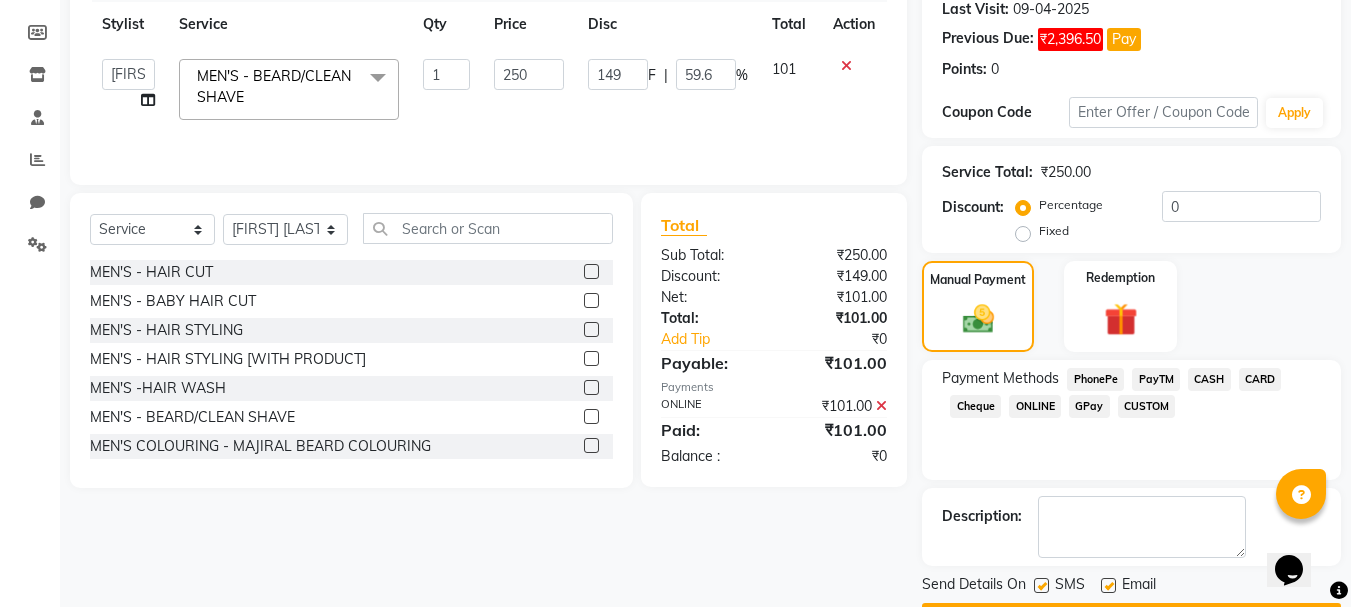 scroll, scrollTop: 340, scrollLeft: 0, axis: vertical 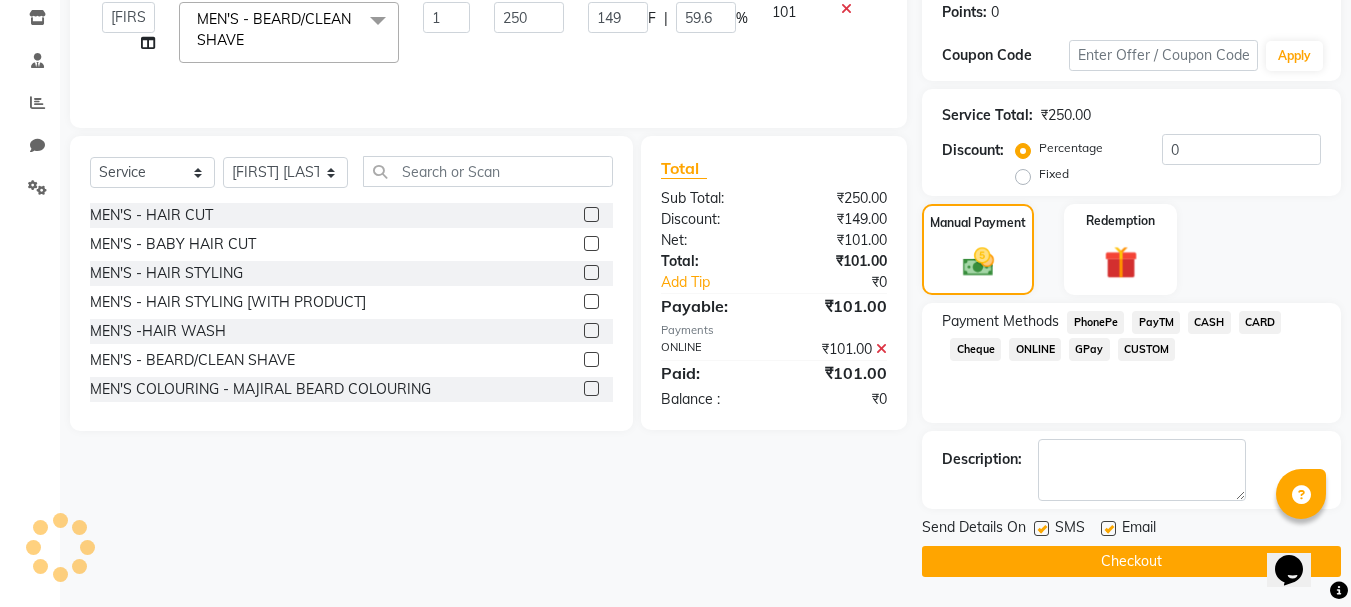 click on "Checkout" 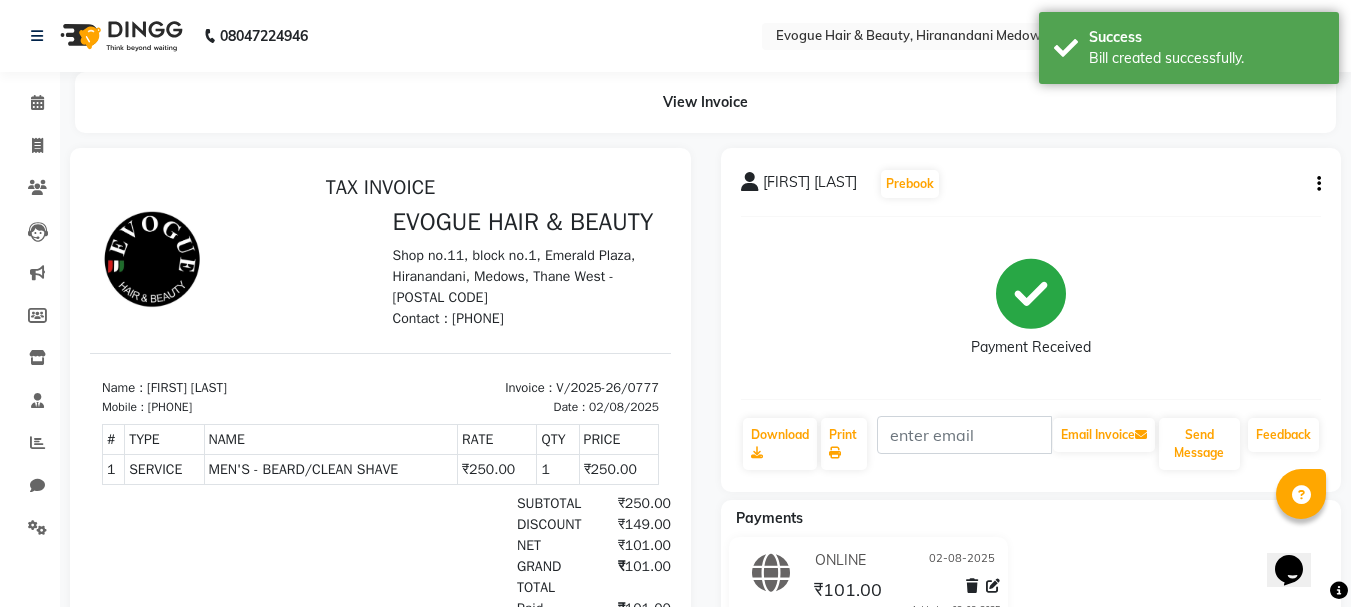 scroll, scrollTop: 0, scrollLeft: 0, axis: both 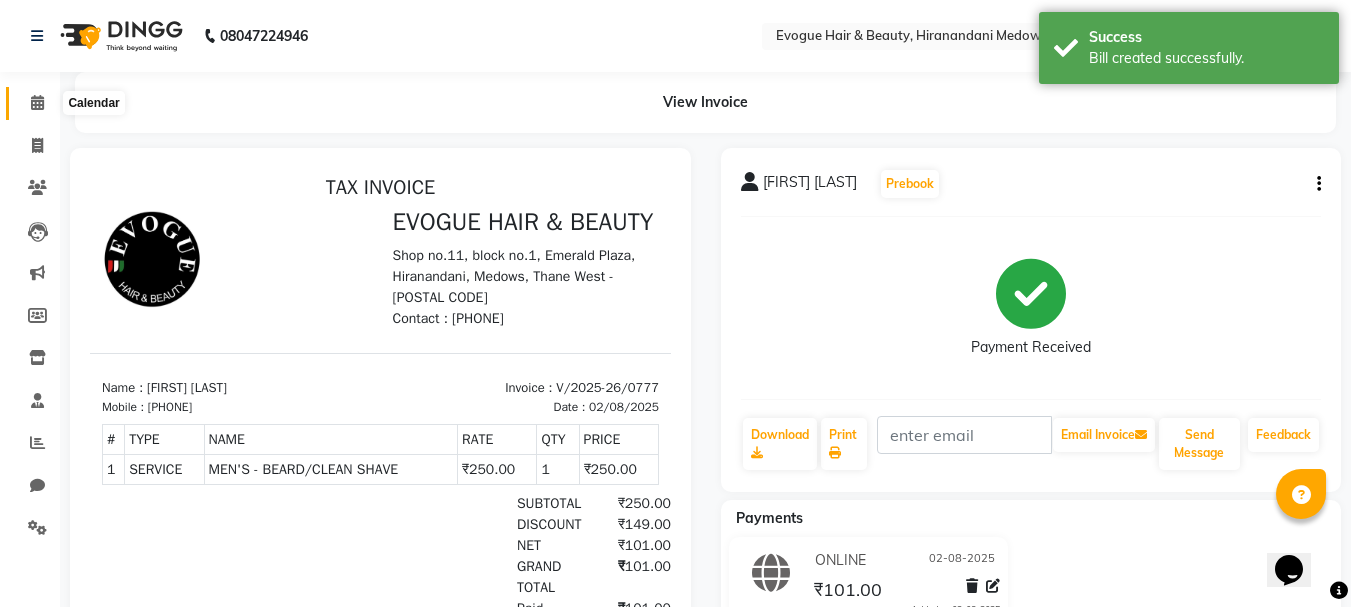 click 